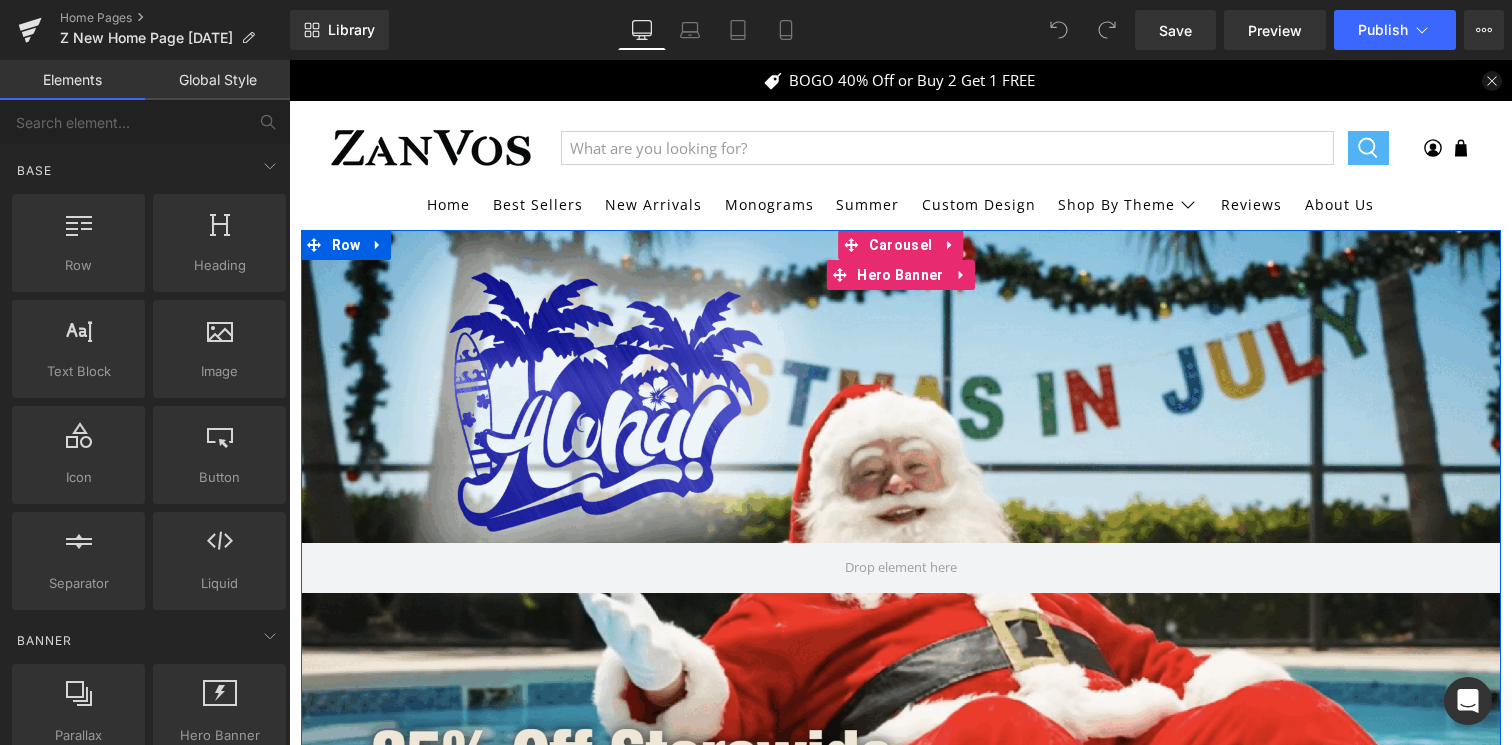 scroll, scrollTop: 0, scrollLeft: 0, axis: both 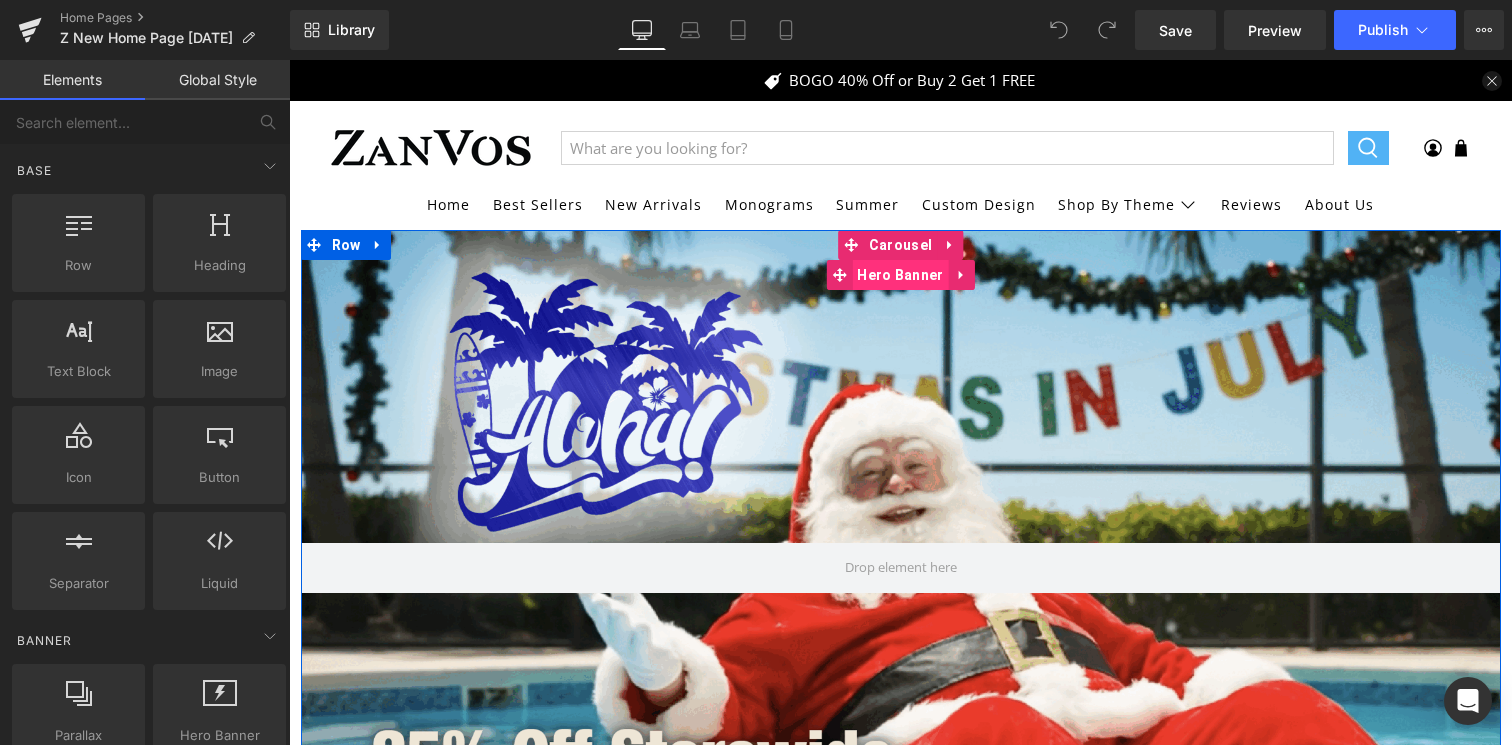 click on "Hero Banner" at bounding box center [900, 275] 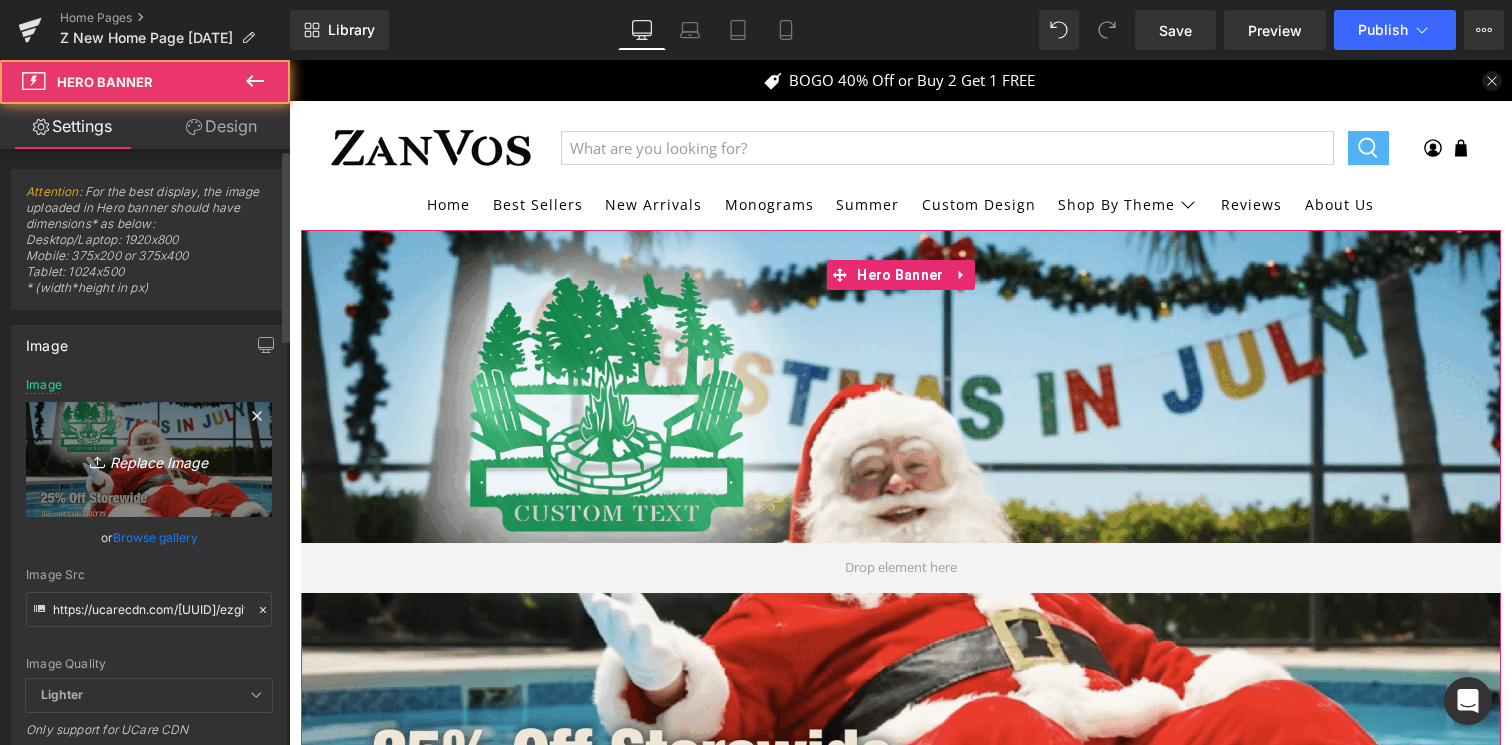 click on "Replace Image" at bounding box center [149, 459] 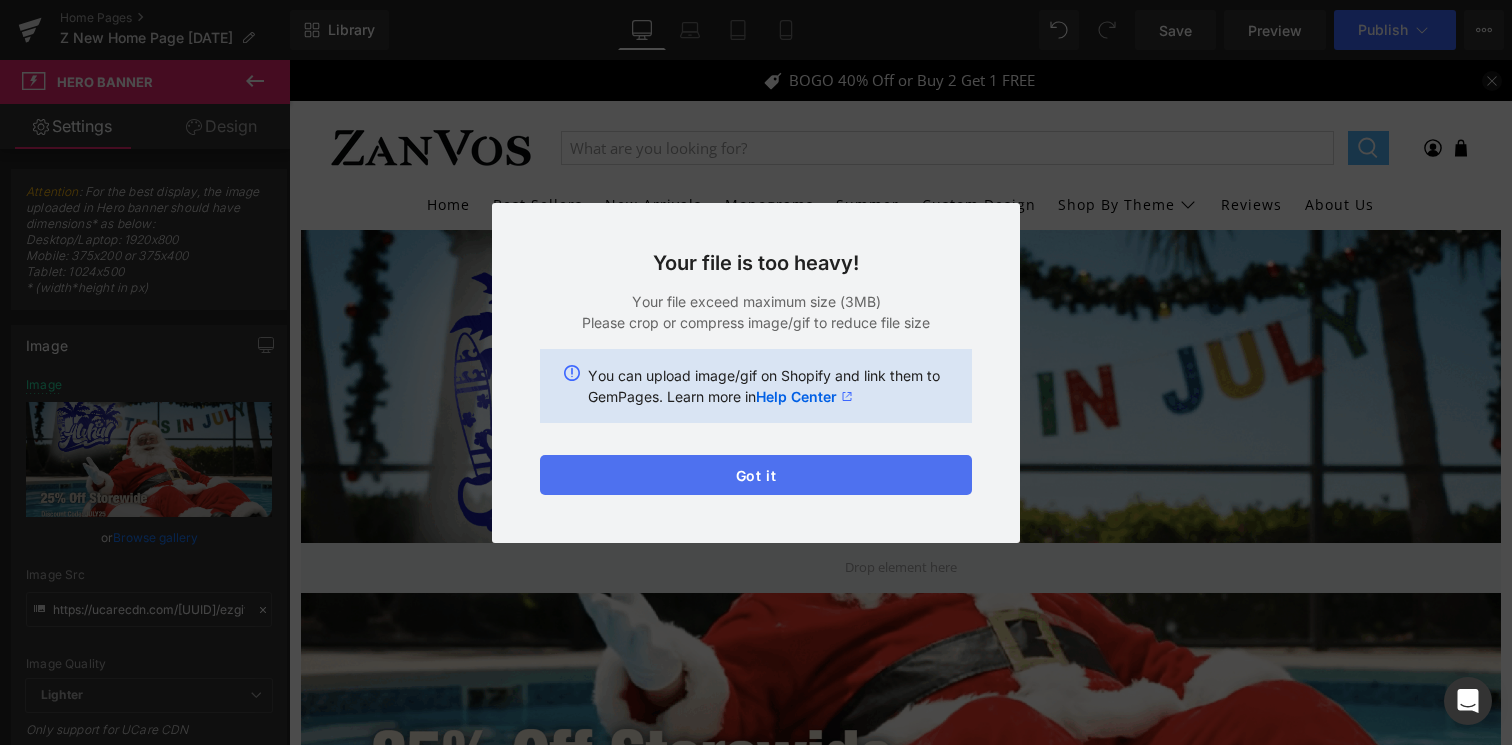 click on "Got it" at bounding box center (756, 475) 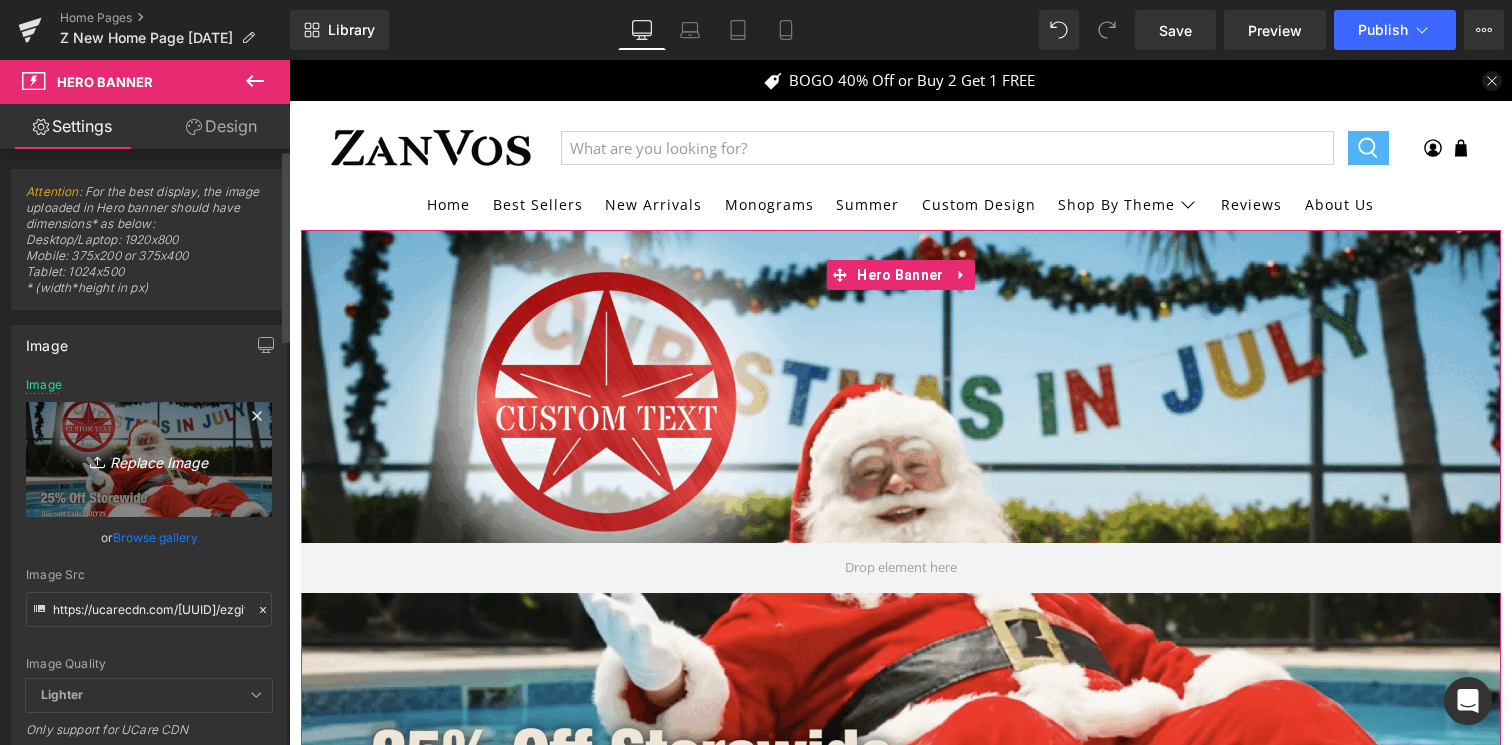 click on "Replace Image" at bounding box center [149, 459] 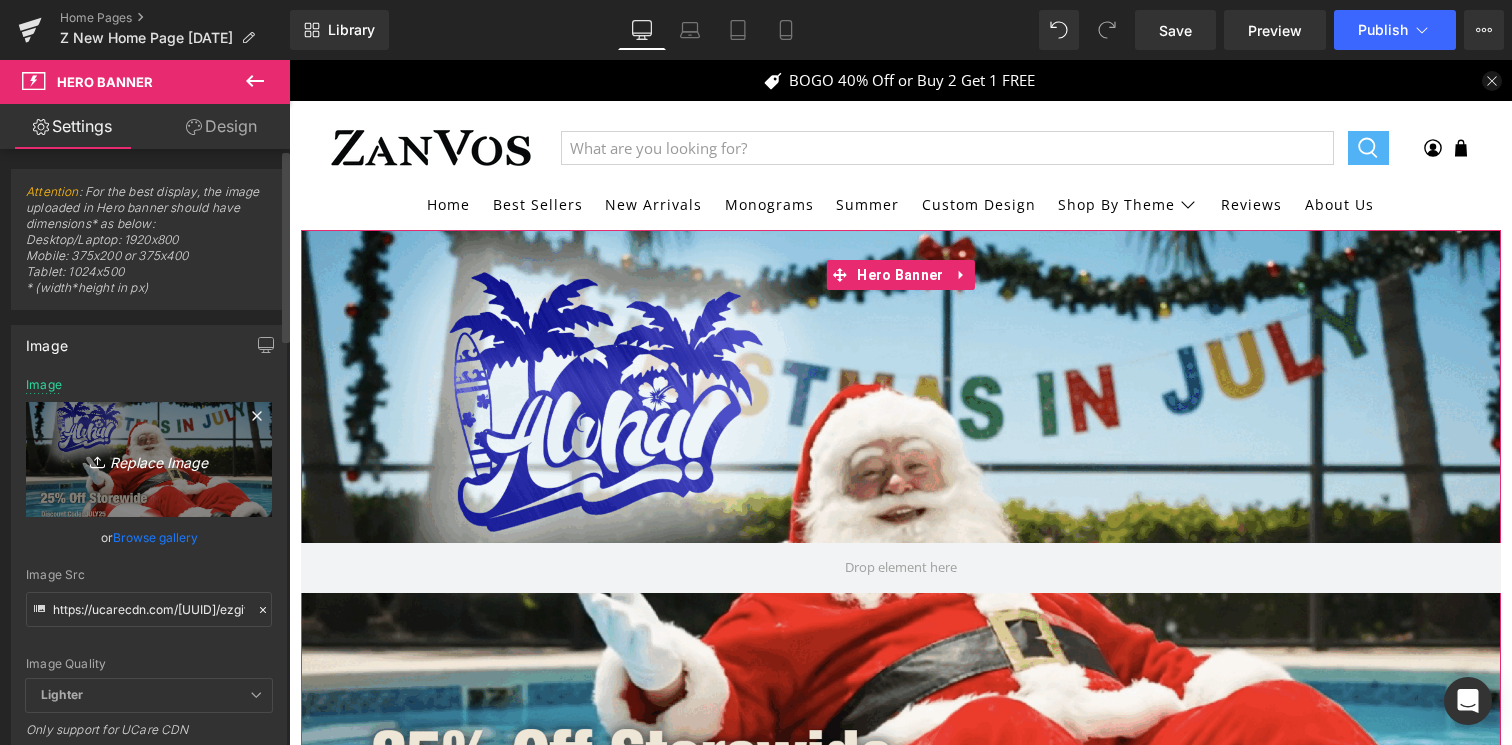 click on "Replace Image" at bounding box center (149, 459) 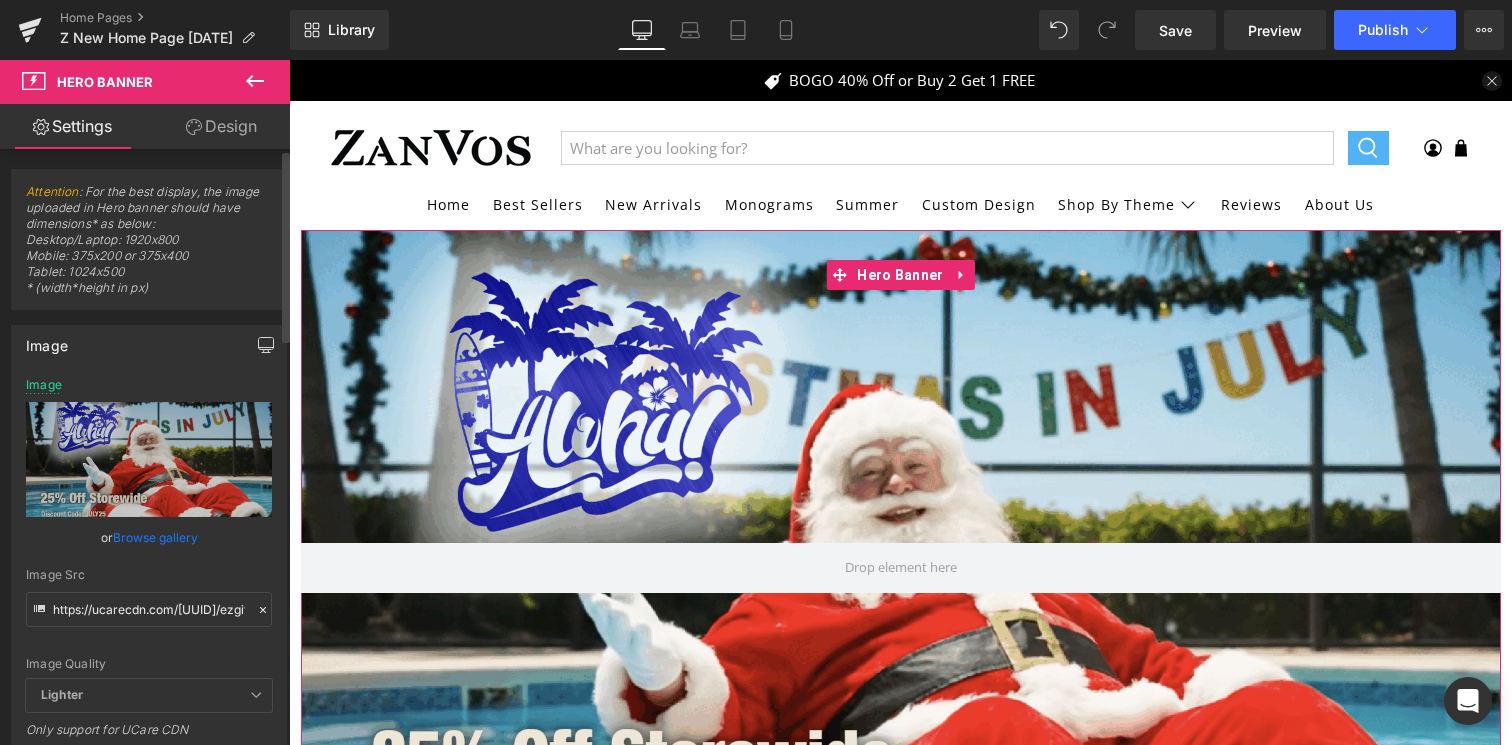 click 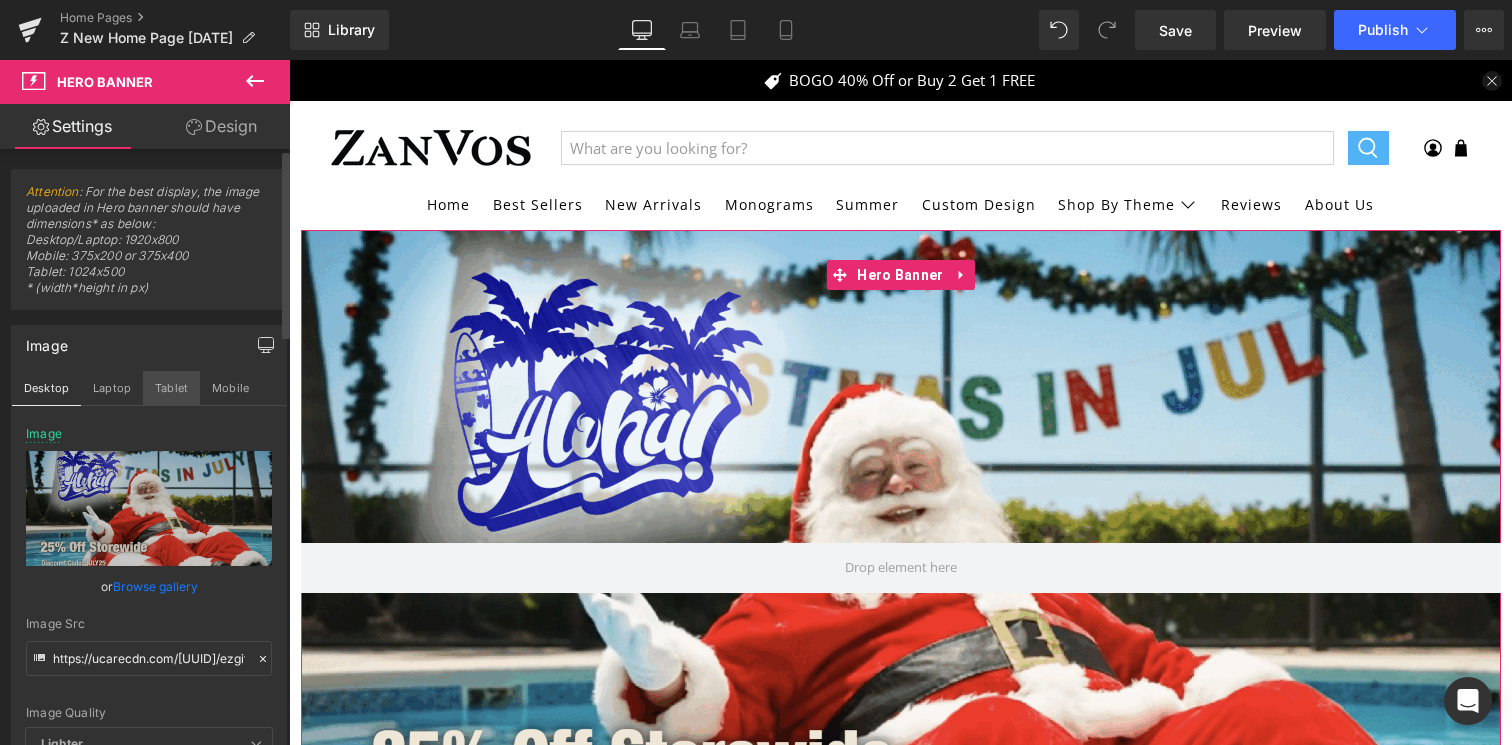click on "Tablet" at bounding box center (171, 388) 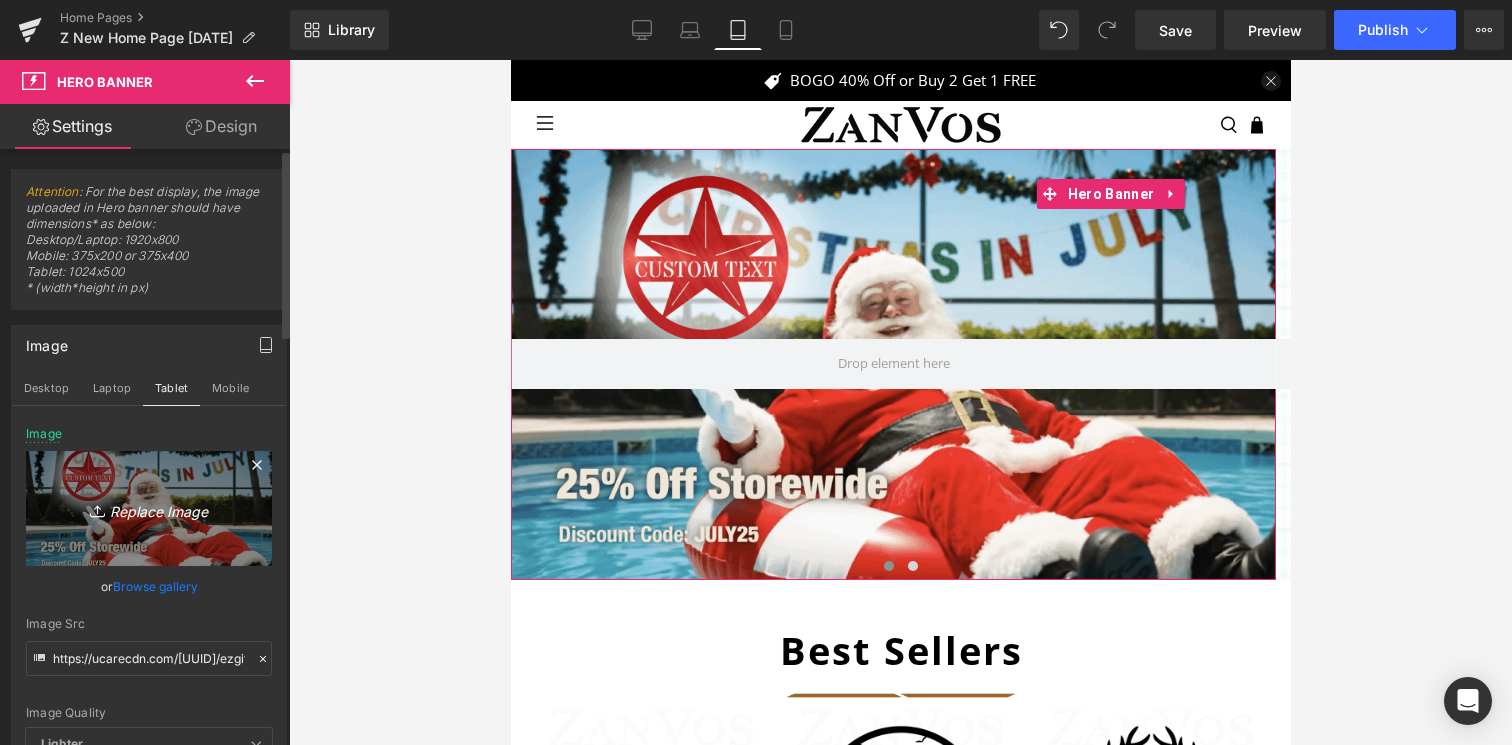 type on "https://ucarecdn.com/0a89bd21-fff3-4e99-992a-96723e7d803c/ezgif.com-animated-gif-maker.gif" 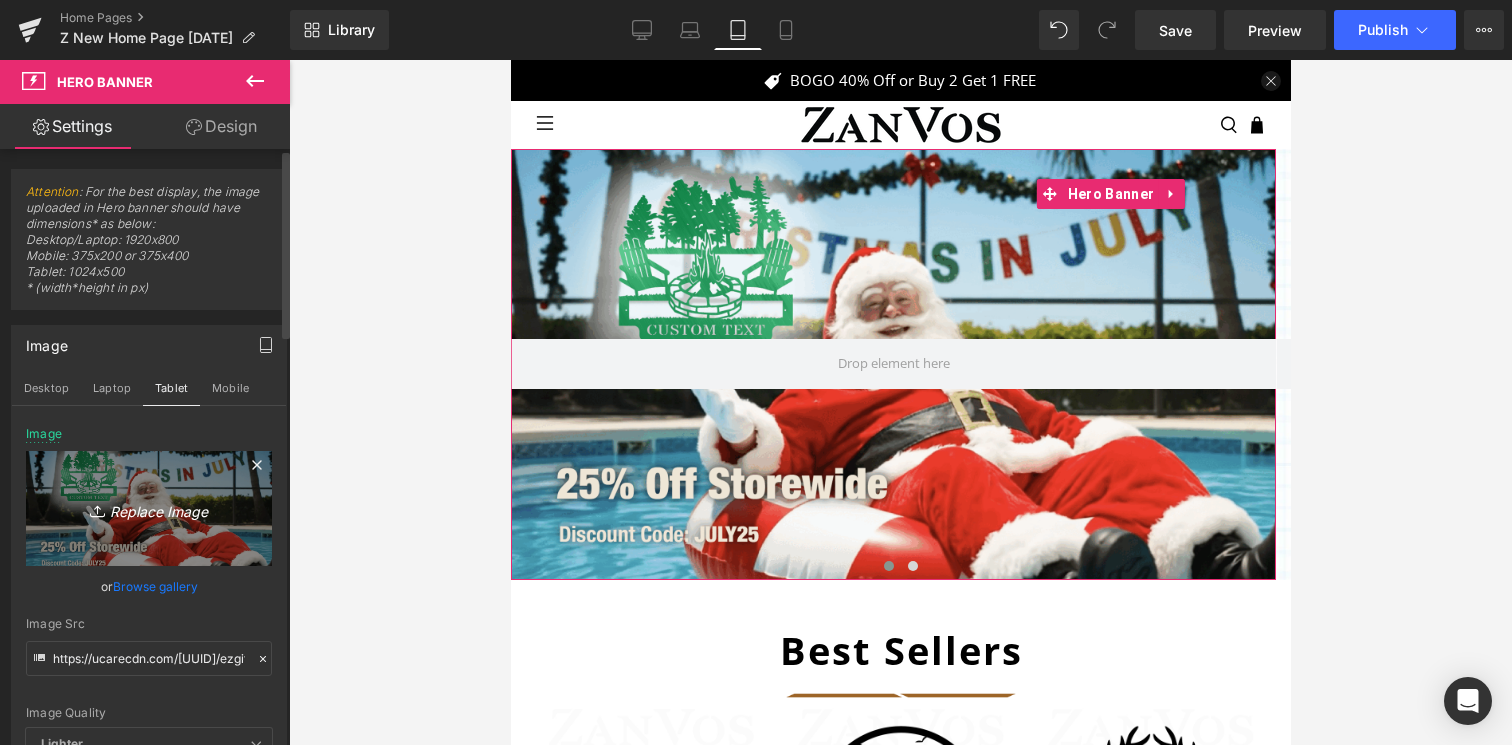 click on "Replace Image" at bounding box center [149, 508] 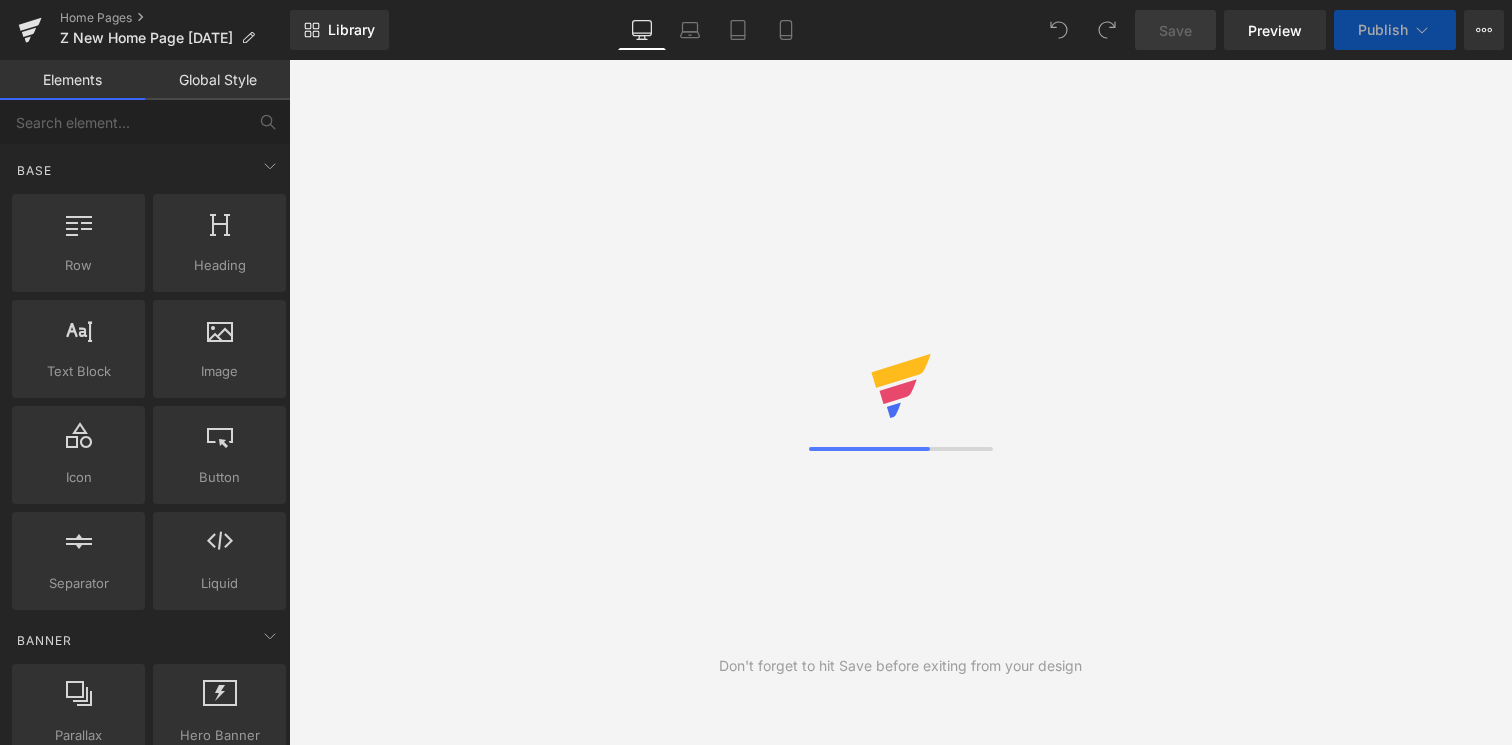 scroll, scrollTop: 0, scrollLeft: 0, axis: both 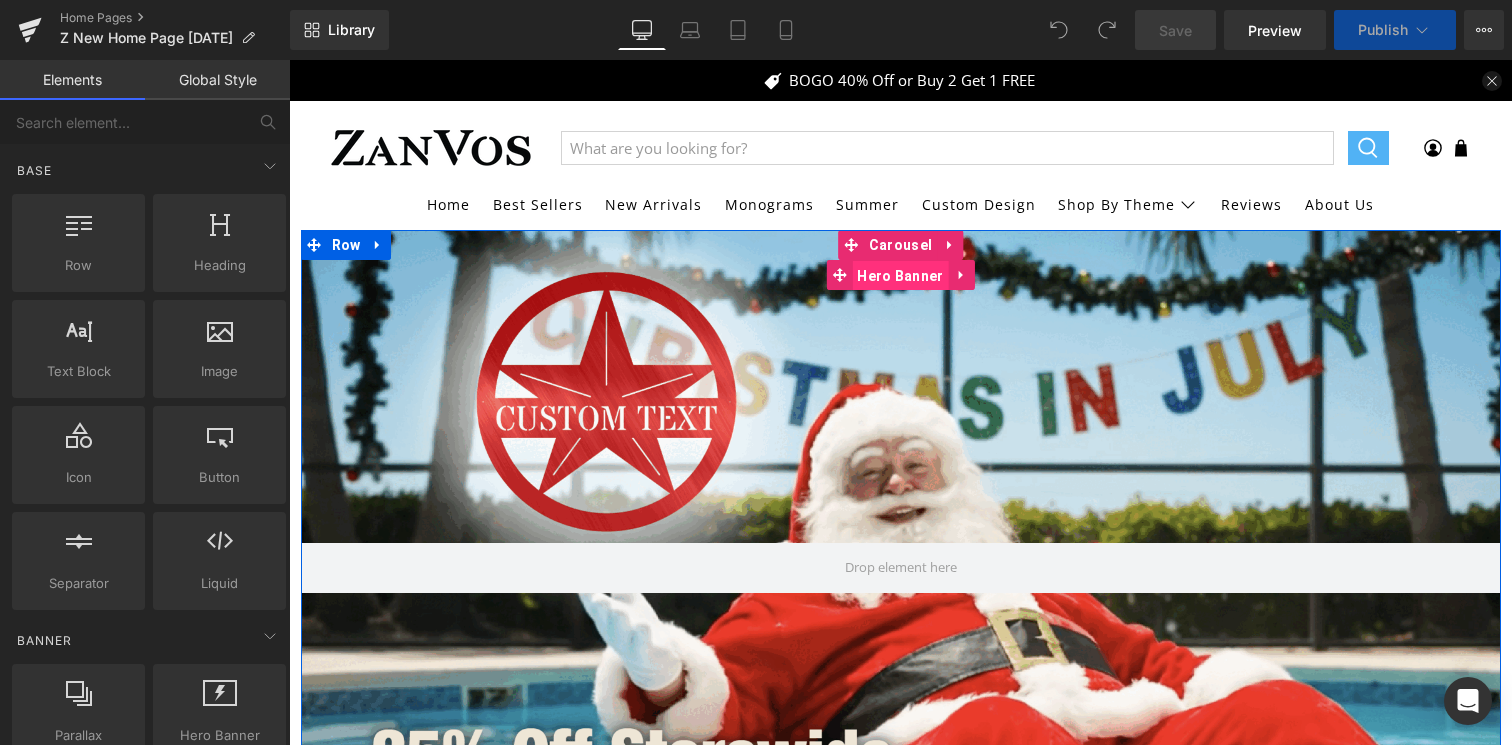 click on "Hero Banner" at bounding box center [900, 276] 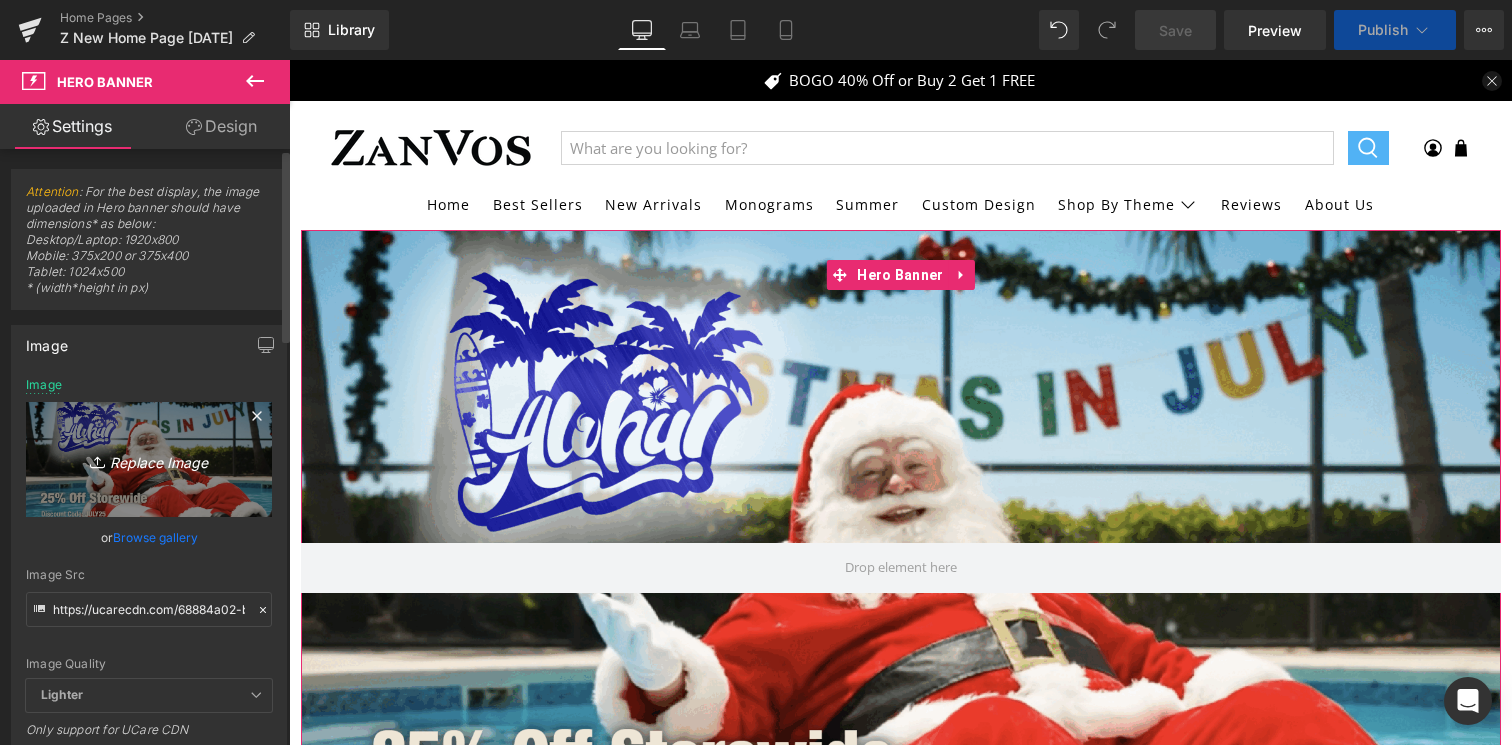click 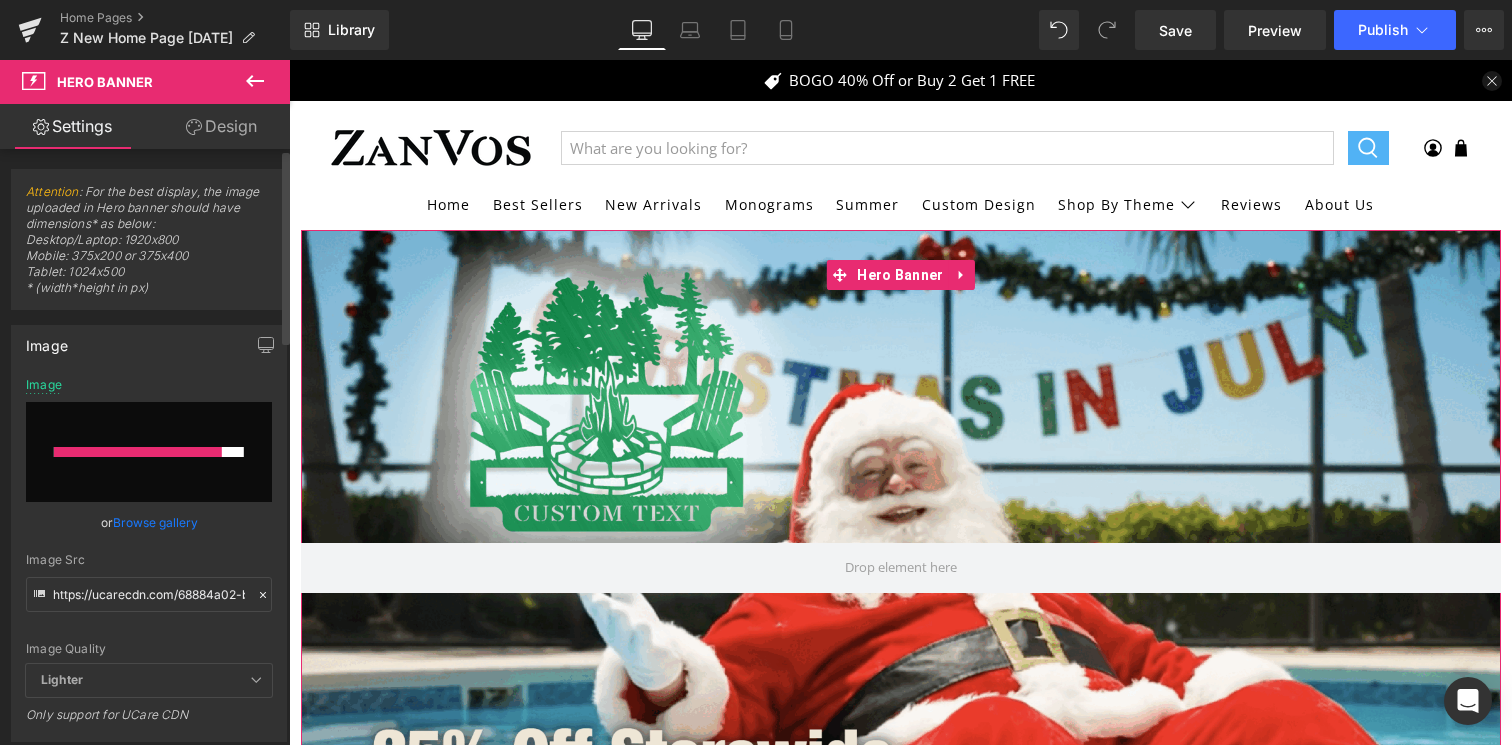 click at bounding box center [149, 452] 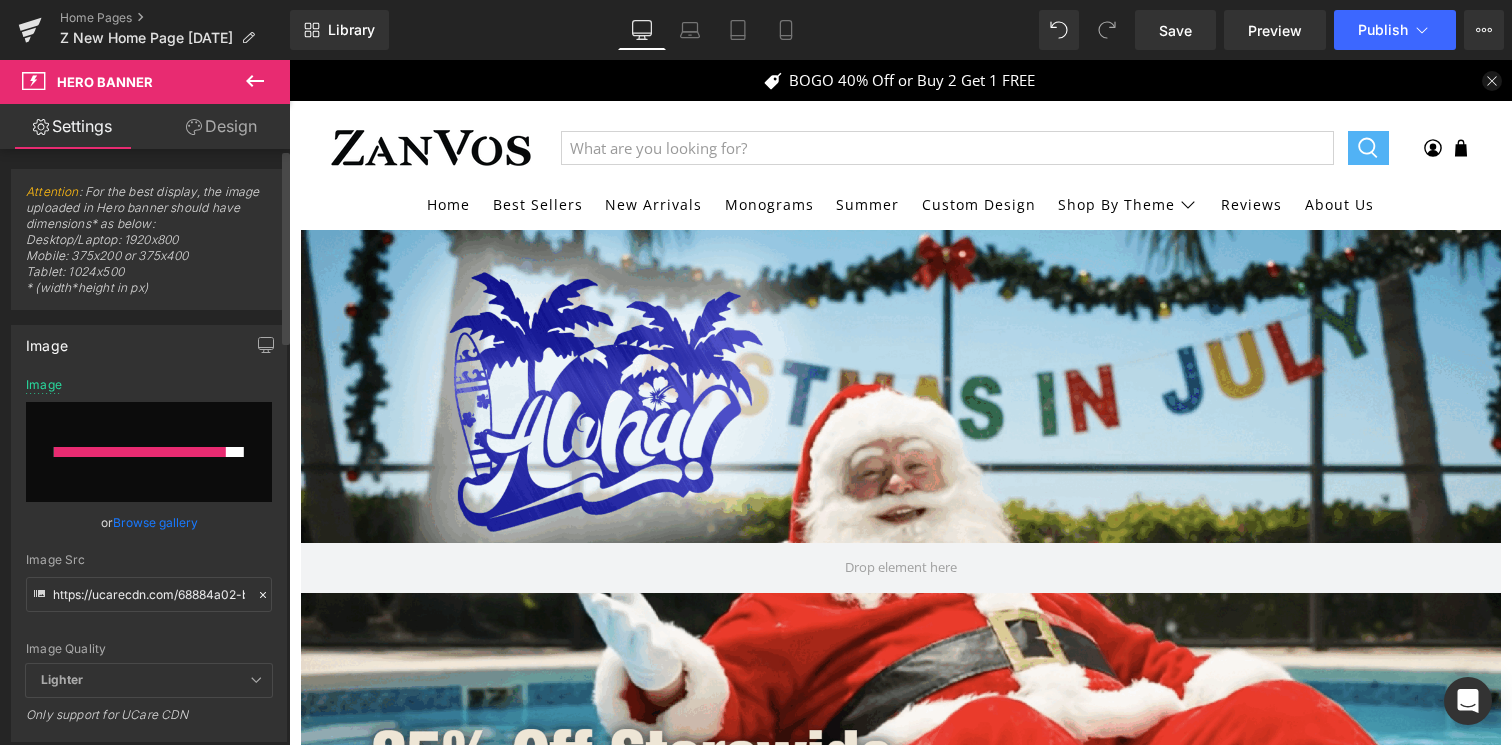 type on "C:\fakepath\[FILENAME].png" 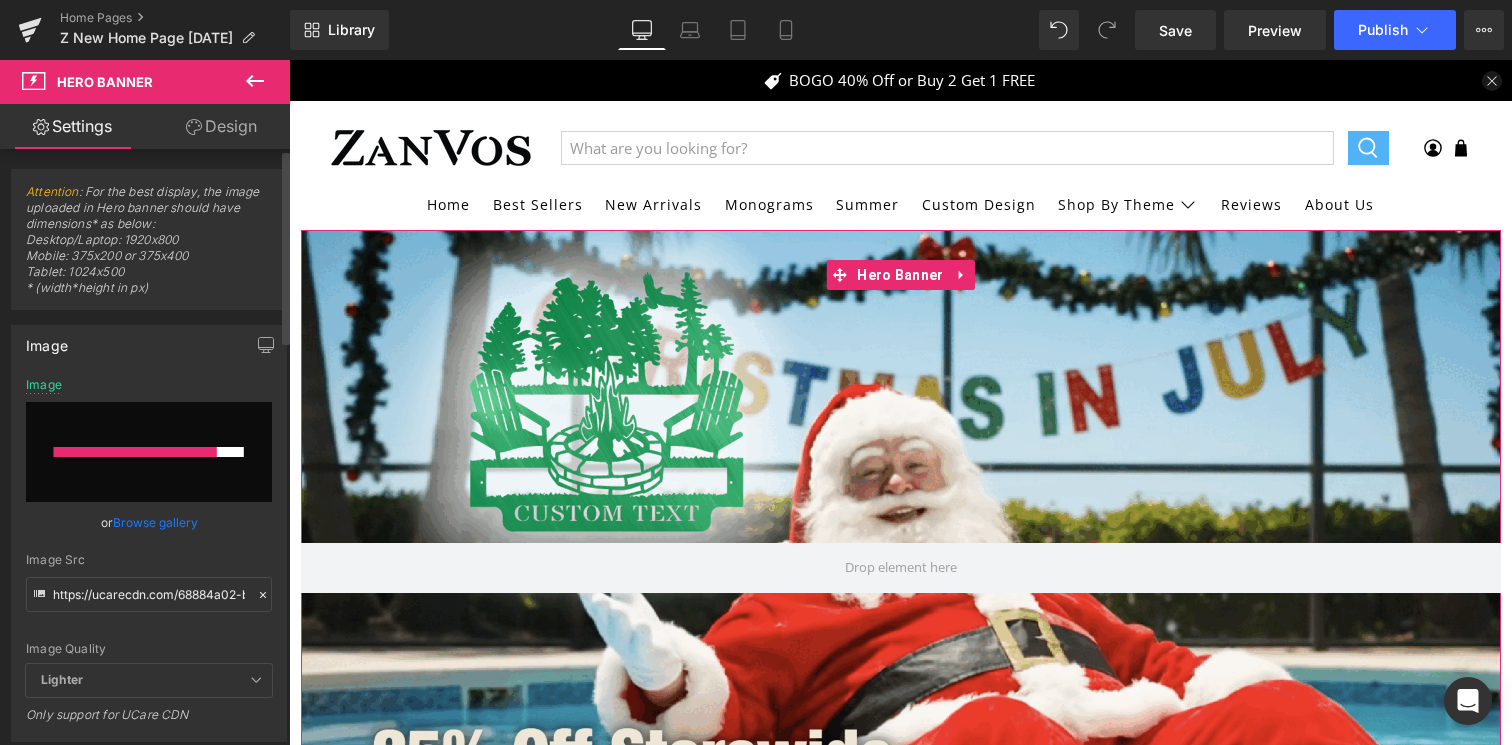 click at bounding box center (135, 452) 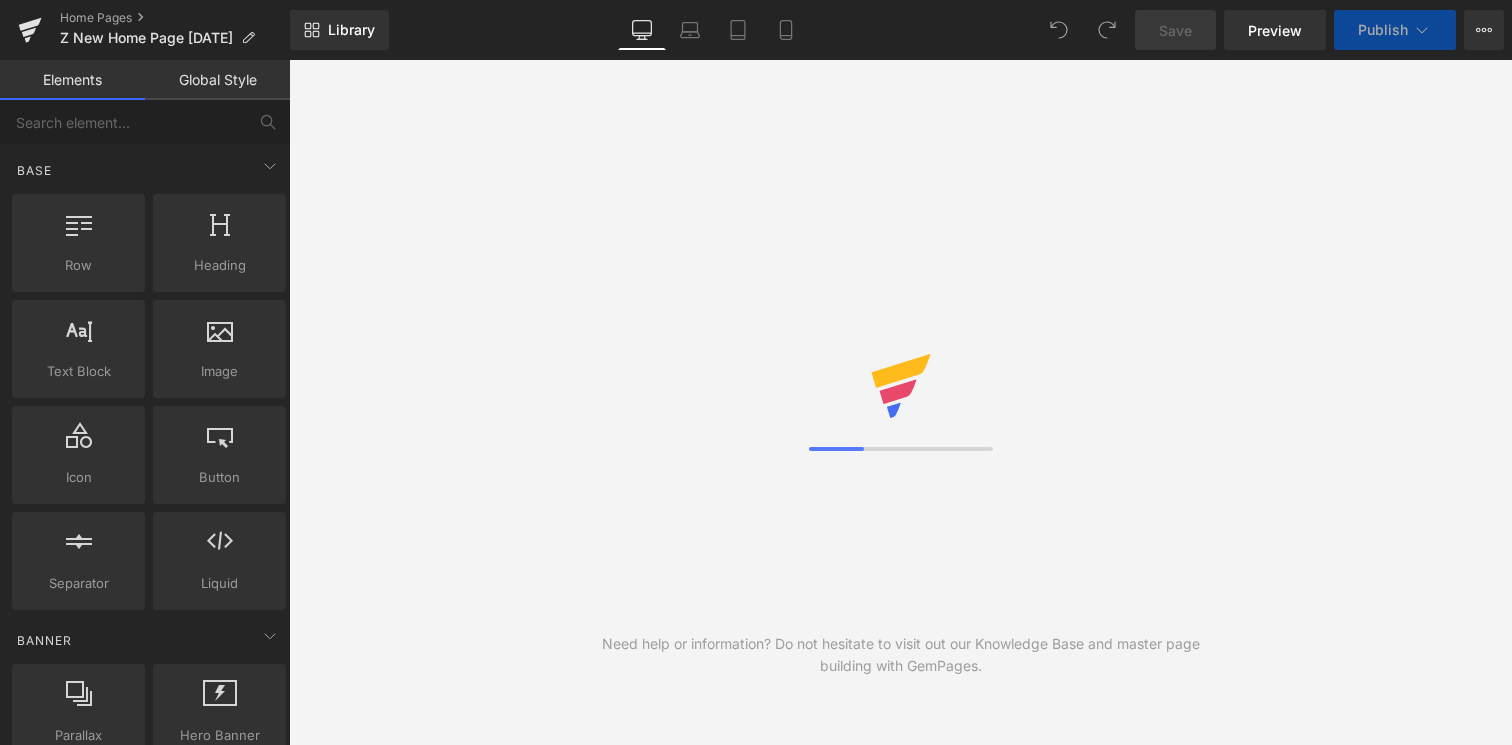 scroll, scrollTop: 0, scrollLeft: 0, axis: both 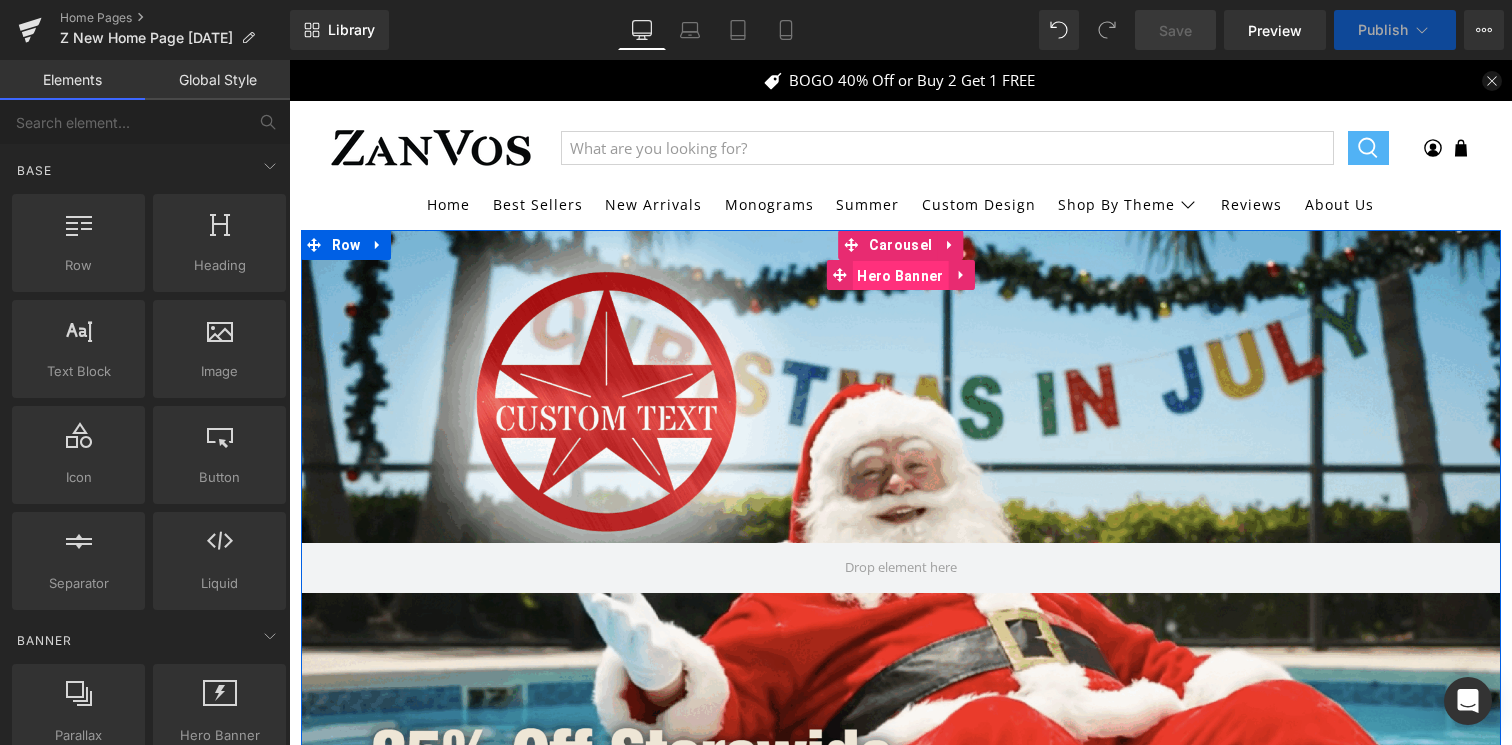 click on "Hero Banner" at bounding box center [900, 276] 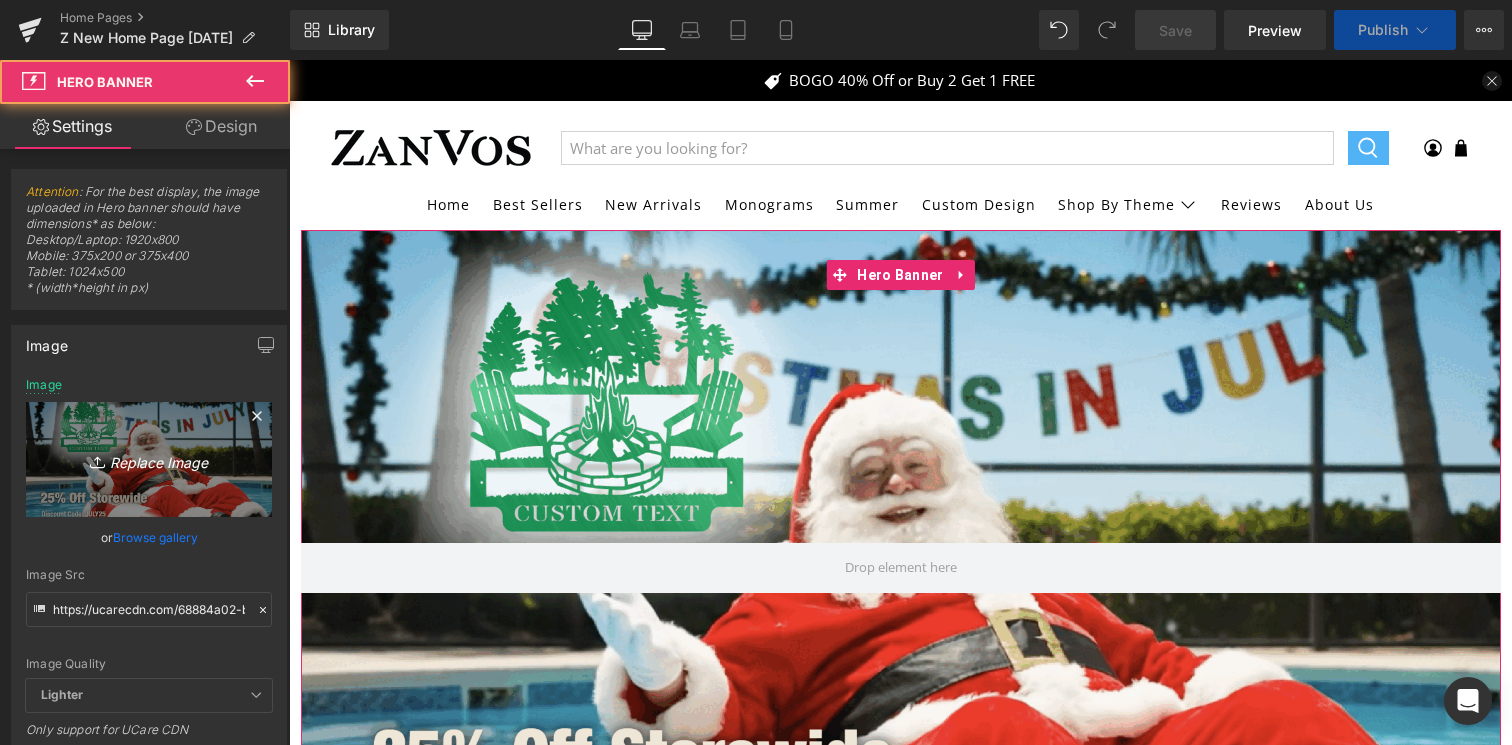 click on "Replace Image" at bounding box center [149, 459] 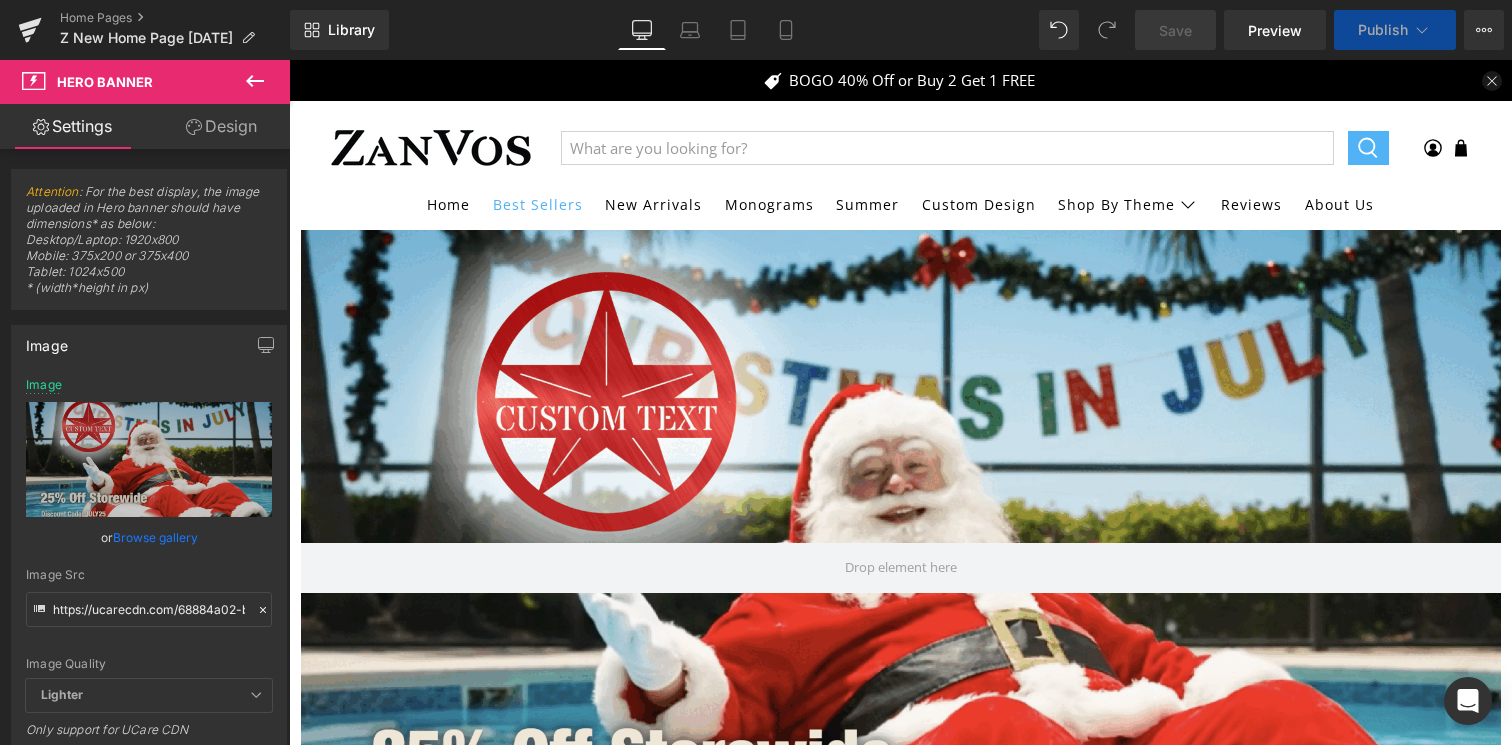 type on "C:\fakepath\[FILENAME].png" 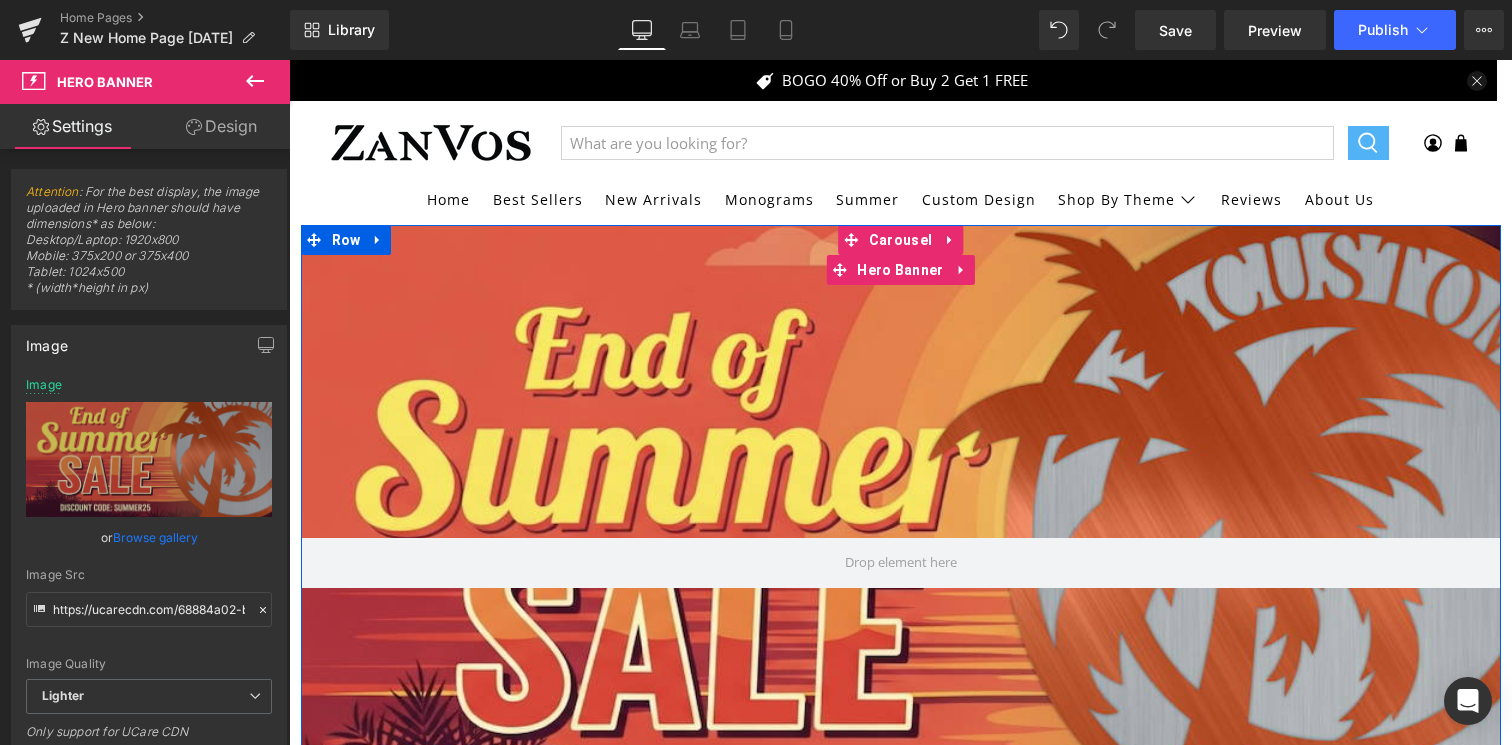 scroll, scrollTop: 0, scrollLeft: 0, axis: both 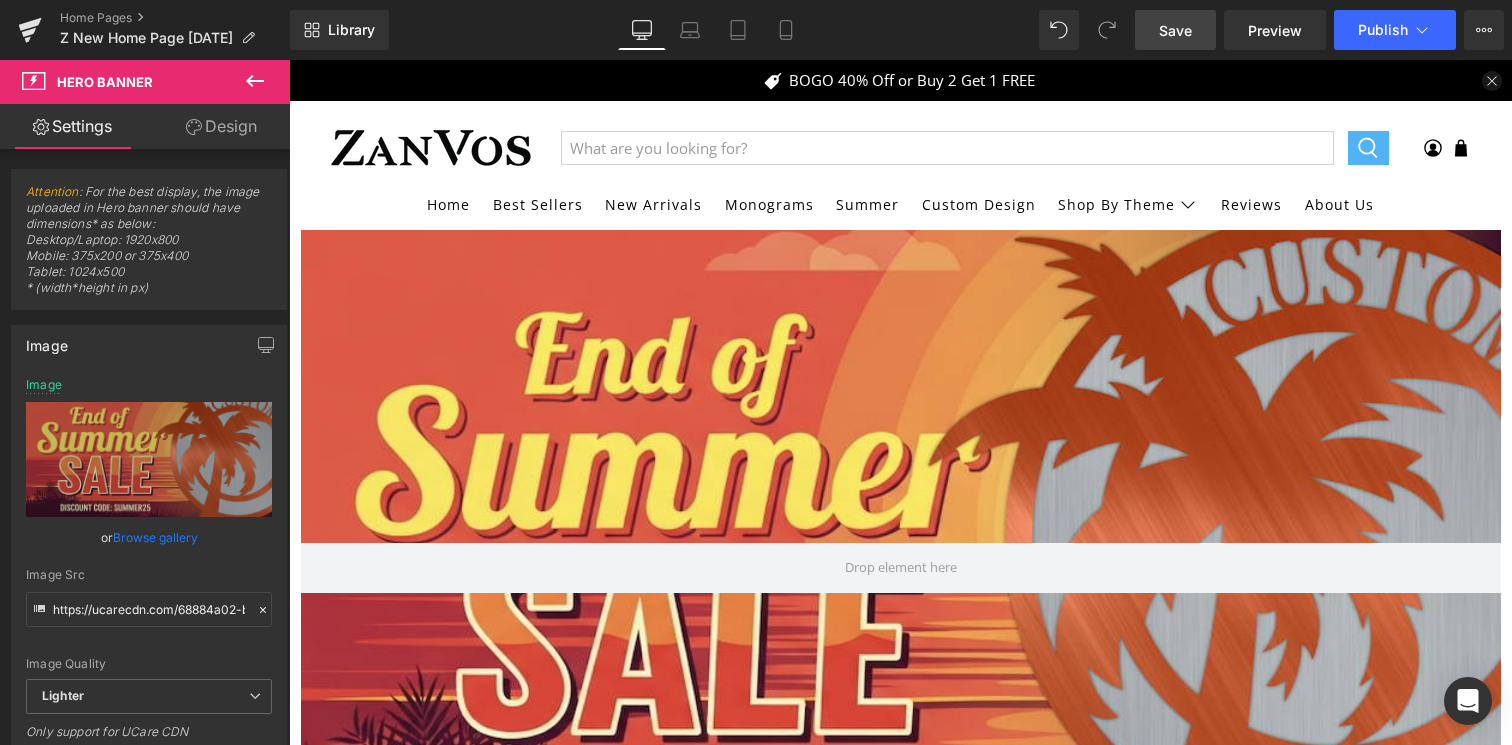 click on "Save" at bounding box center (1175, 30) 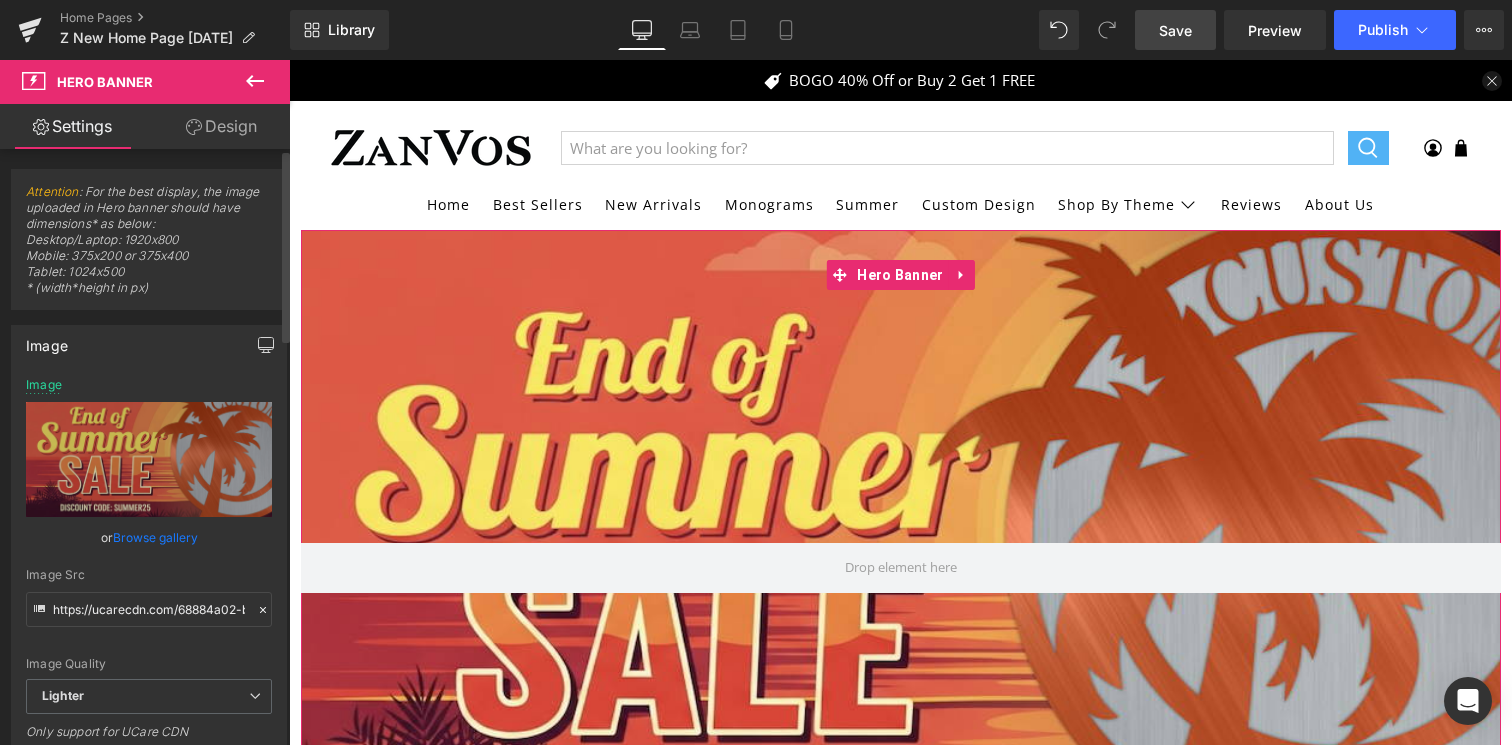 click 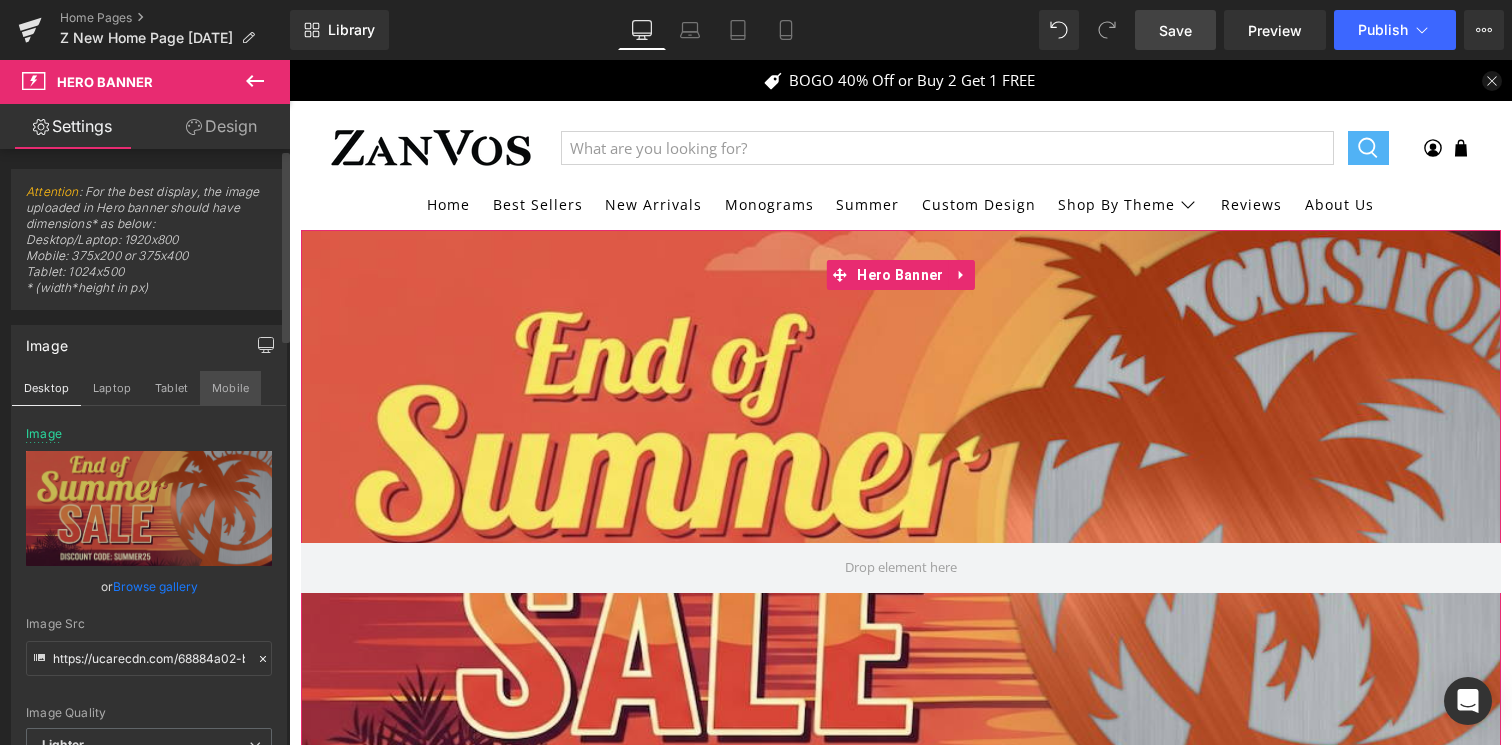 click on "Mobile" at bounding box center (230, 388) 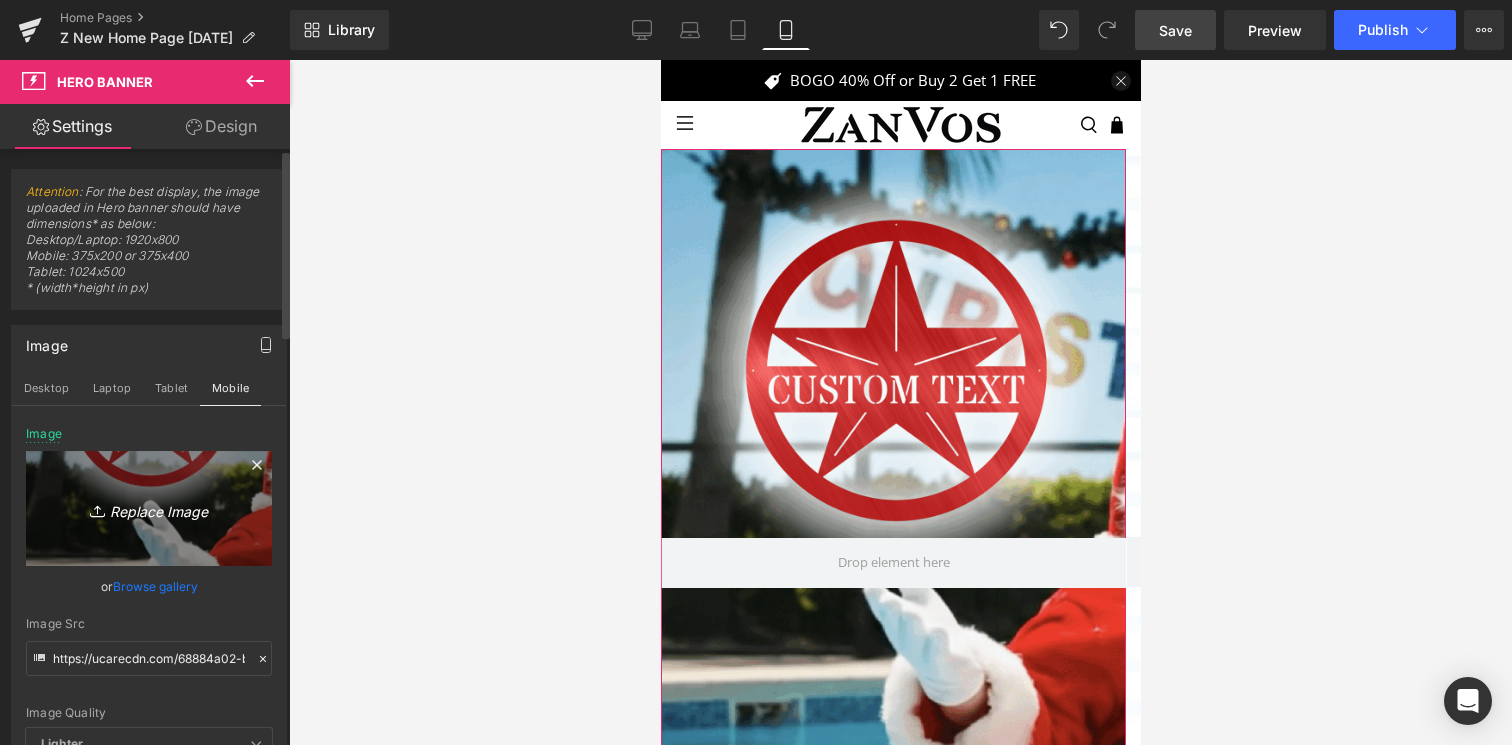 click on "Replace Image" at bounding box center (149, 508) 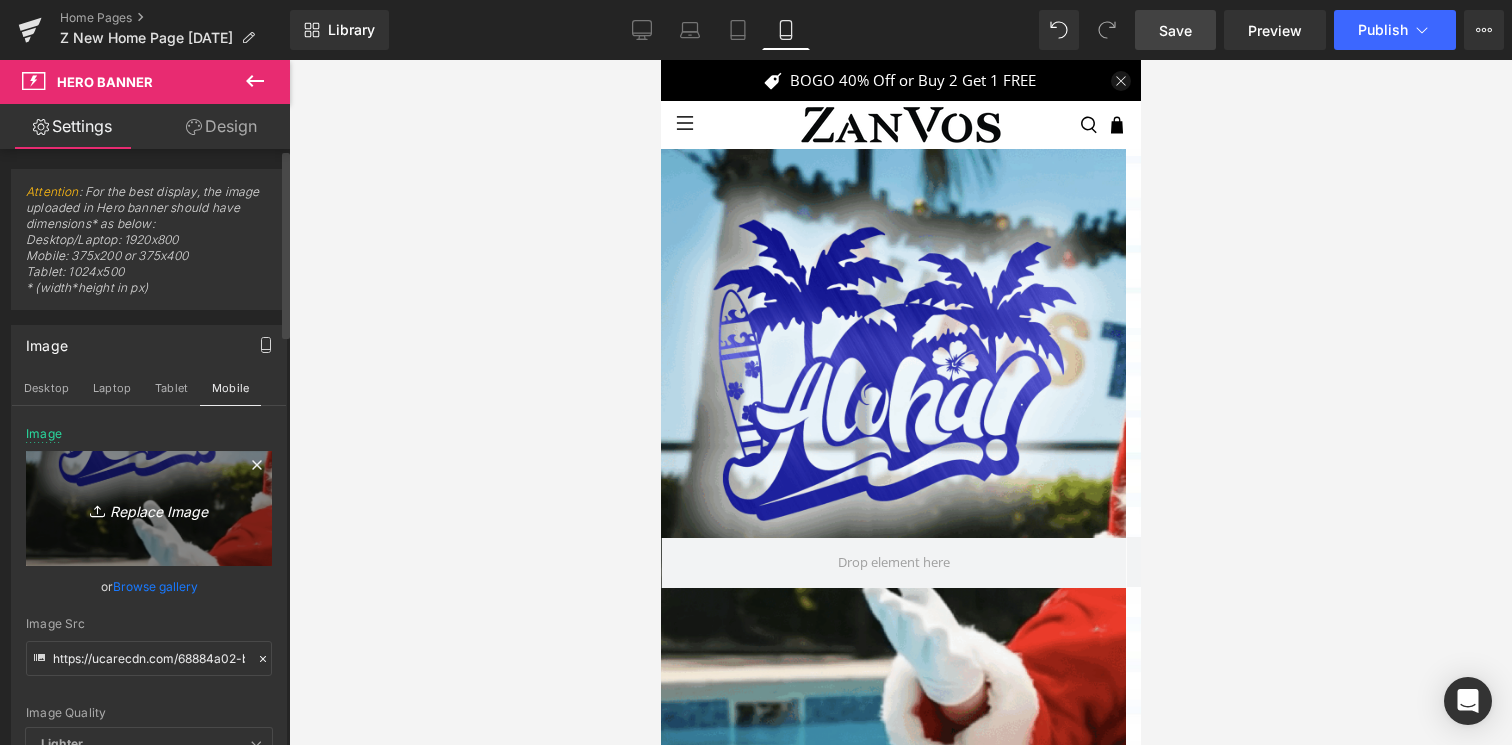 type on "C:\fakepath\BannerTemplateMaster-18.png" 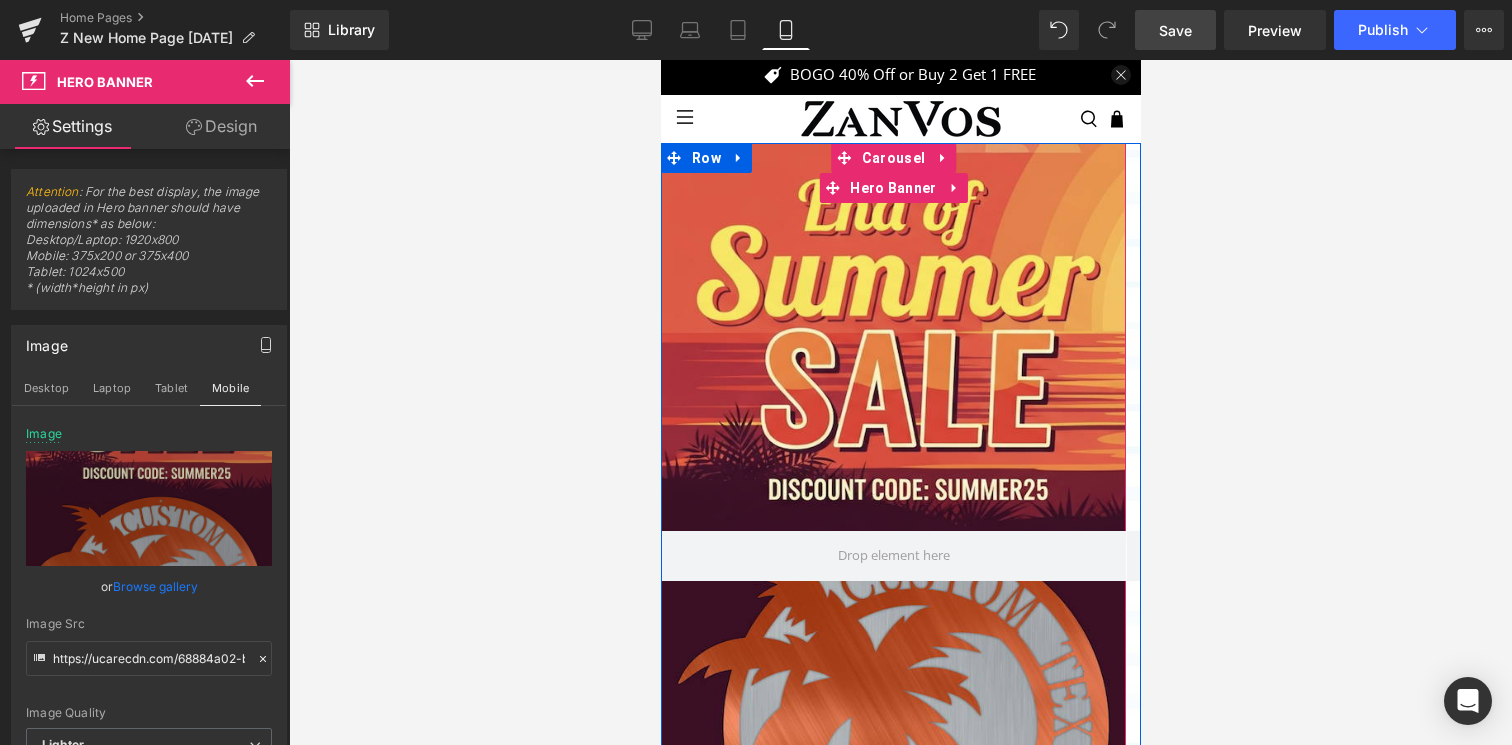 scroll, scrollTop: 0, scrollLeft: 0, axis: both 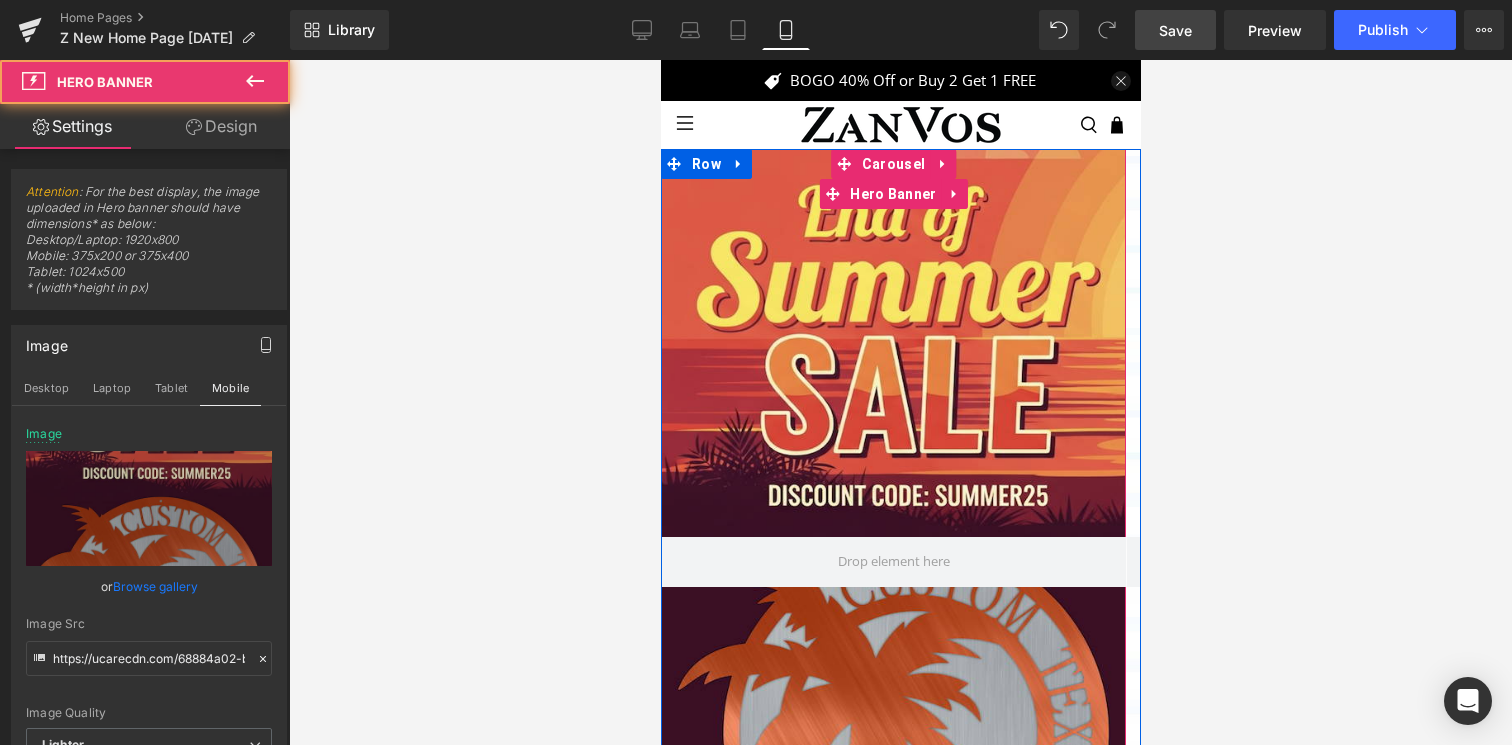 click at bounding box center [892, 562] 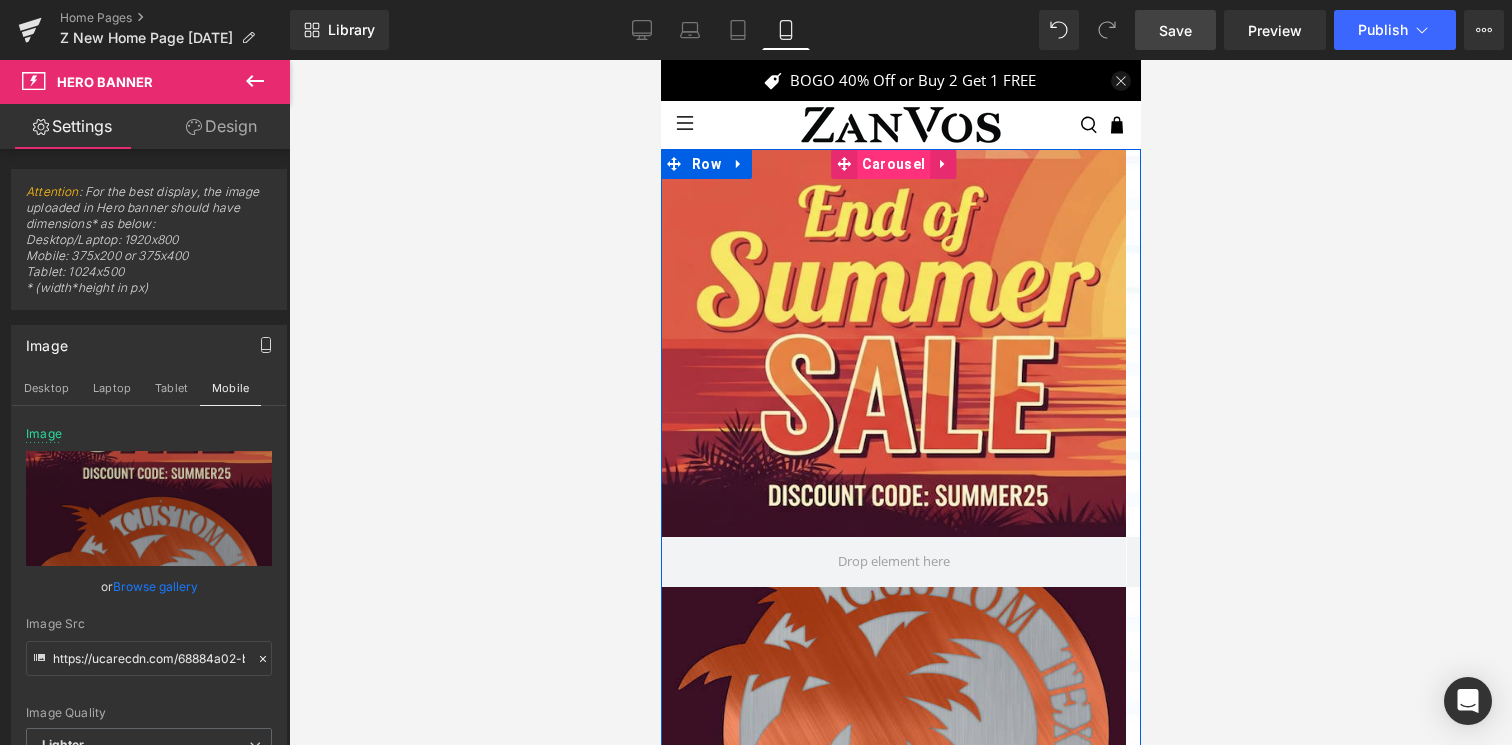 click on "Carousel" at bounding box center (892, 164) 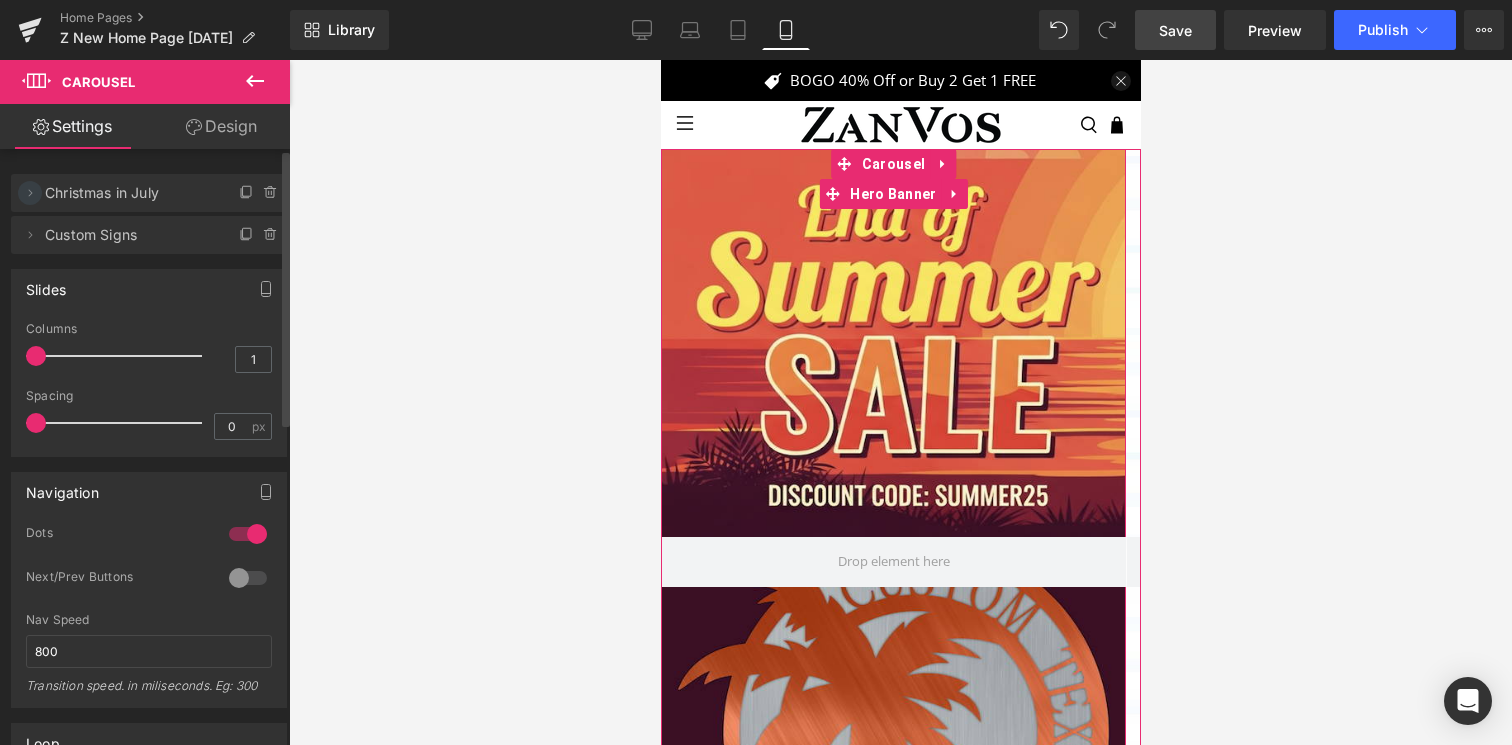 click 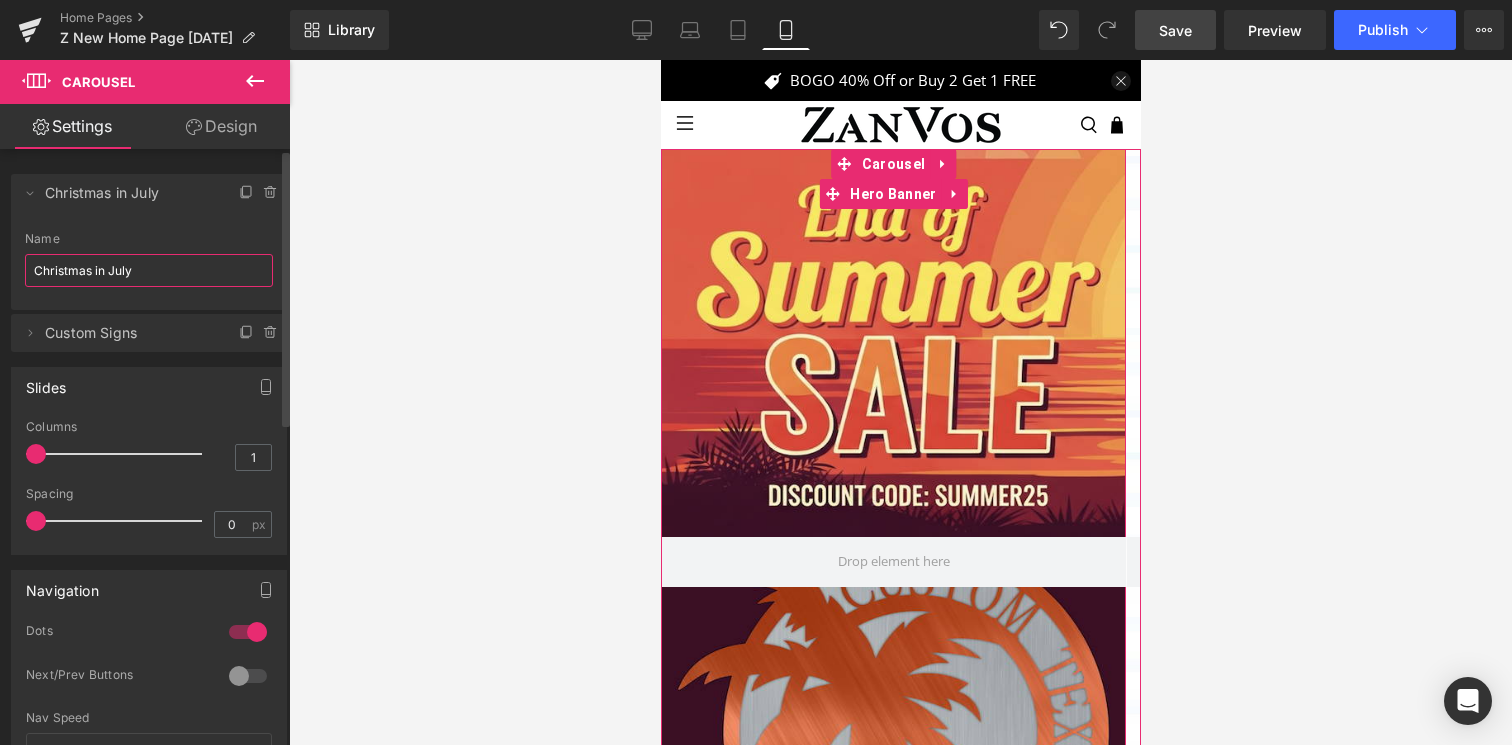 click on "Christmas in July" at bounding box center (149, 270) 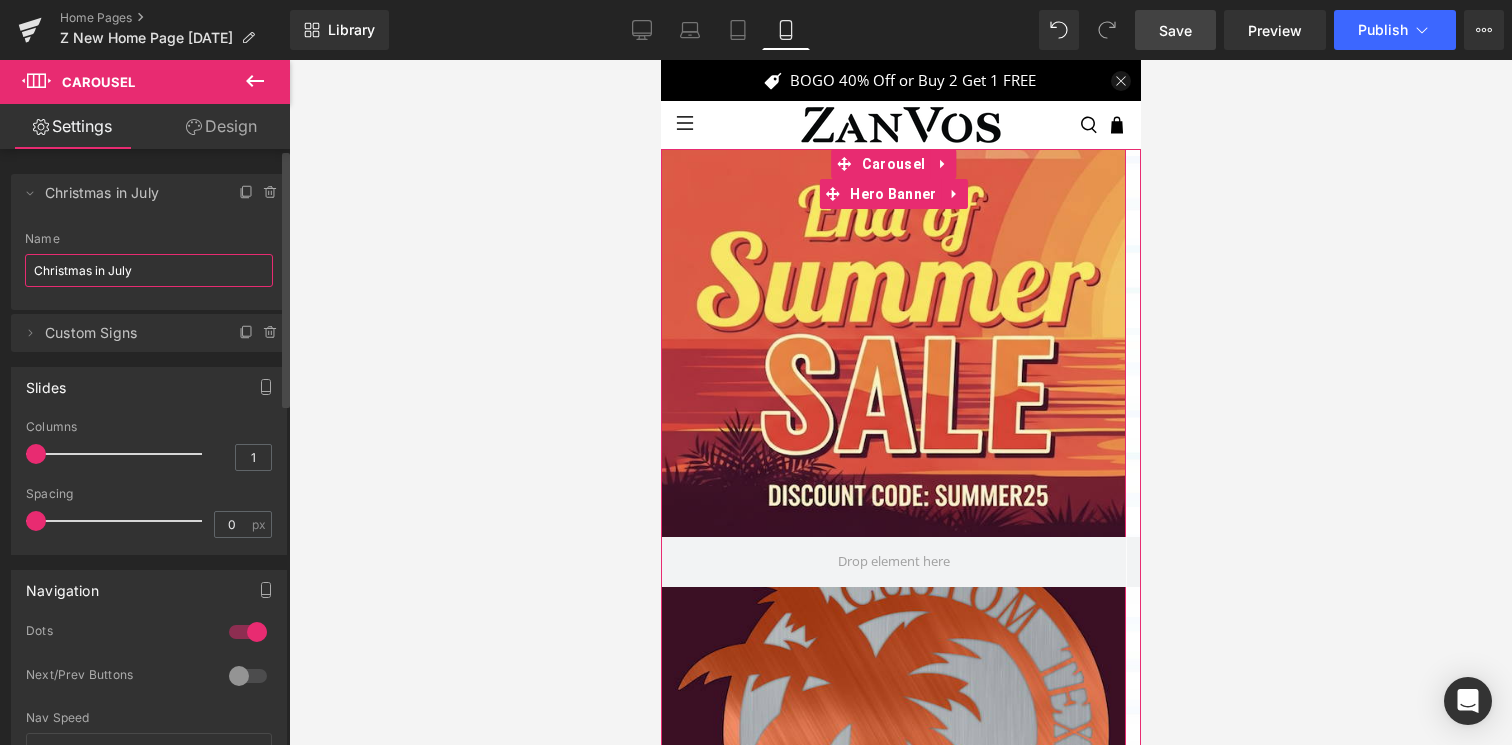 click on "Christmas in July" at bounding box center [149, 270] 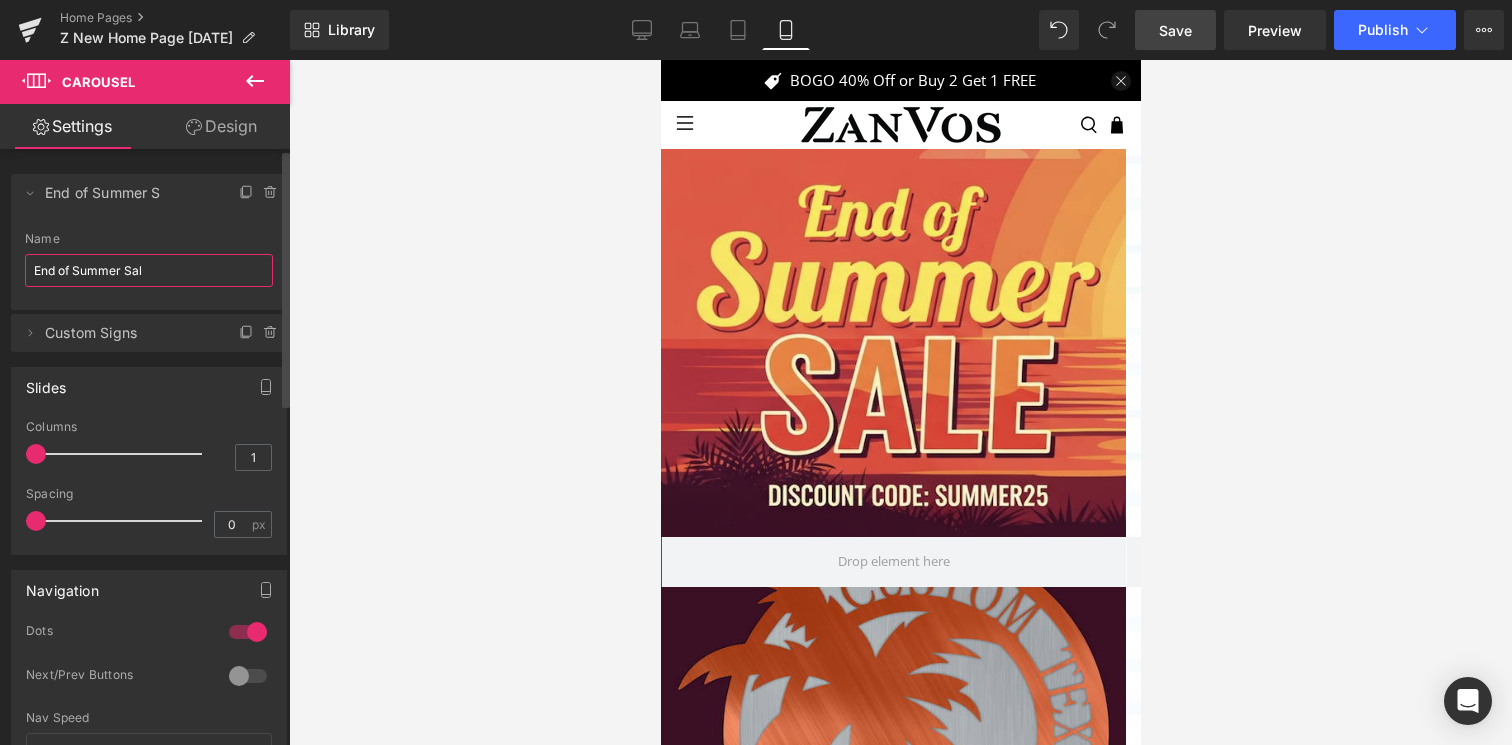 type on "End of Summer Sale" 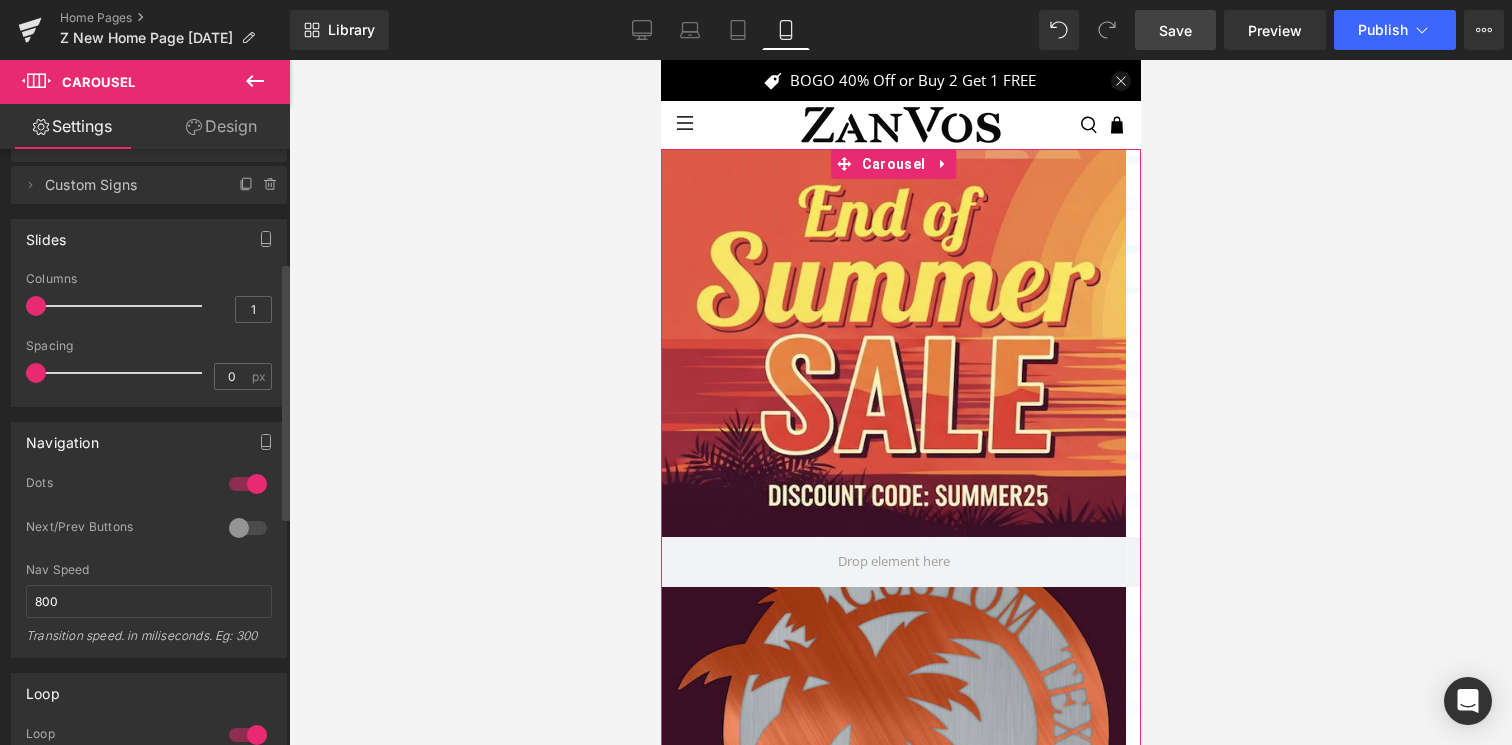 scroll, scrollTop: 0, scrollLeft: 0, axis: both 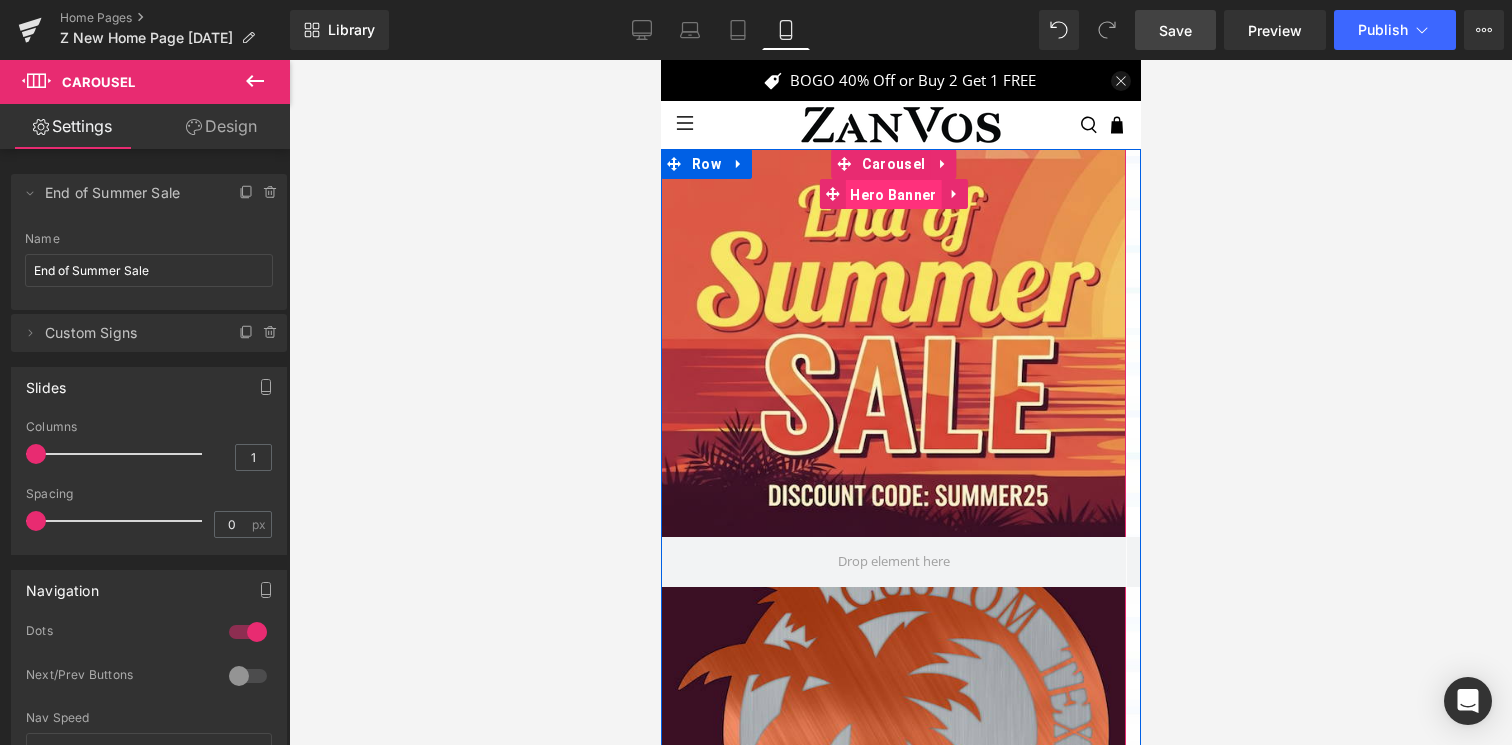 click on "Hero Banner" at bounding box center [892, 195] 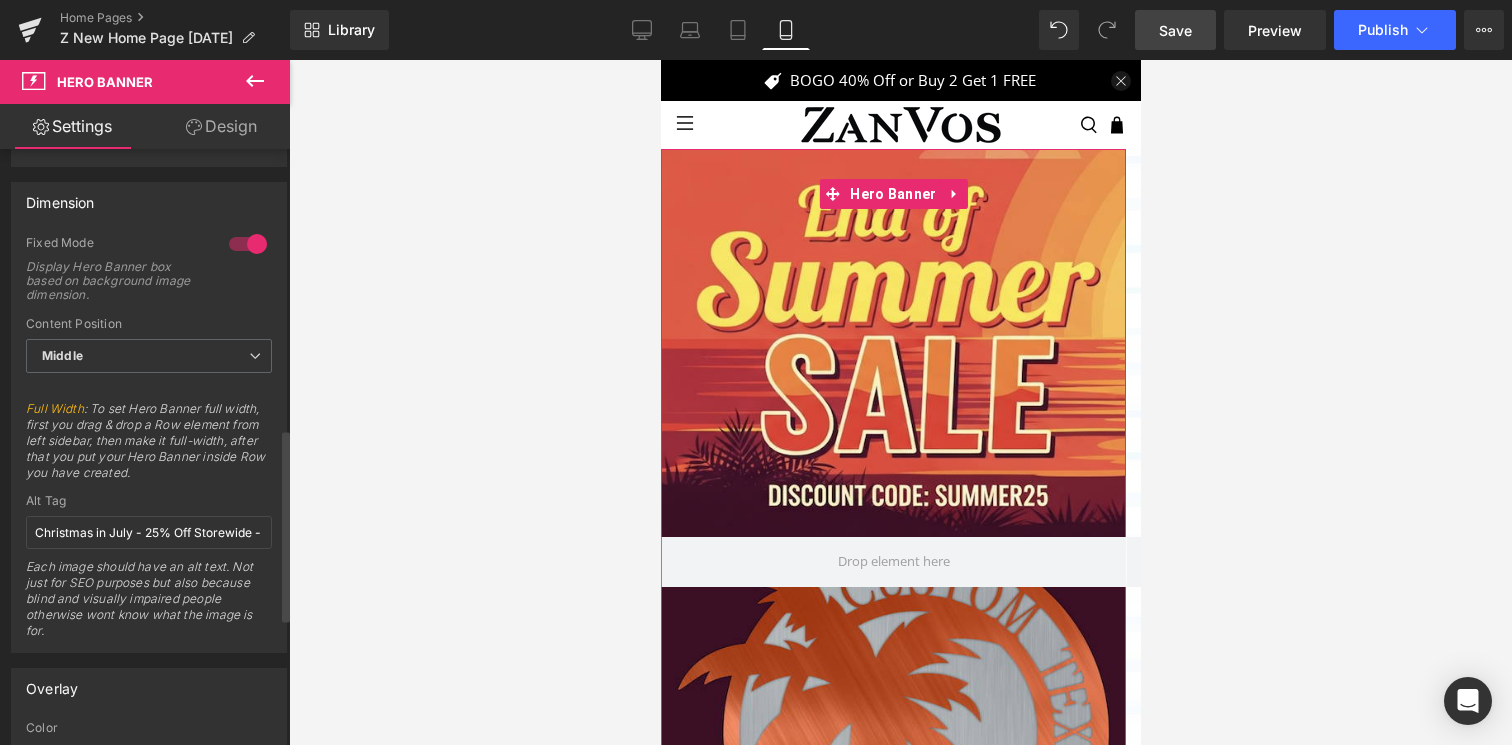 scroll, scrollTop: 870, scrollLeft: 0, axis: vertical 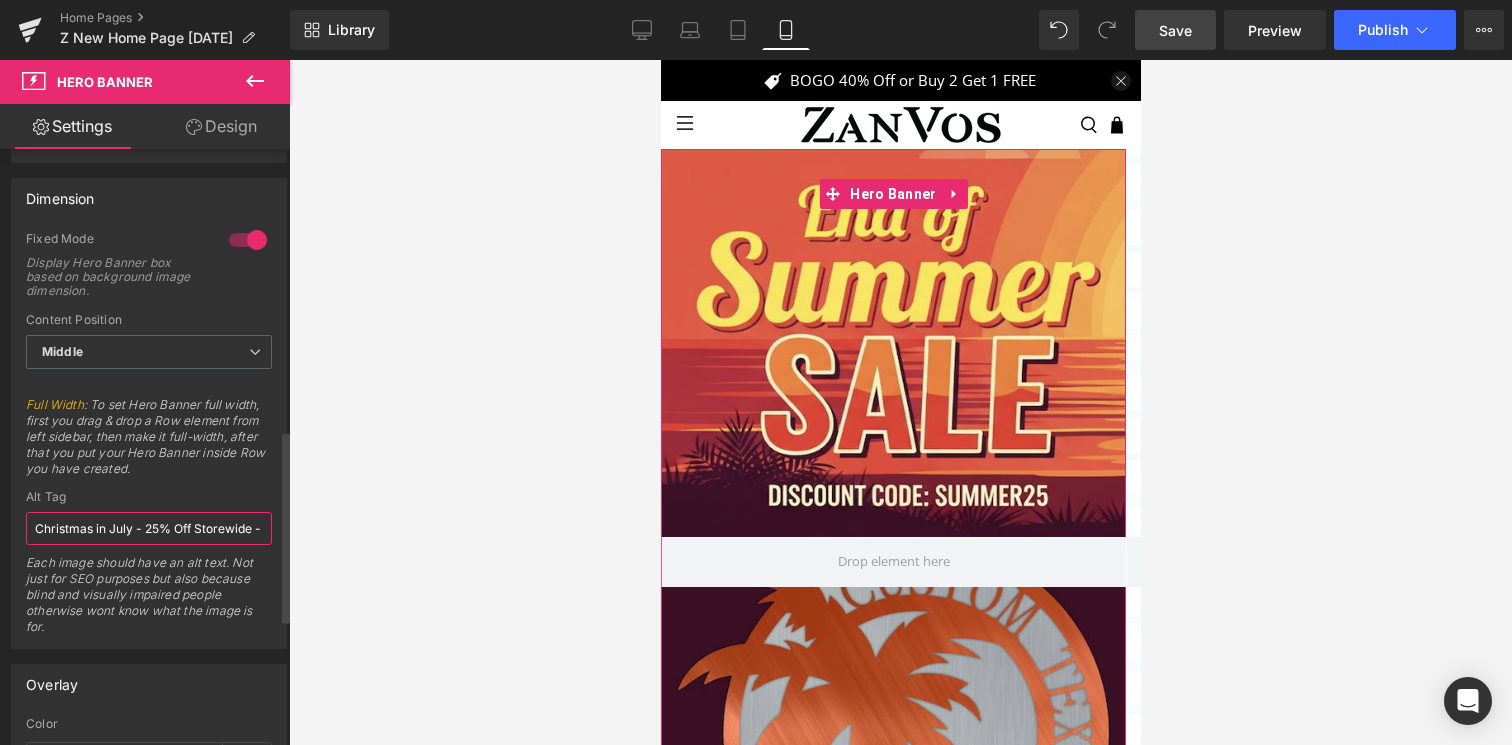 click on "Christmas in July - 25% Off Storewide - JULY25" at bounding box center [149, 528] 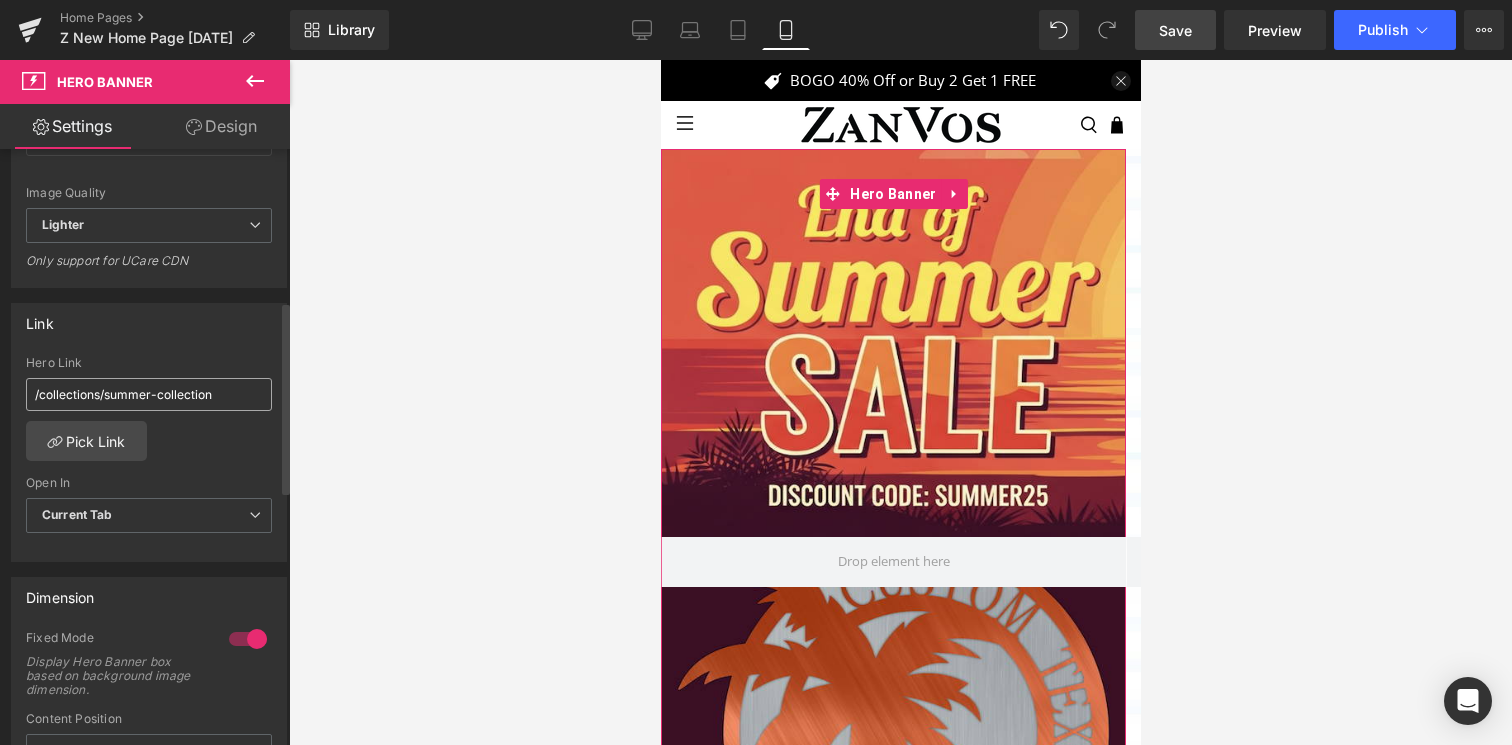 scroll, scrollTop: 0, scrollLeft: 0, axis: both 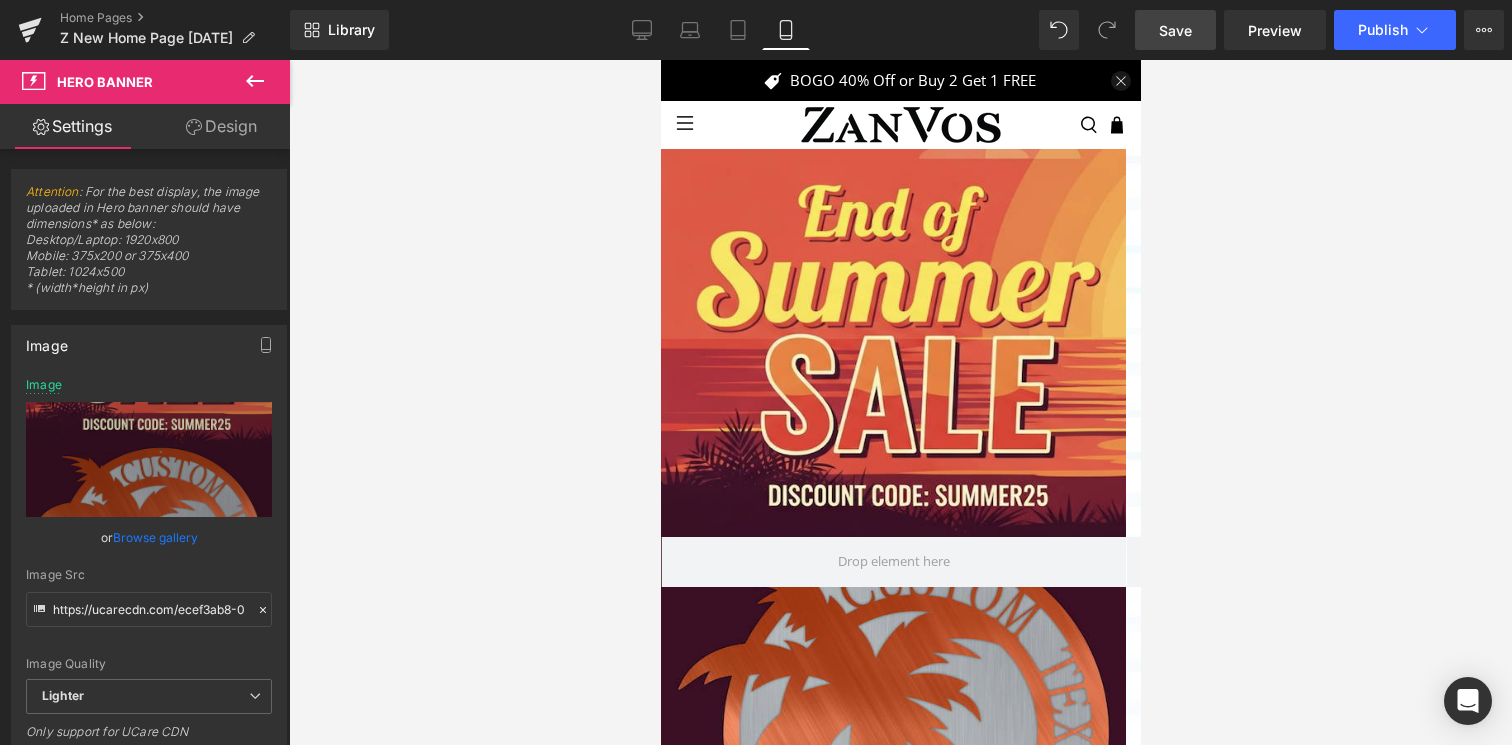 type on "End of Summer Sale - SUMMER25" 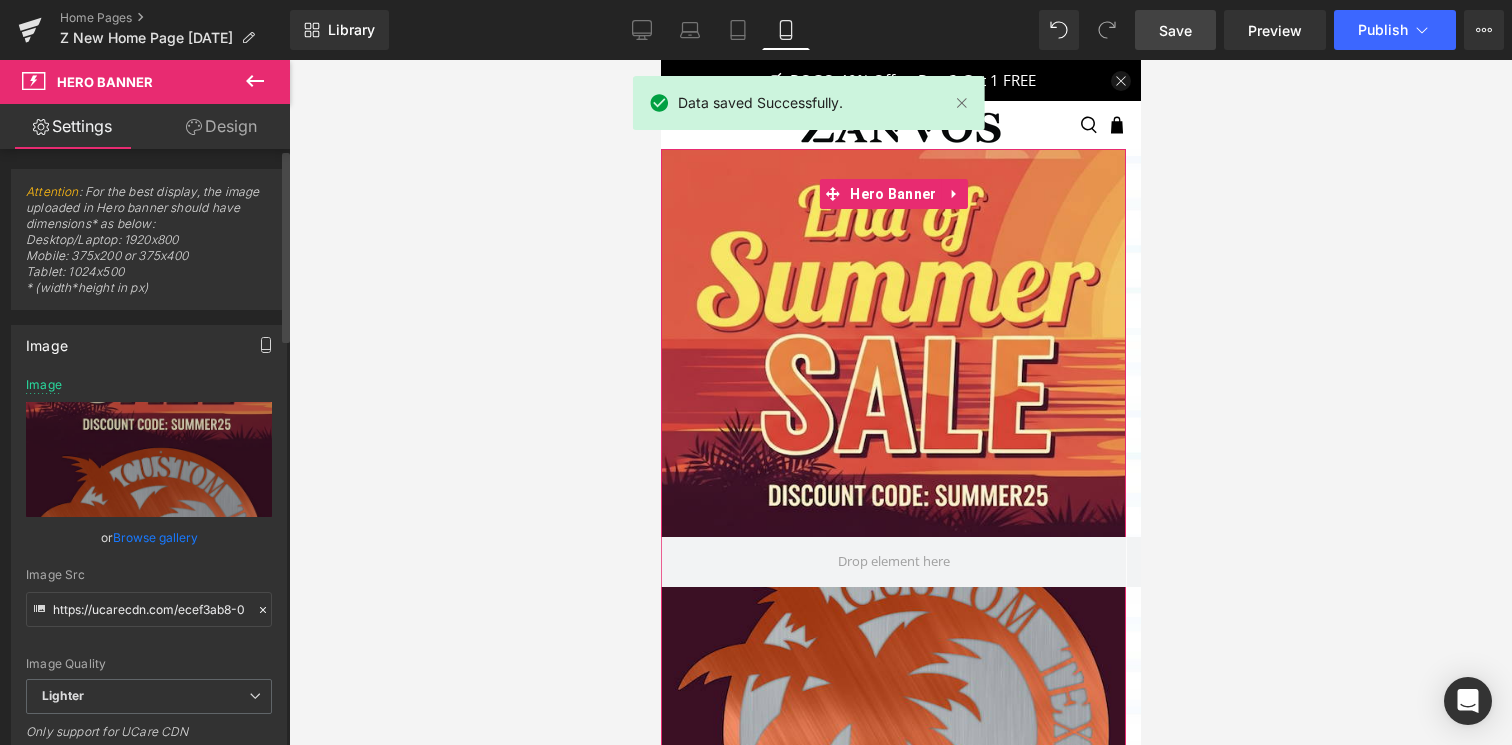 click at bounding box center [266, 345] 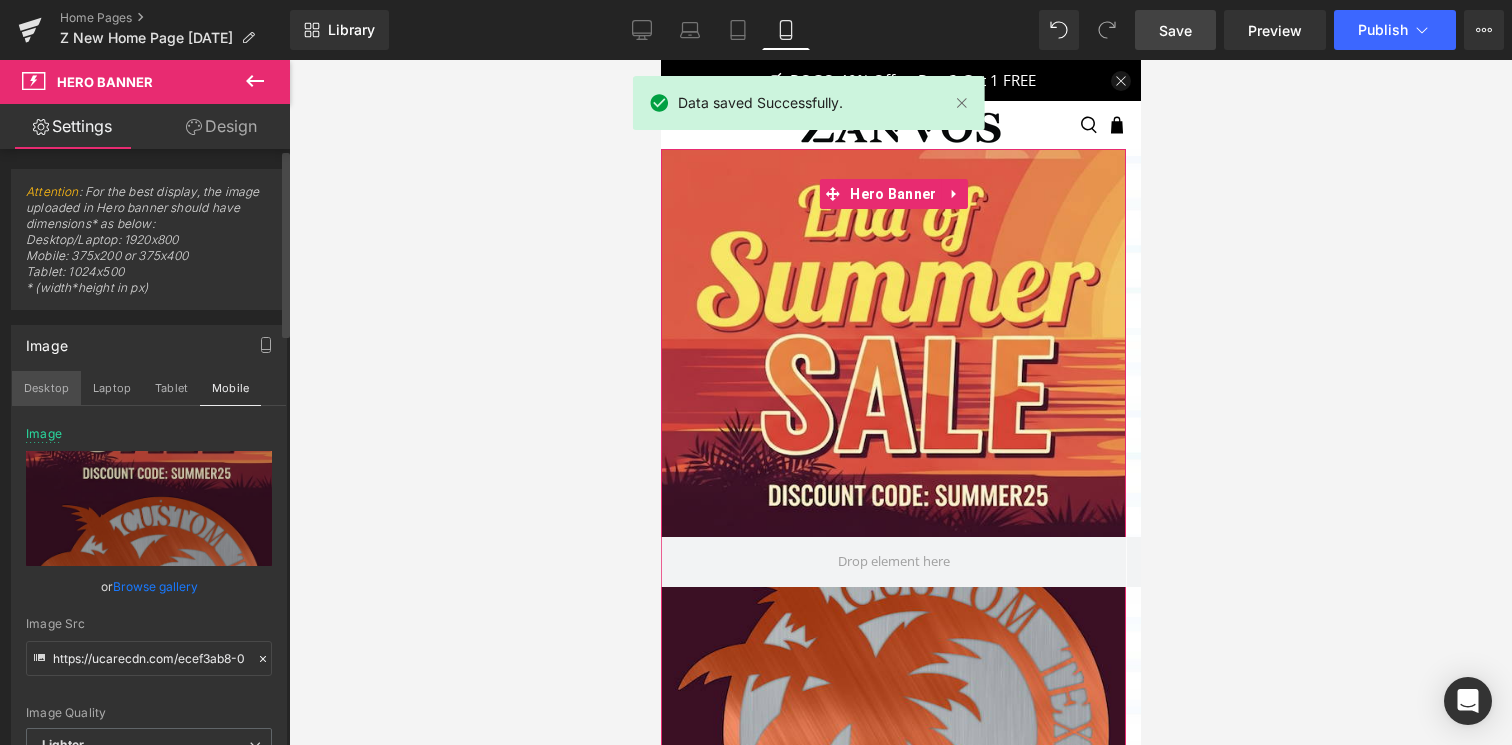 click on "Desktop" at bounding box center [46, 388] 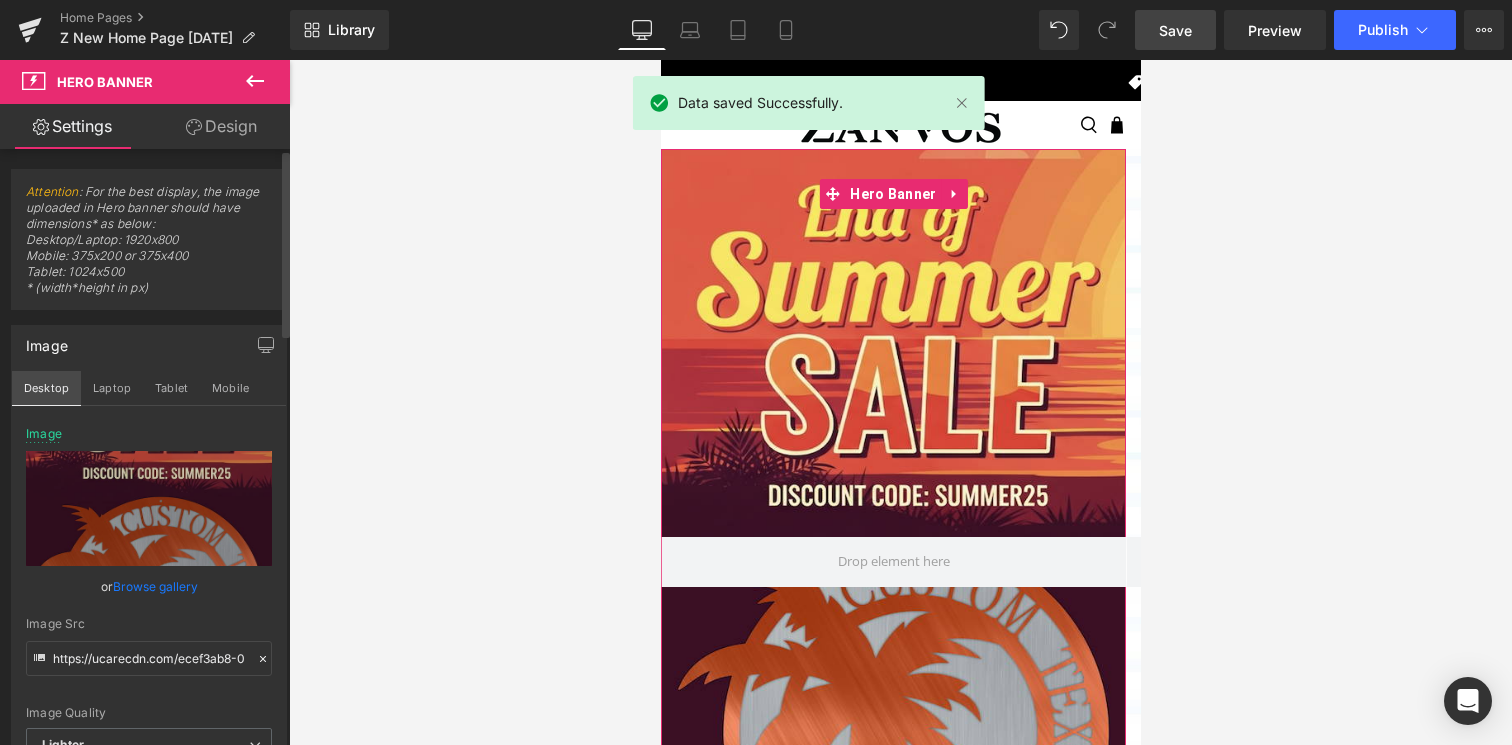 scroll, scrollTop: 81, scrollLeft: 0, axis: vertical 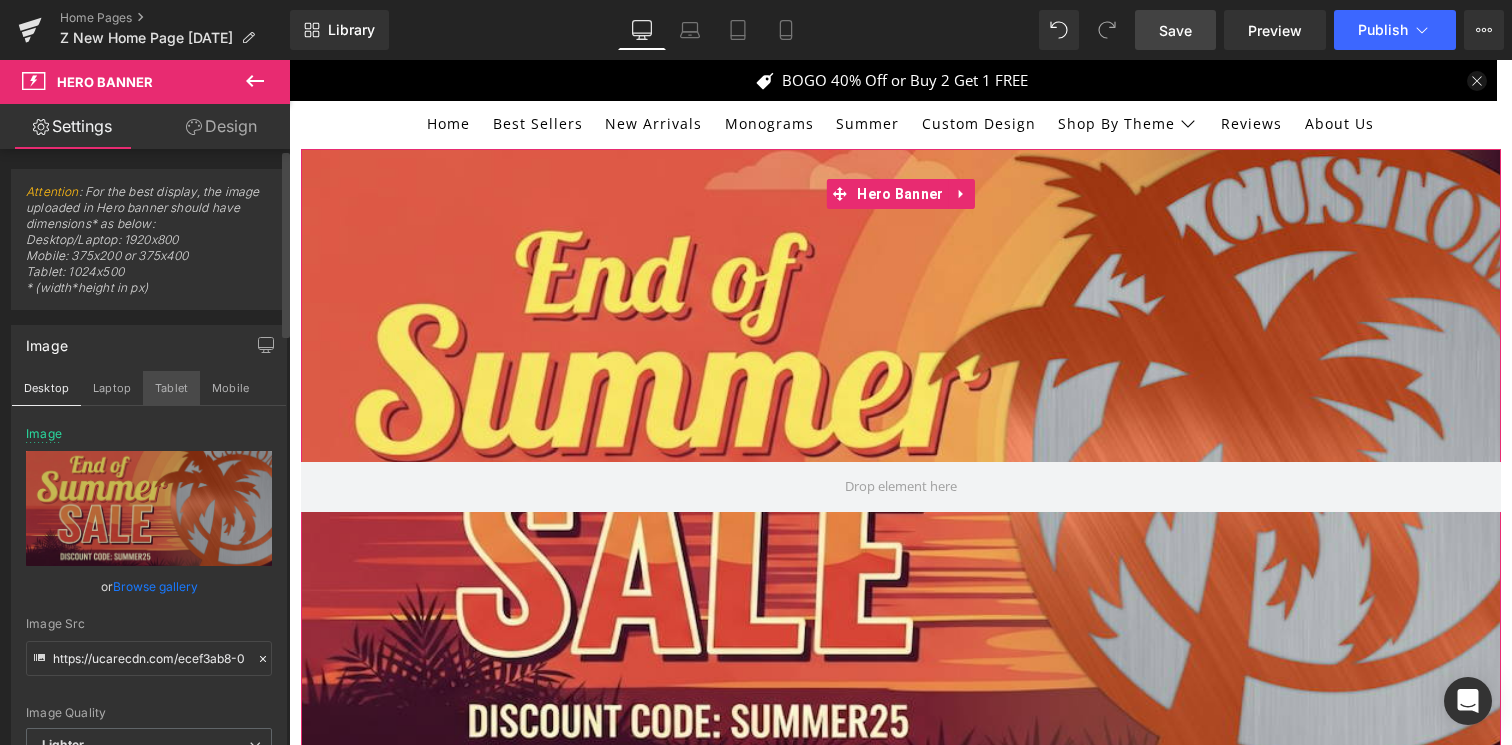 click on "Tablet" at bounding box center (171, 388) 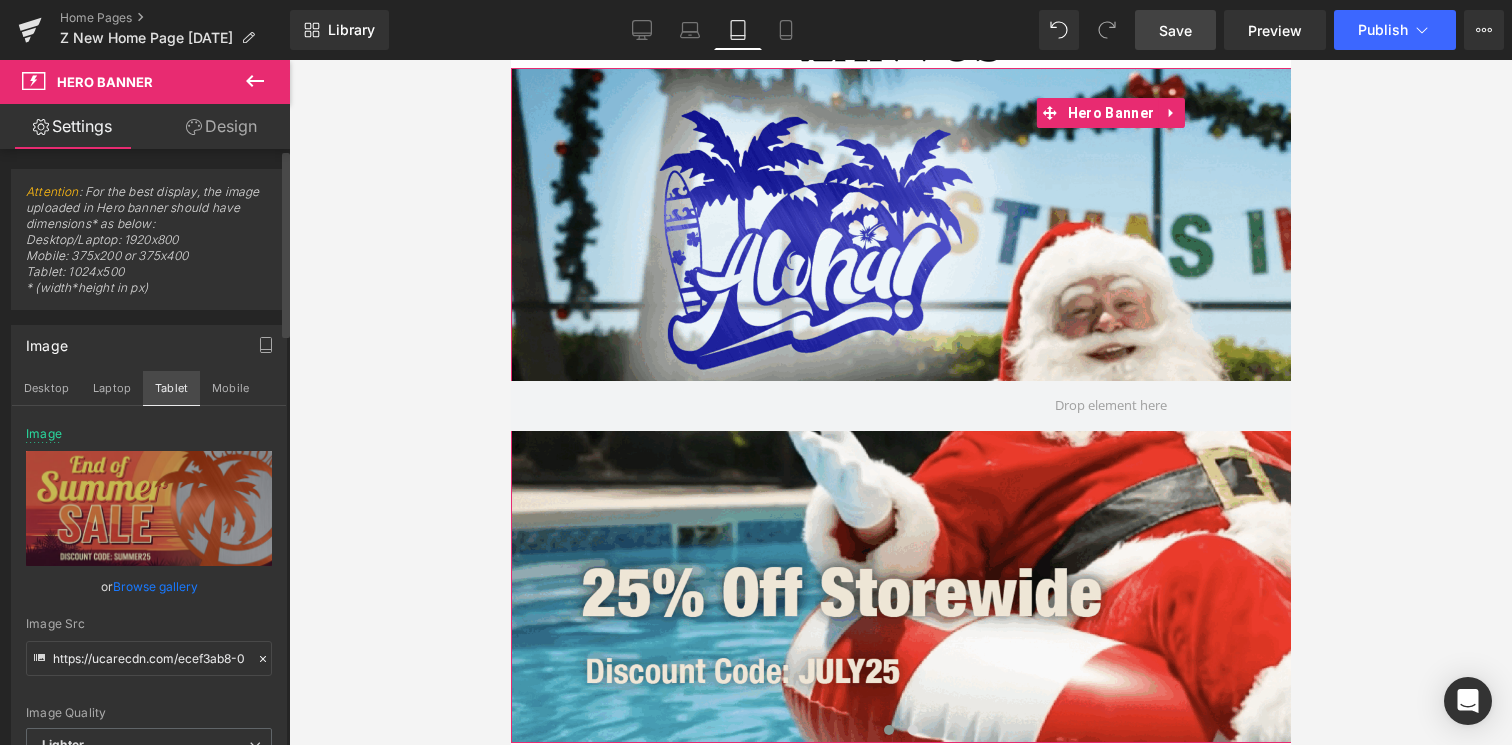 scroll, scrollTop: 0, scrollLeft: 0, axis: both 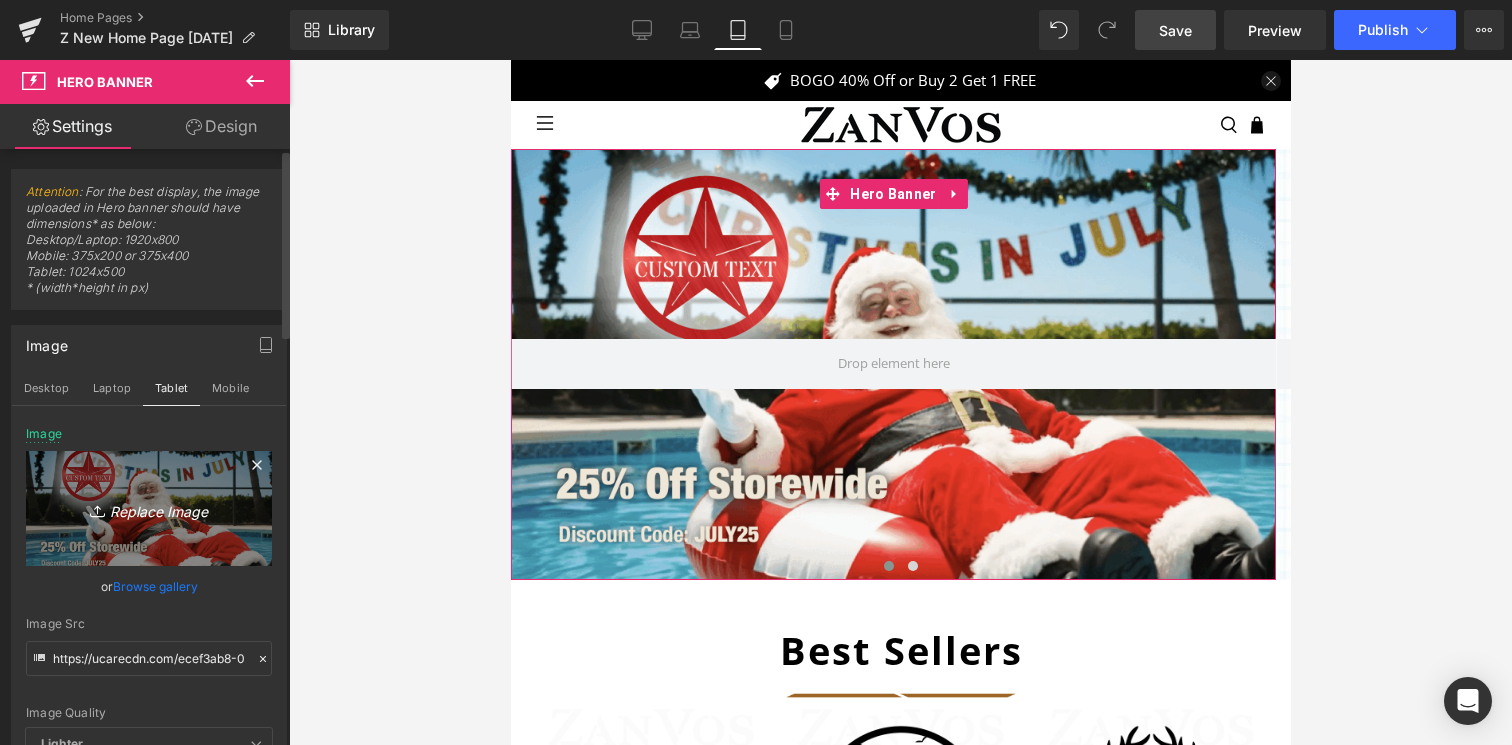 click on "Replace Image" at bounding box center [149, 508] 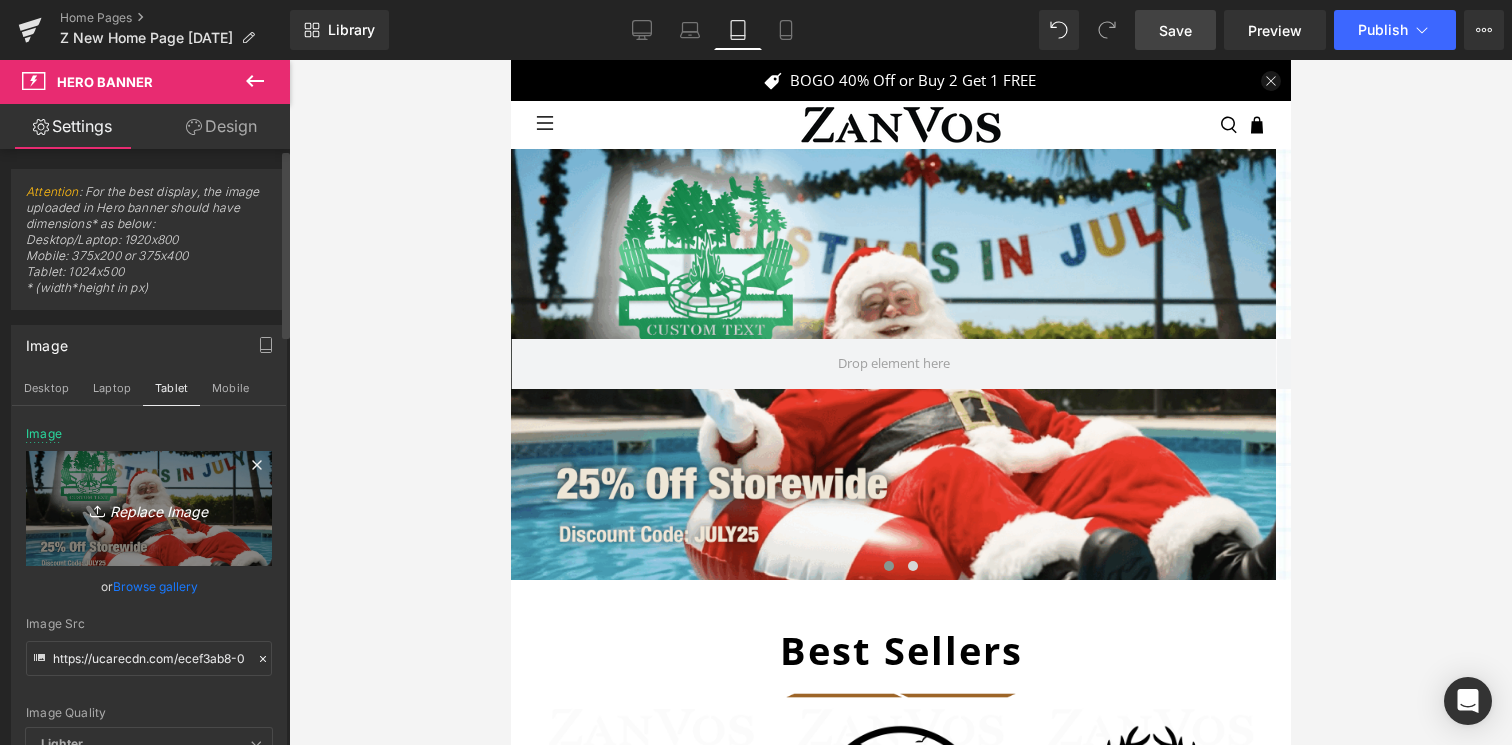 type on "C:\fakepath\BannerTemplateMaster-15.png" 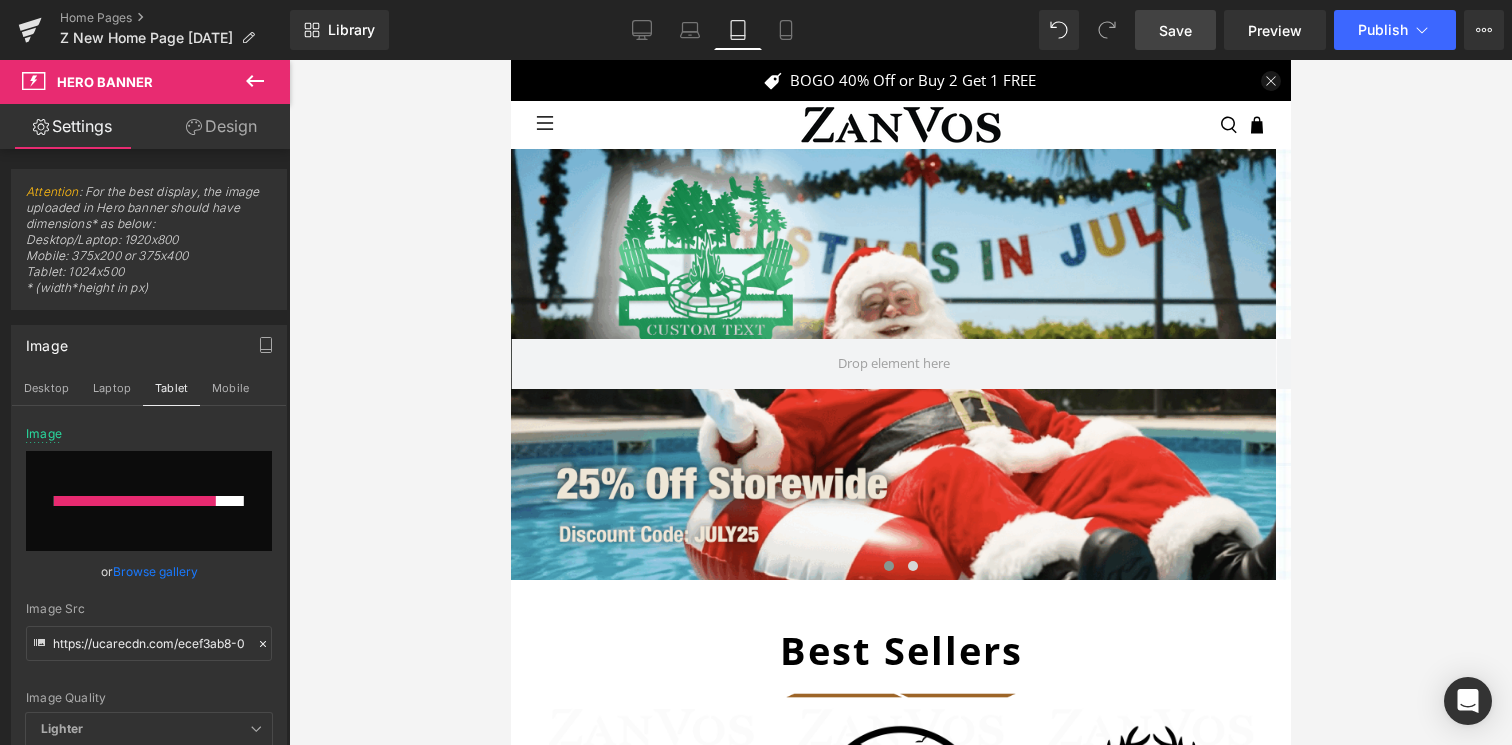 drag, startPoint x: 1180, startPoint y: 44, endPoint x: 262, endPoint y: 224, distance: 935.48065 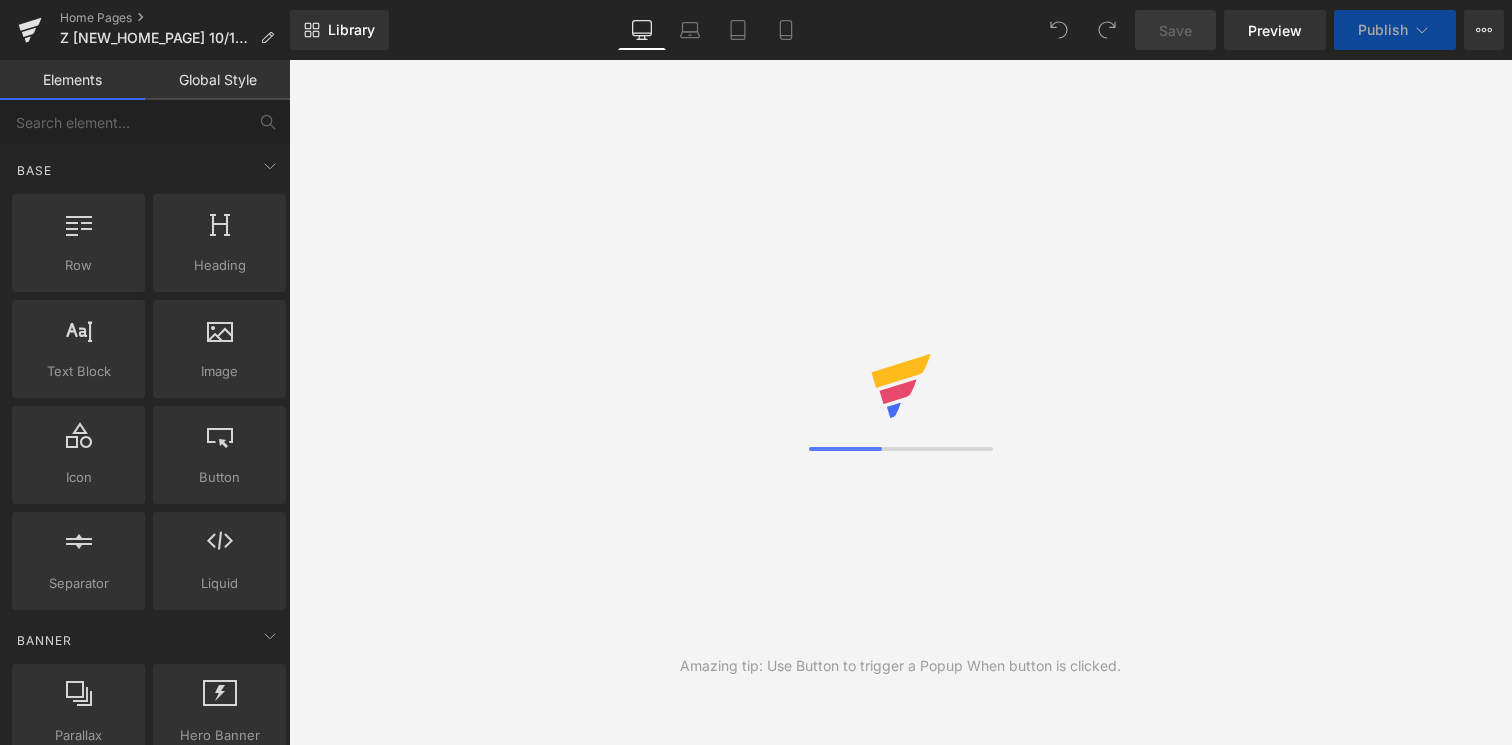 scroll, scrollTop: 0, scrollLeft: 0, axis: both 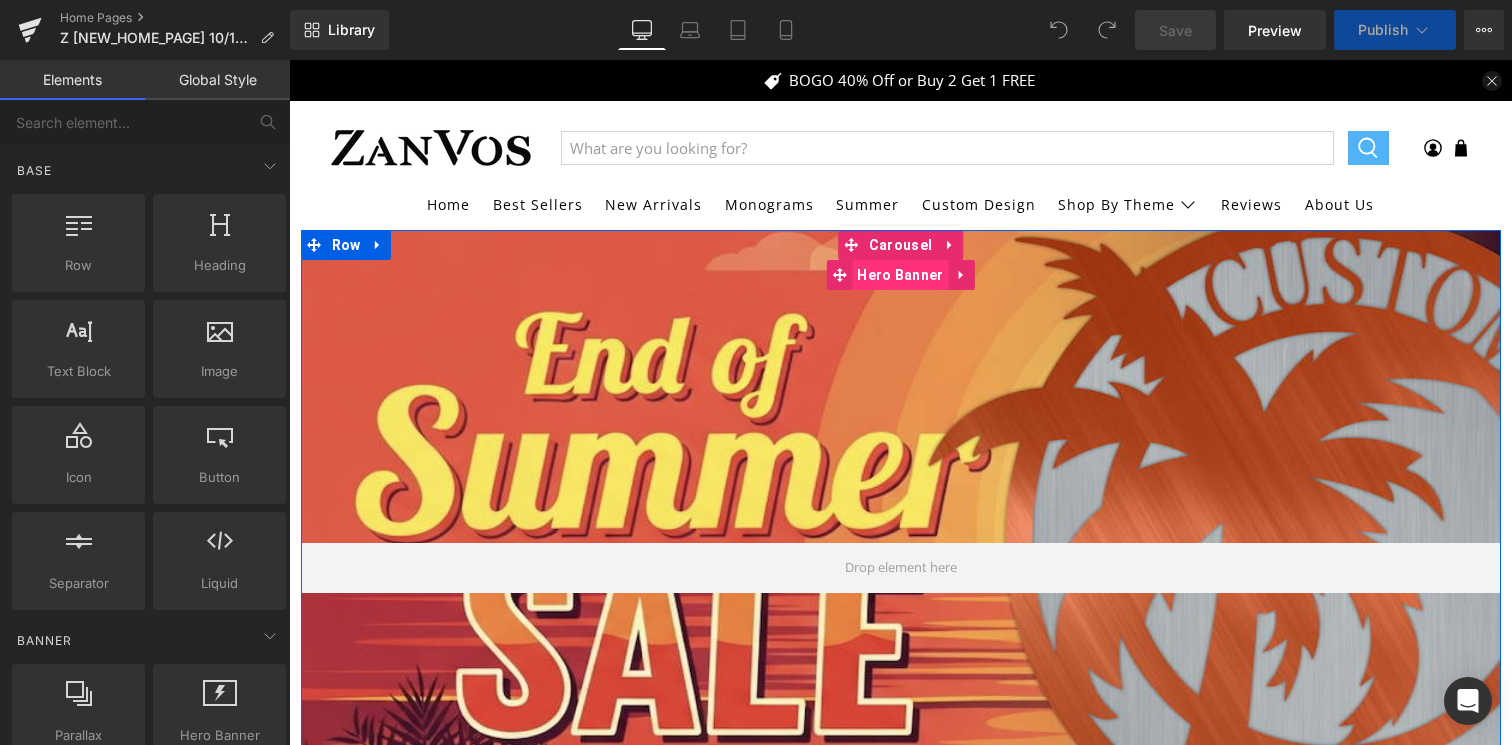 click on "Hero Banner" at bounding box center (900, 275) 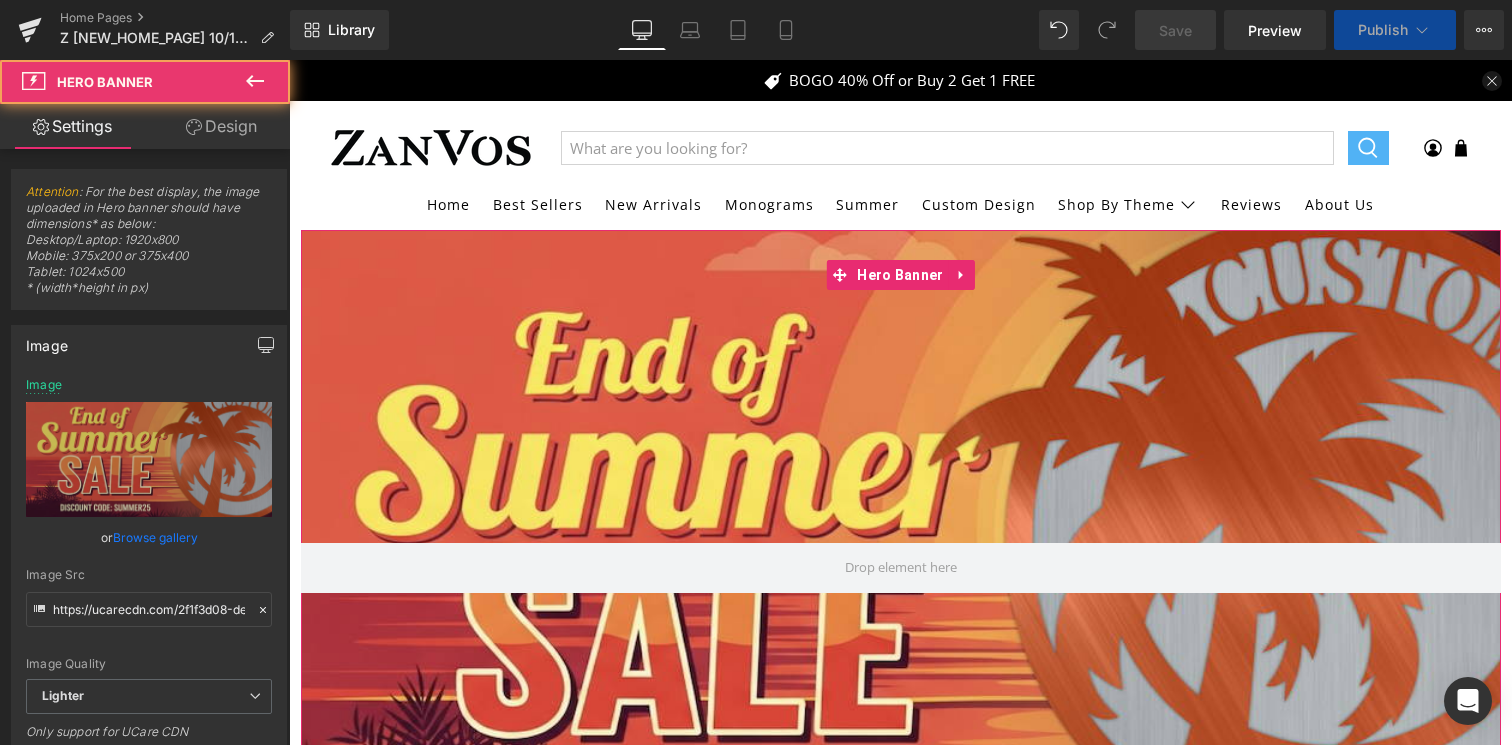 click 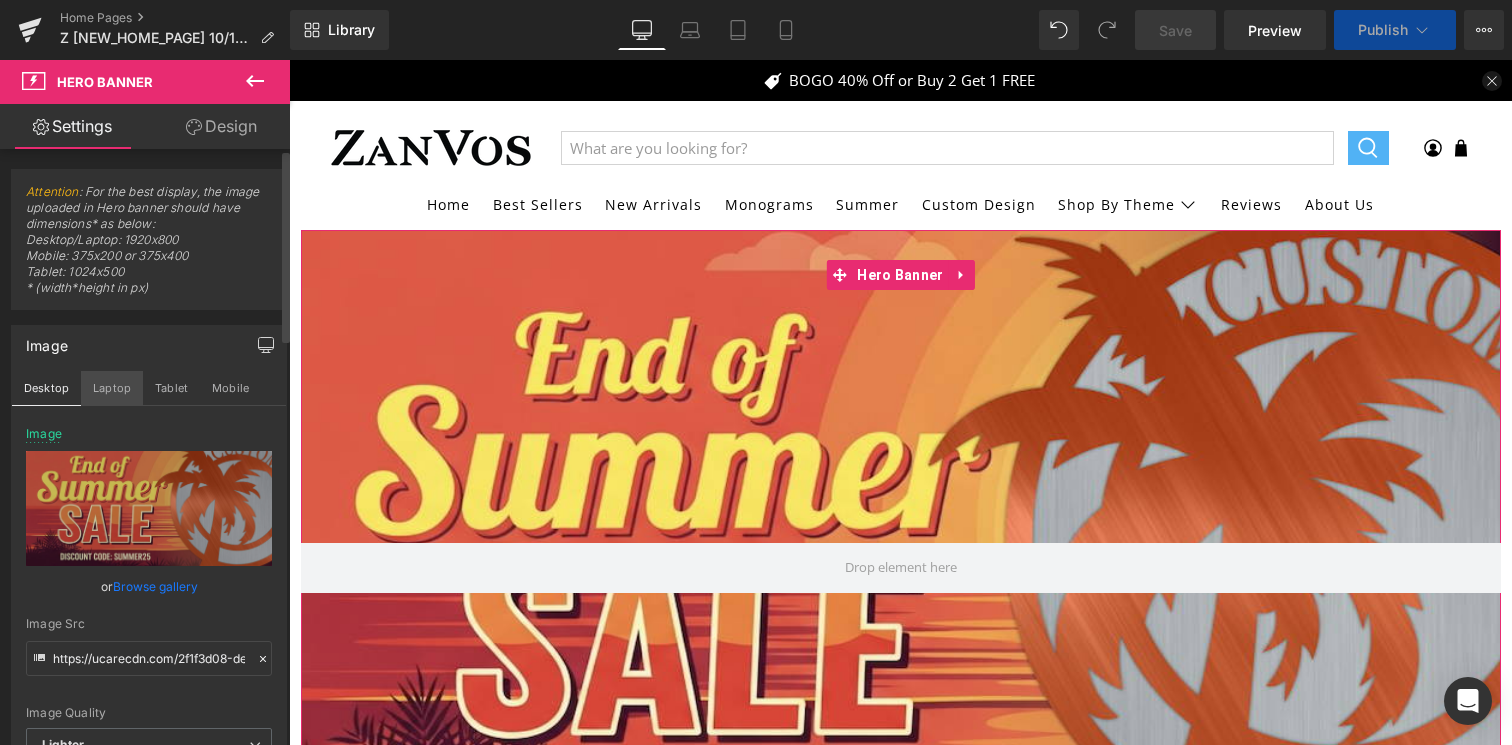 click on "Laptop" at bounding box center (112, 388) 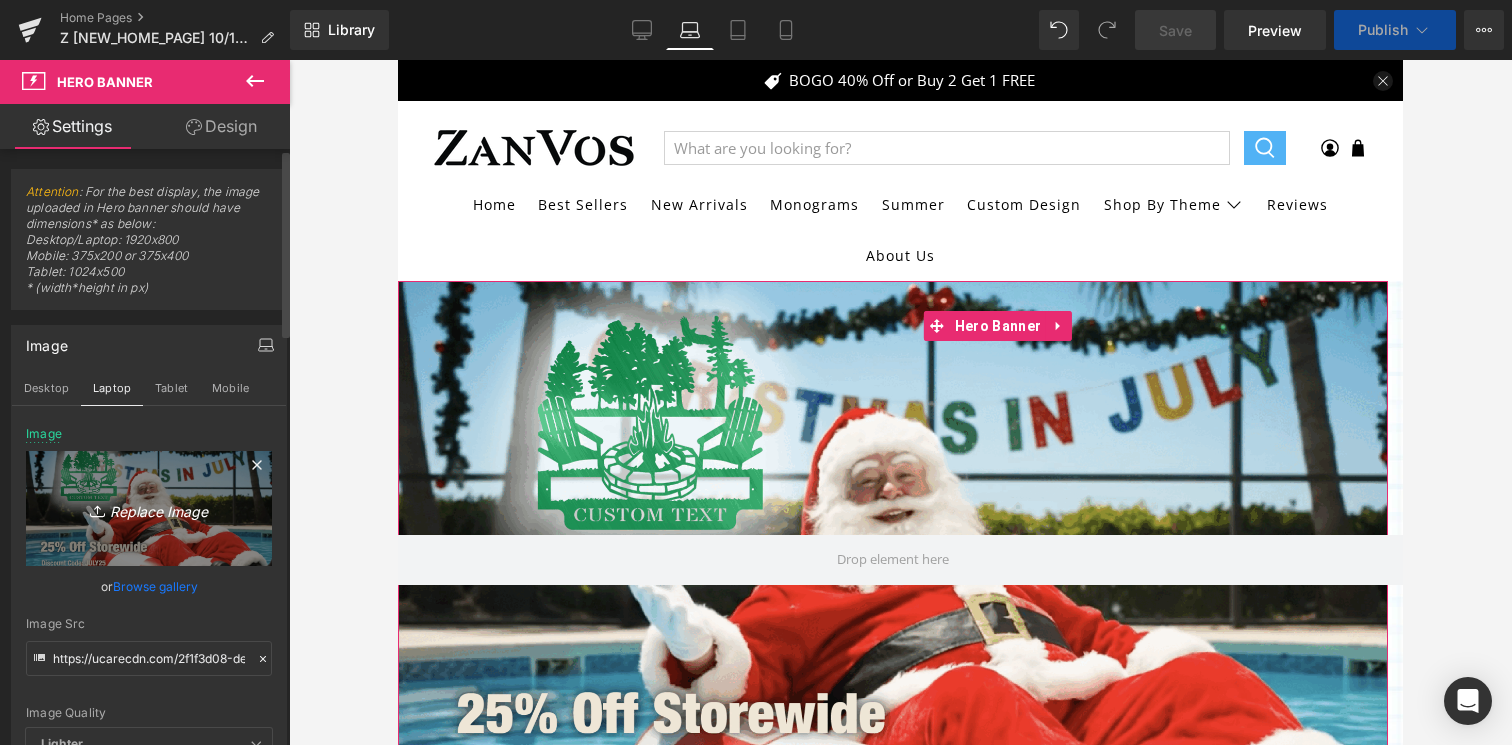 click on "Replace Image" at bounding box center [149, 508] 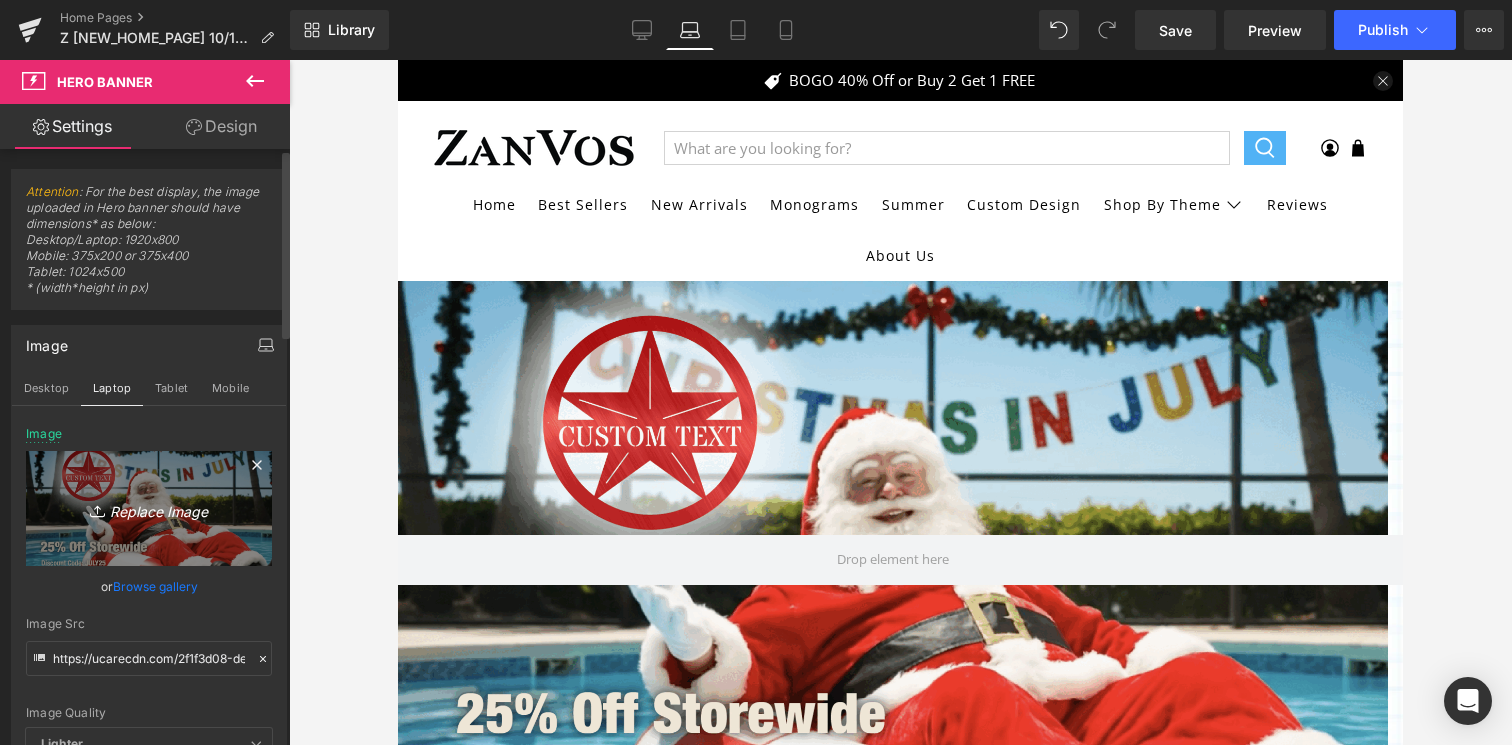 type on "C:\fakepath\[FILENAME].png" 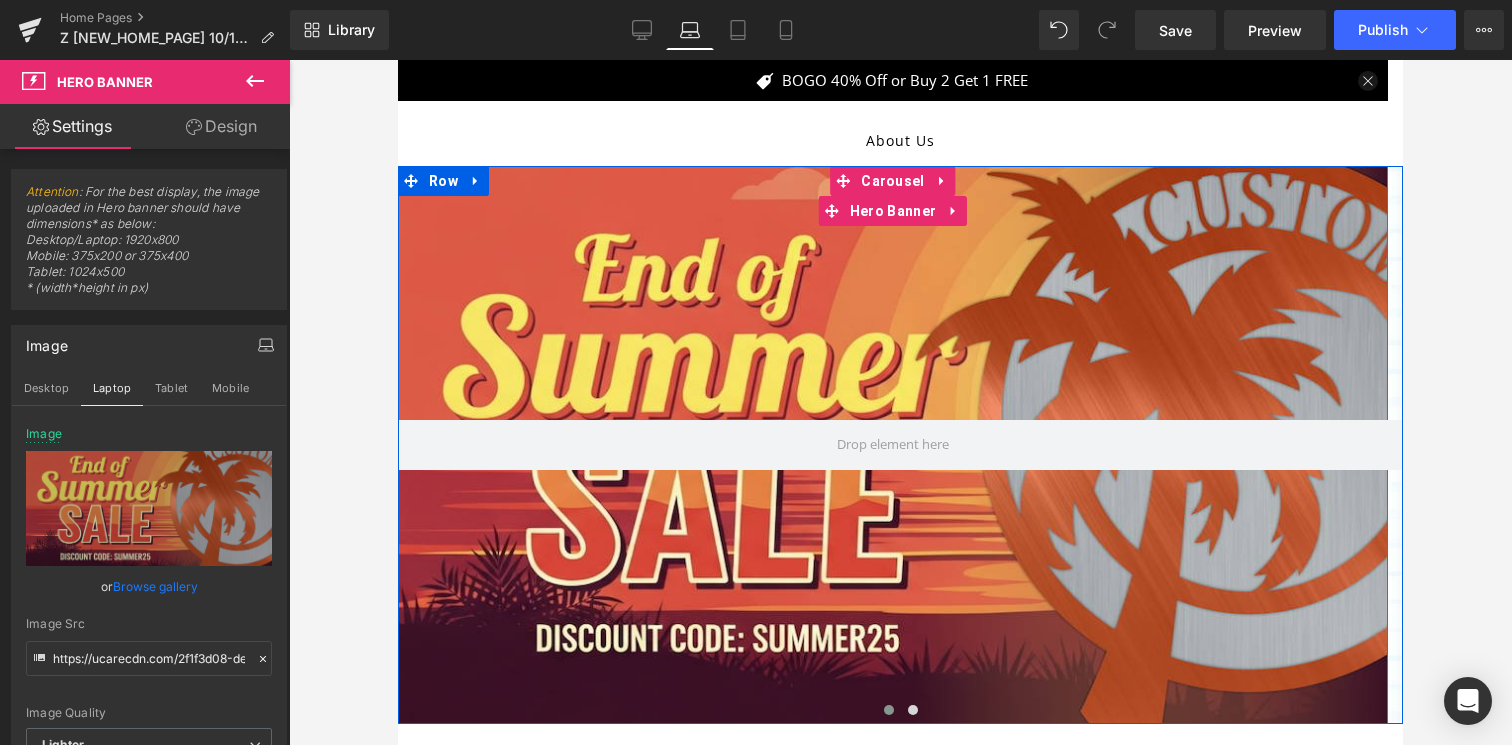 scroll, scrollTop: 123, scrollLeft: 0, axis: vertical 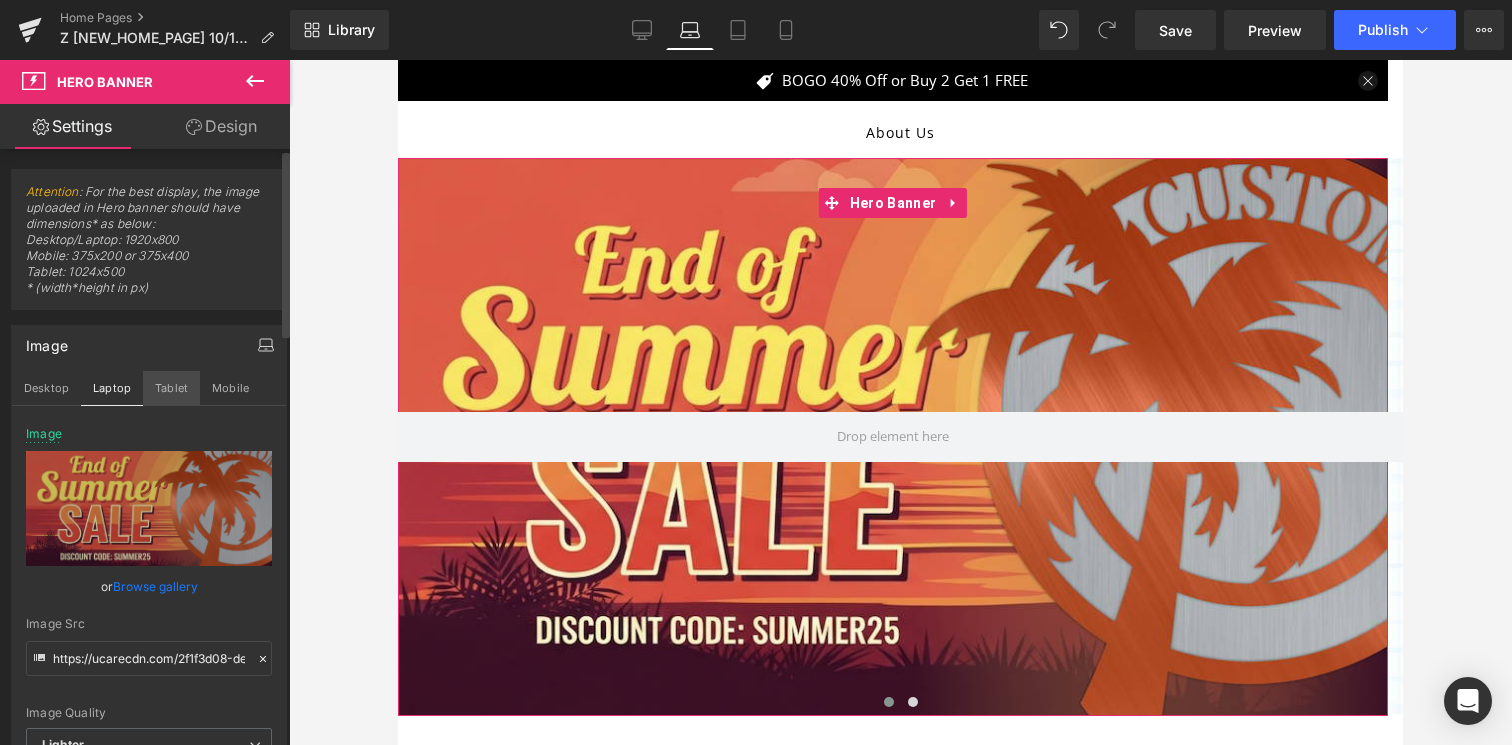 click on "Tablet" at bounding box center [171, 388] 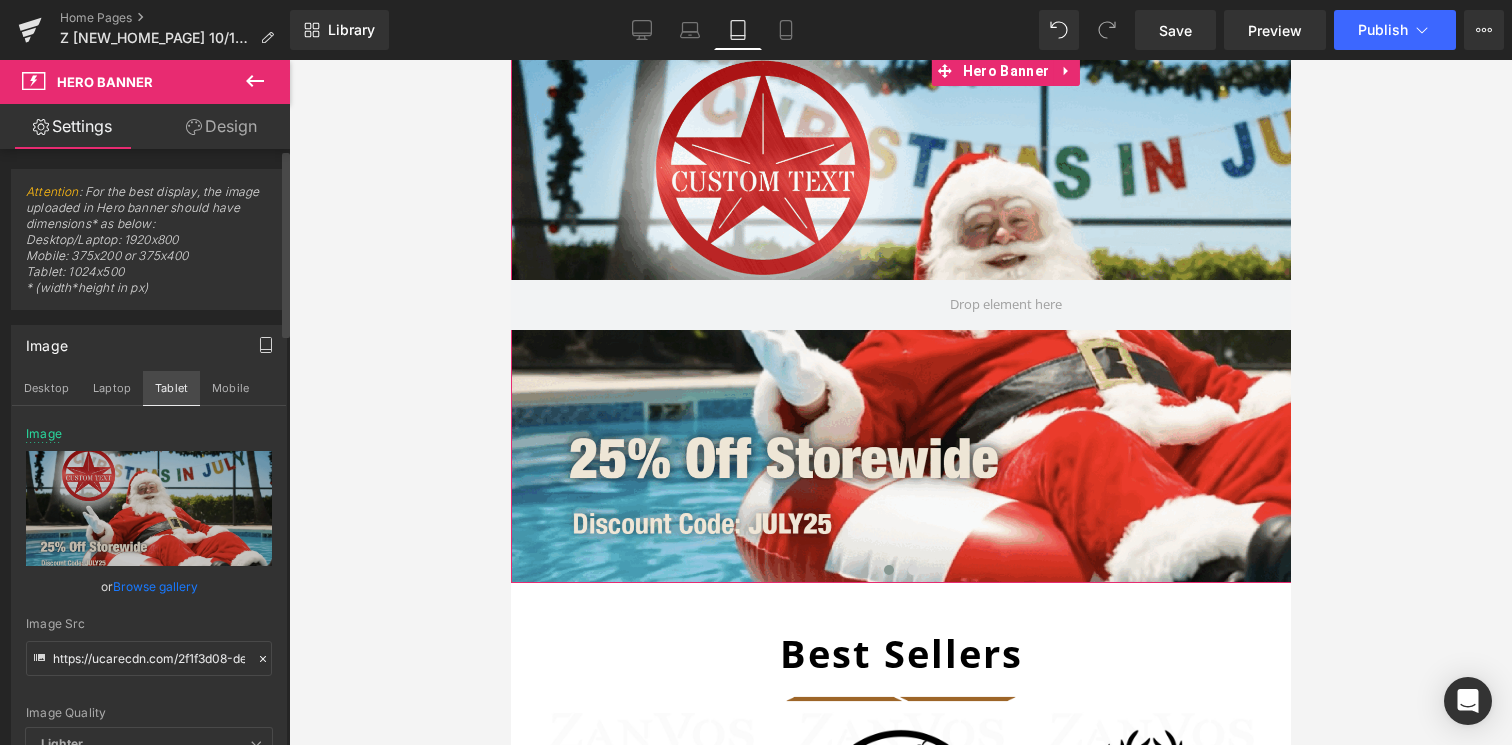 scroll, scrollTop: 0, scrollLeft: 0, axis: both 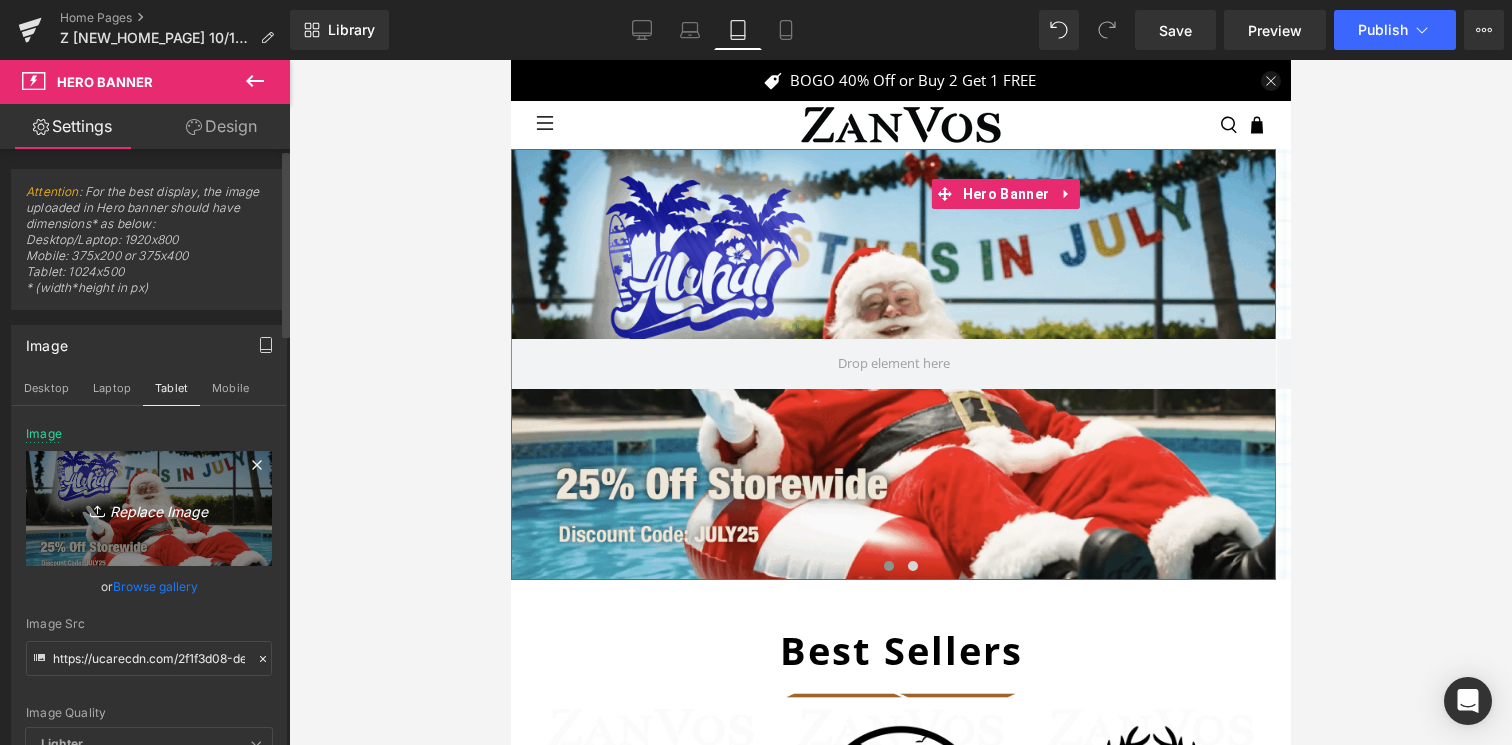 click on "Replace Image" at bounding box center (149, 508) 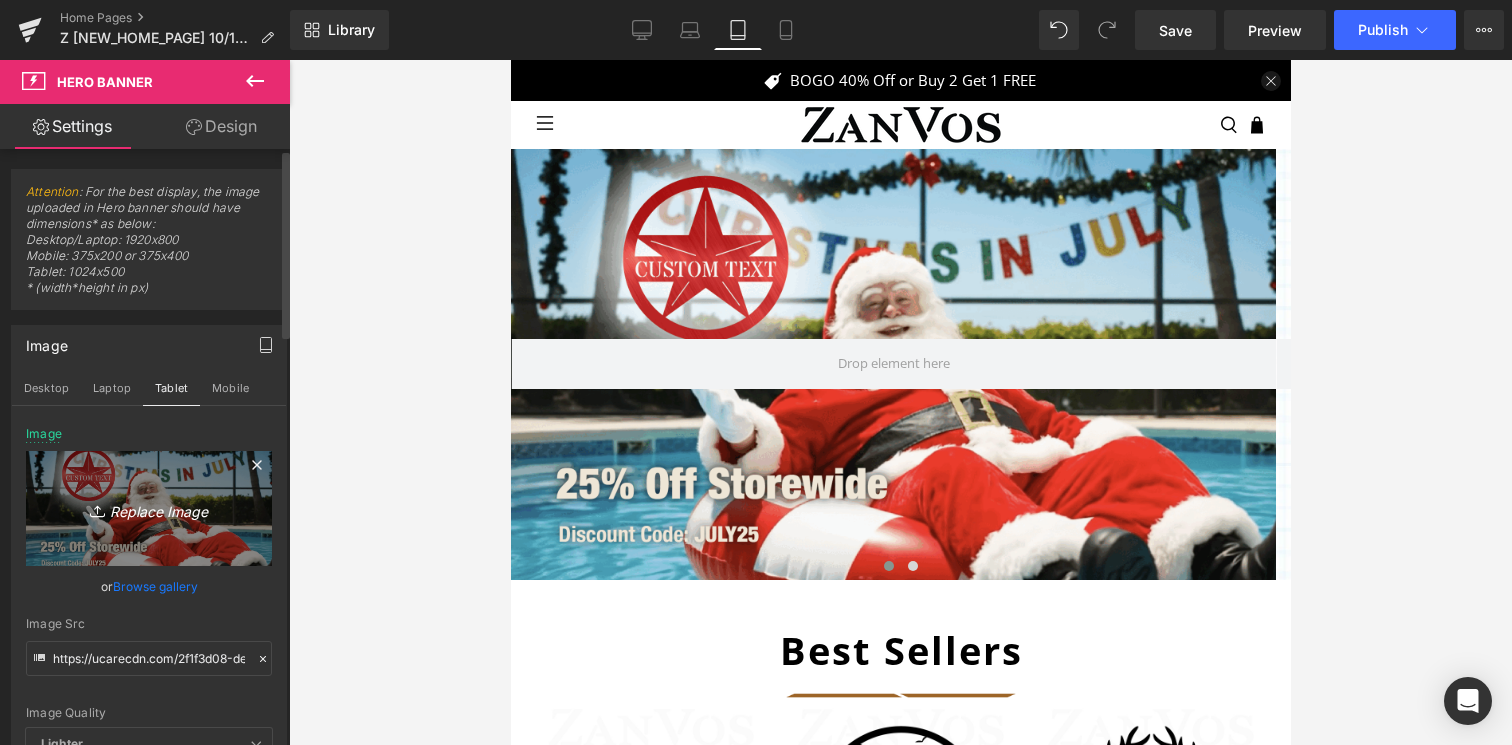 type on "C:\fakepath\BannerTemplateMaster-15.png" 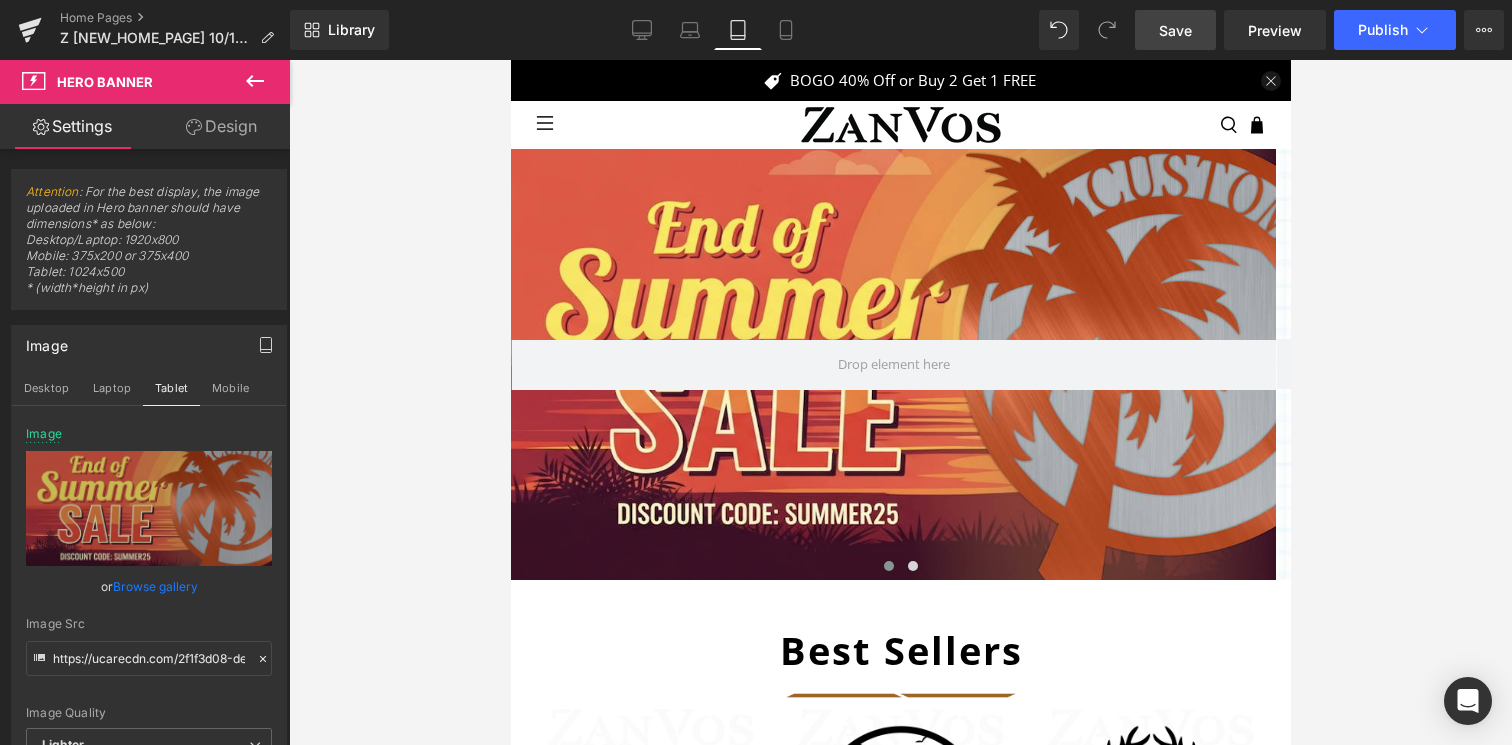 click on "Save" at bounding box center [1175, 30] 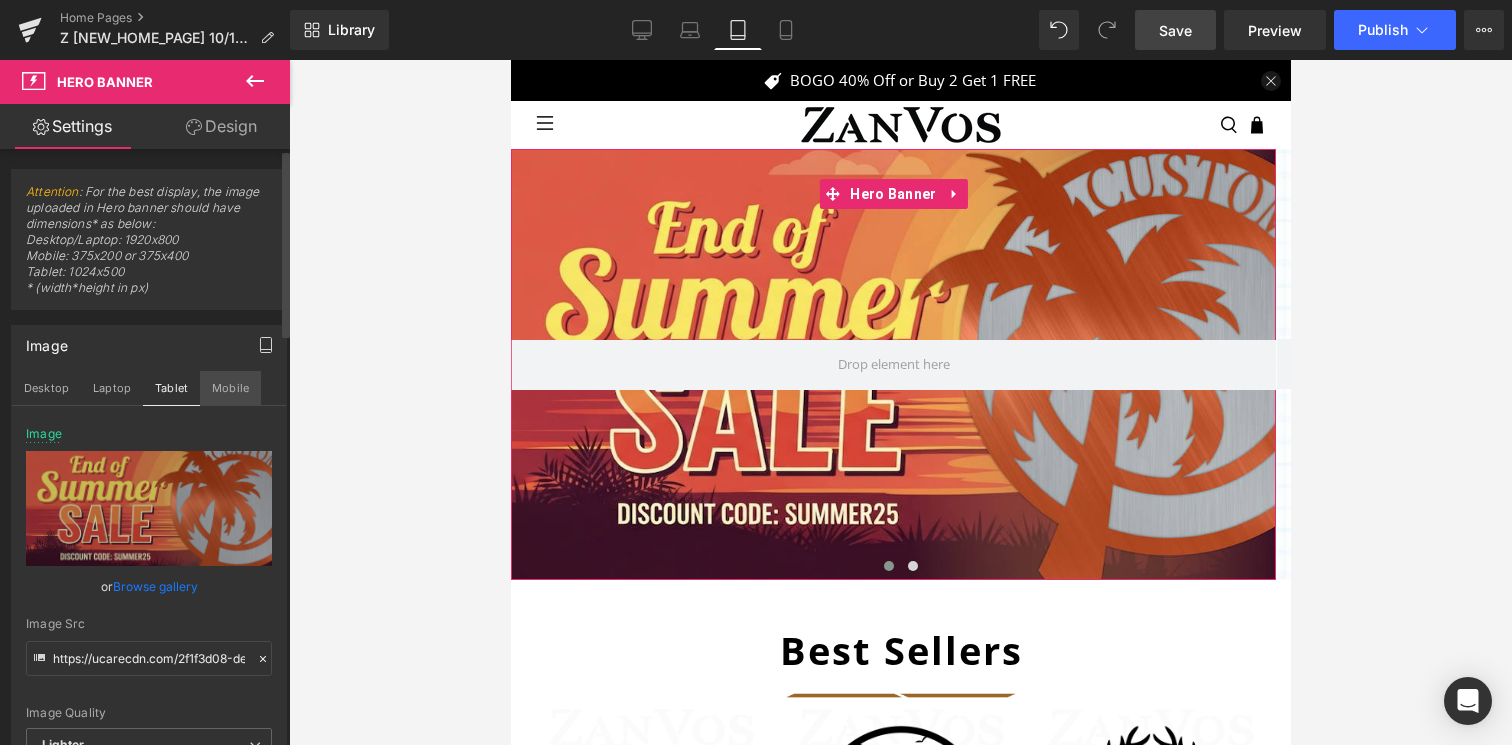 click on "Mobile" at bounding box center (230, 388) 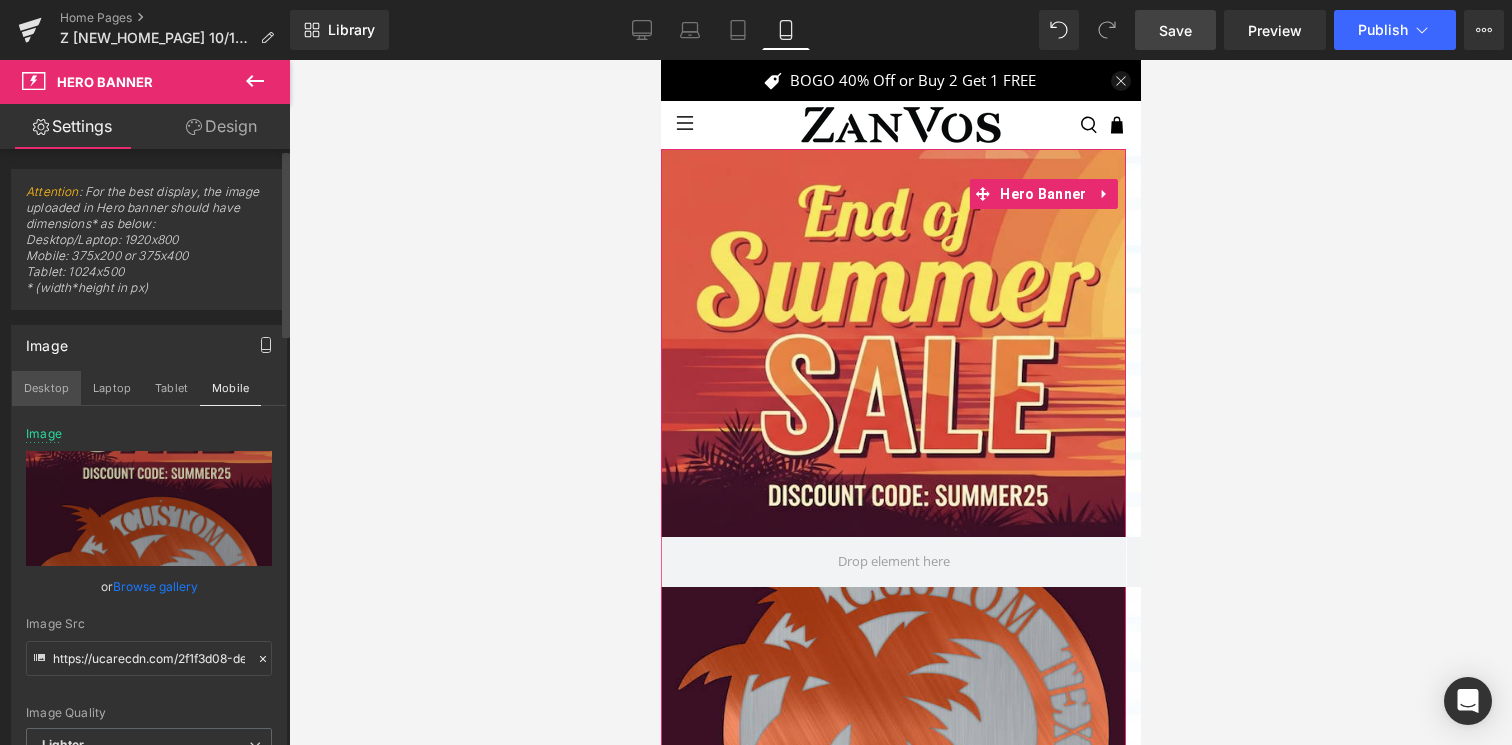 click on "Desktop" at bounding box center (46, 388) 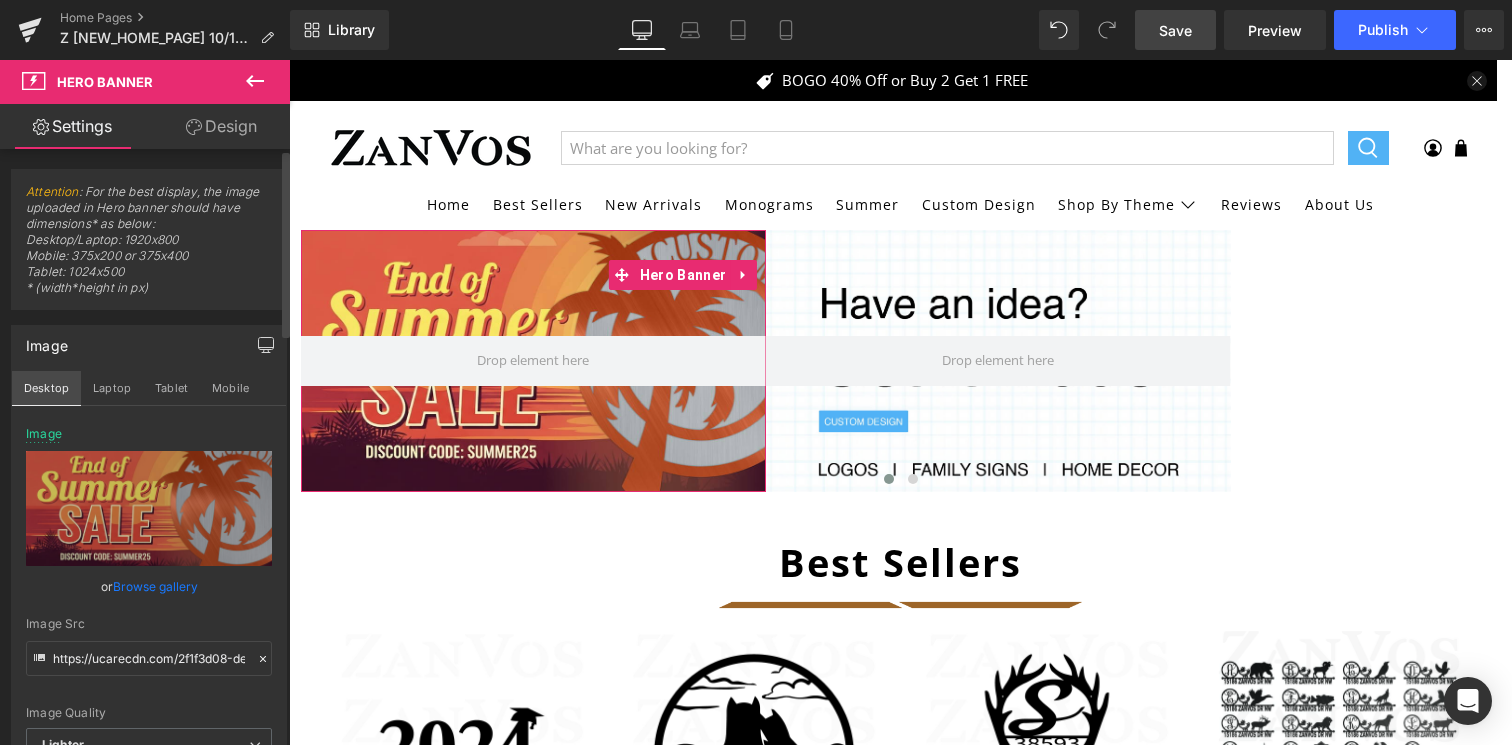 scroll, scrollTop: 81, scrollLeft: 0, axis: vertical 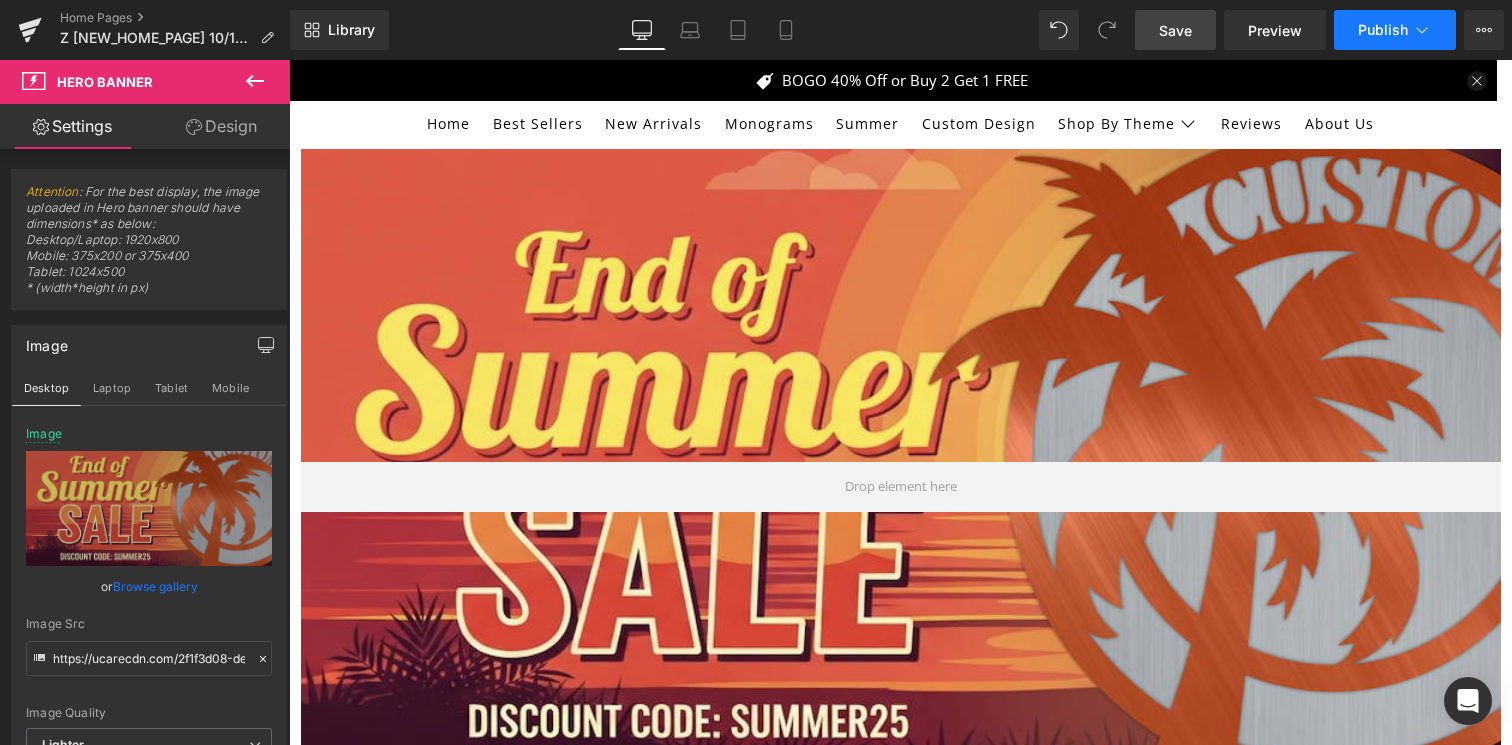 click on "Publish" at bounding box center (1395, 30) 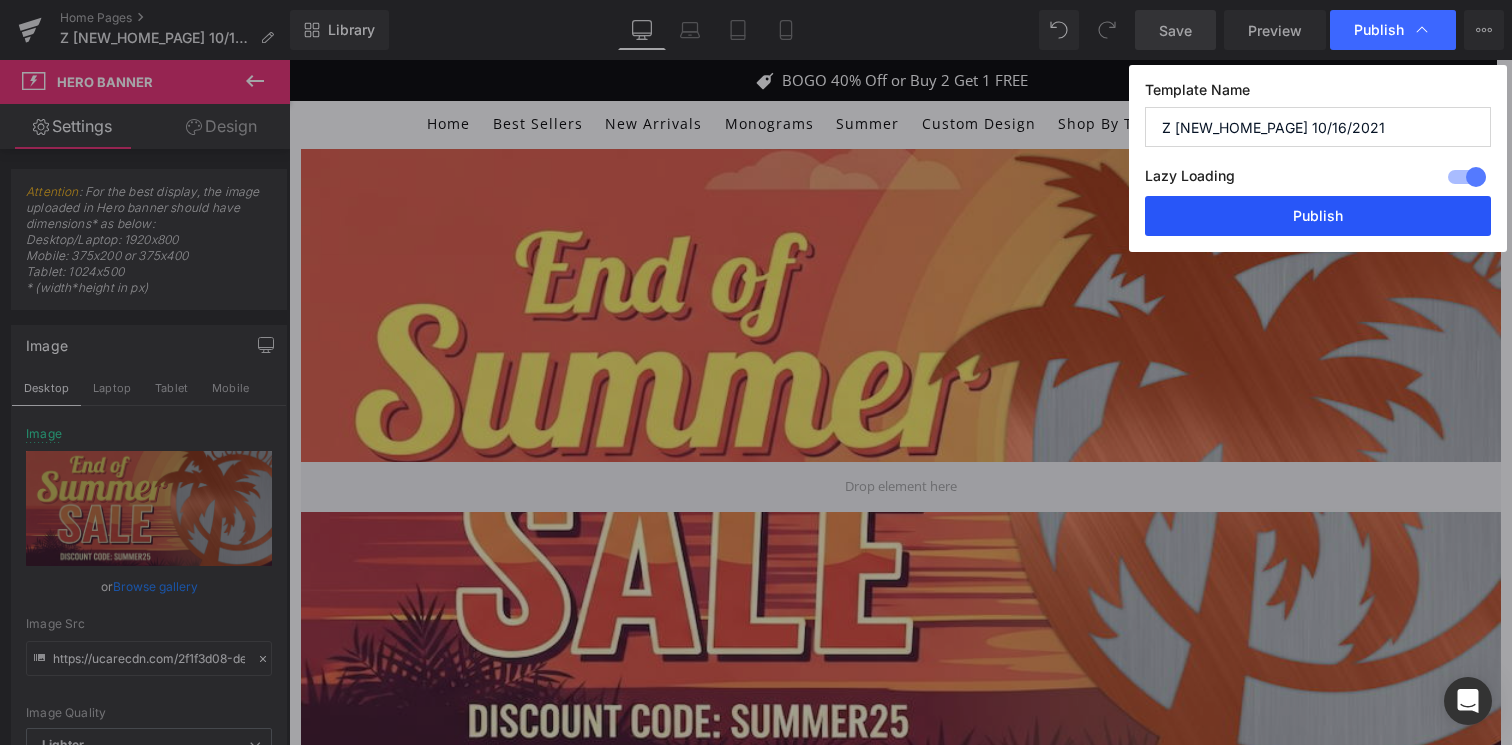 click on "Publish" at bounding box center (1318, 216) 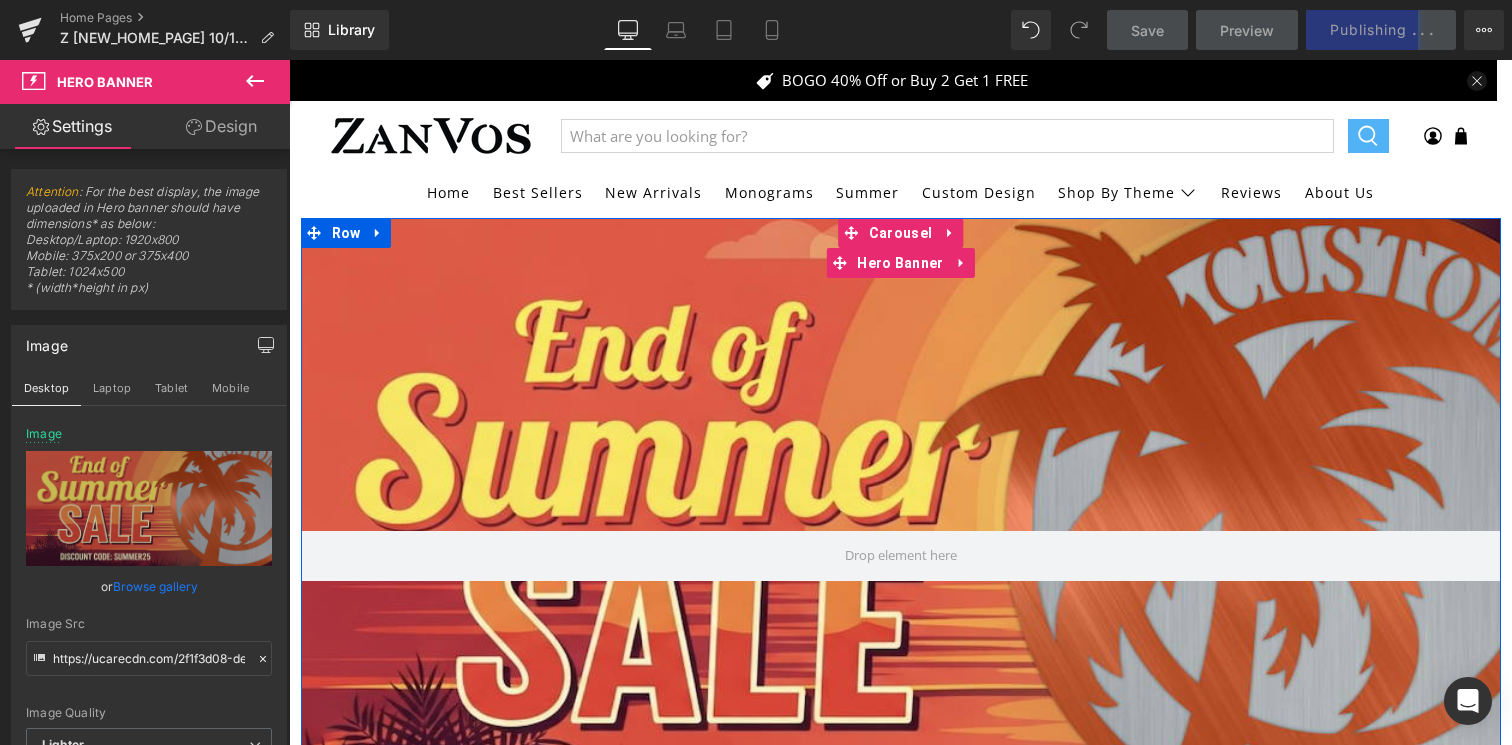 scroll, scrollTop: 0, scrollLeft: 0, axis: both 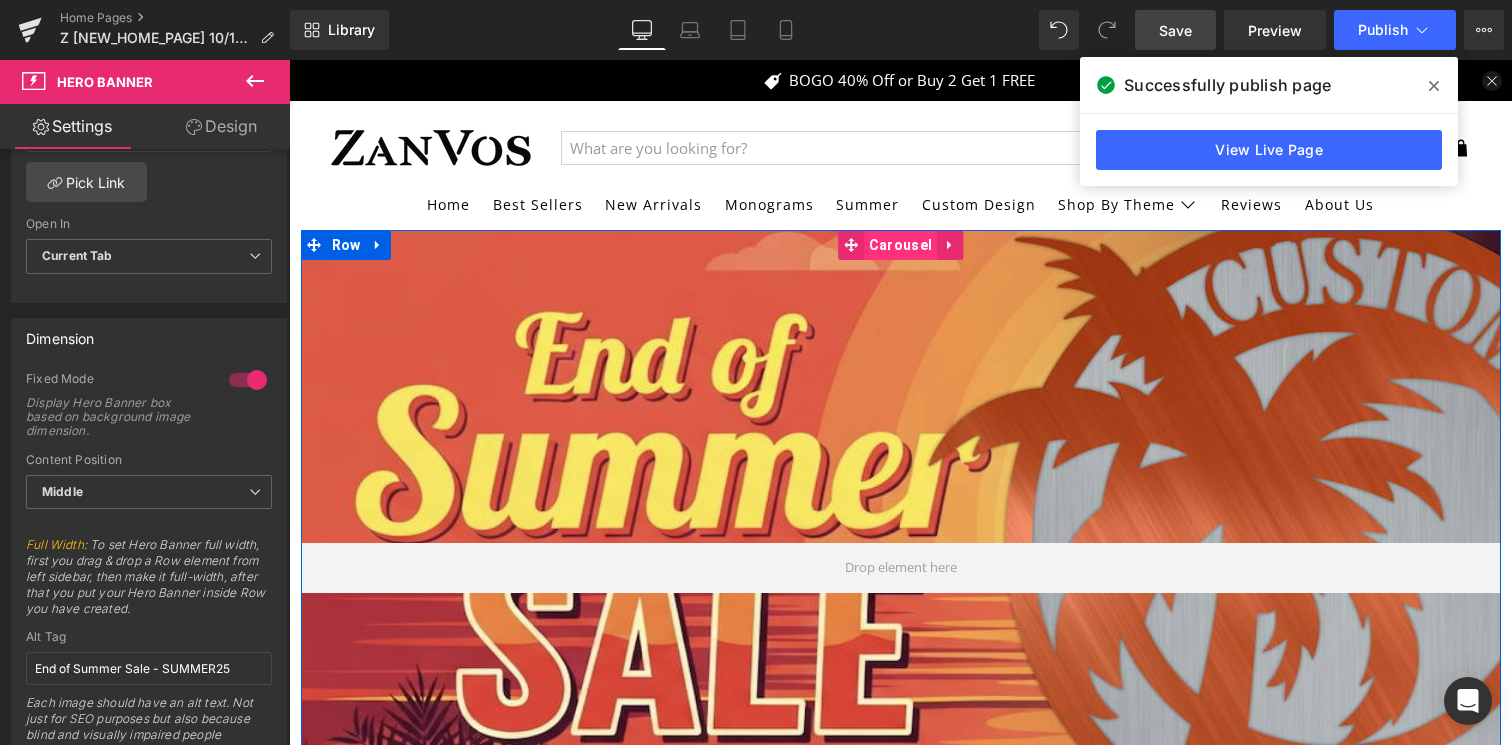 click on "Carousel" at bounding box center (900, 245) 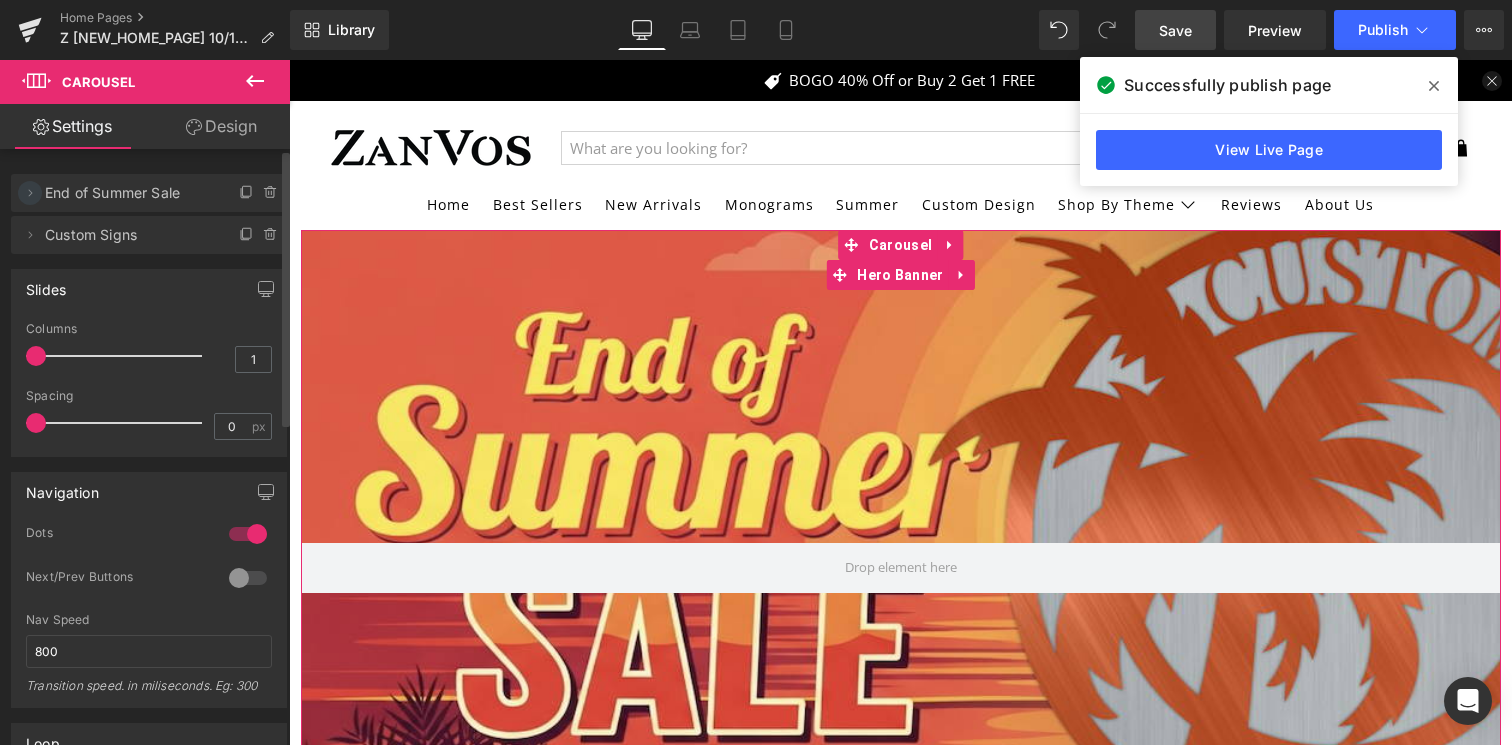 click 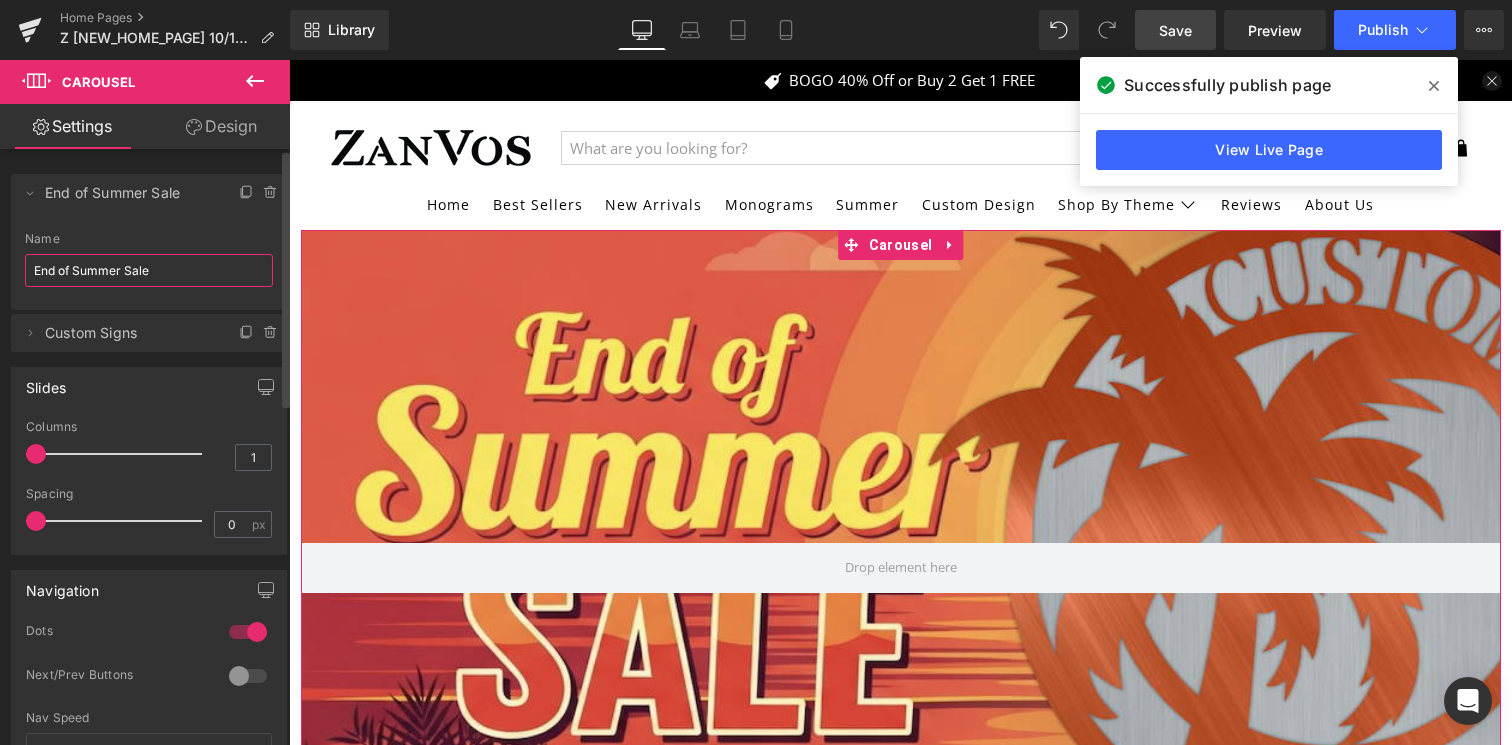 drag, startPoint x: 69, startPoint y: 268, endPoint x: 0, endPoint y: 269, distance: 69.00725 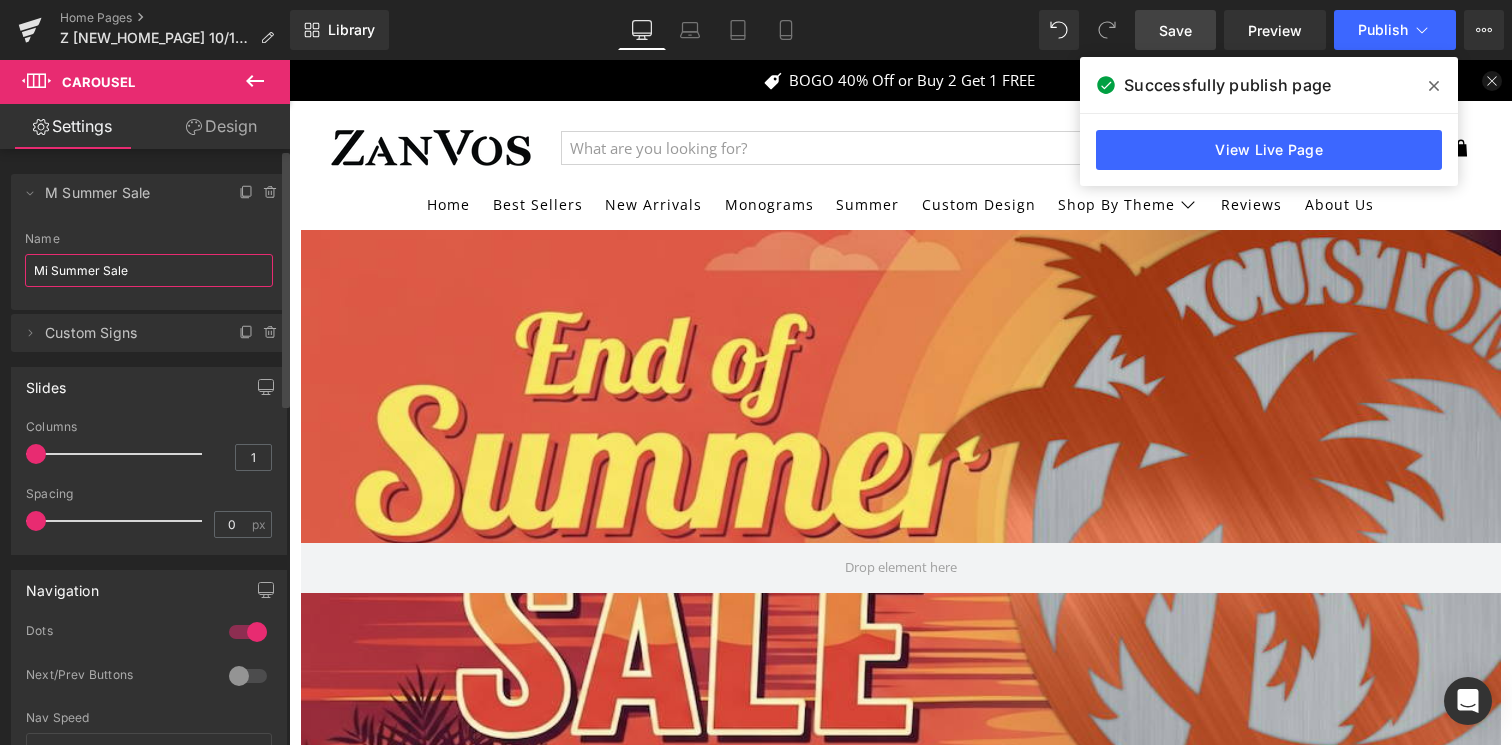 type on "Mid Summer Sale" 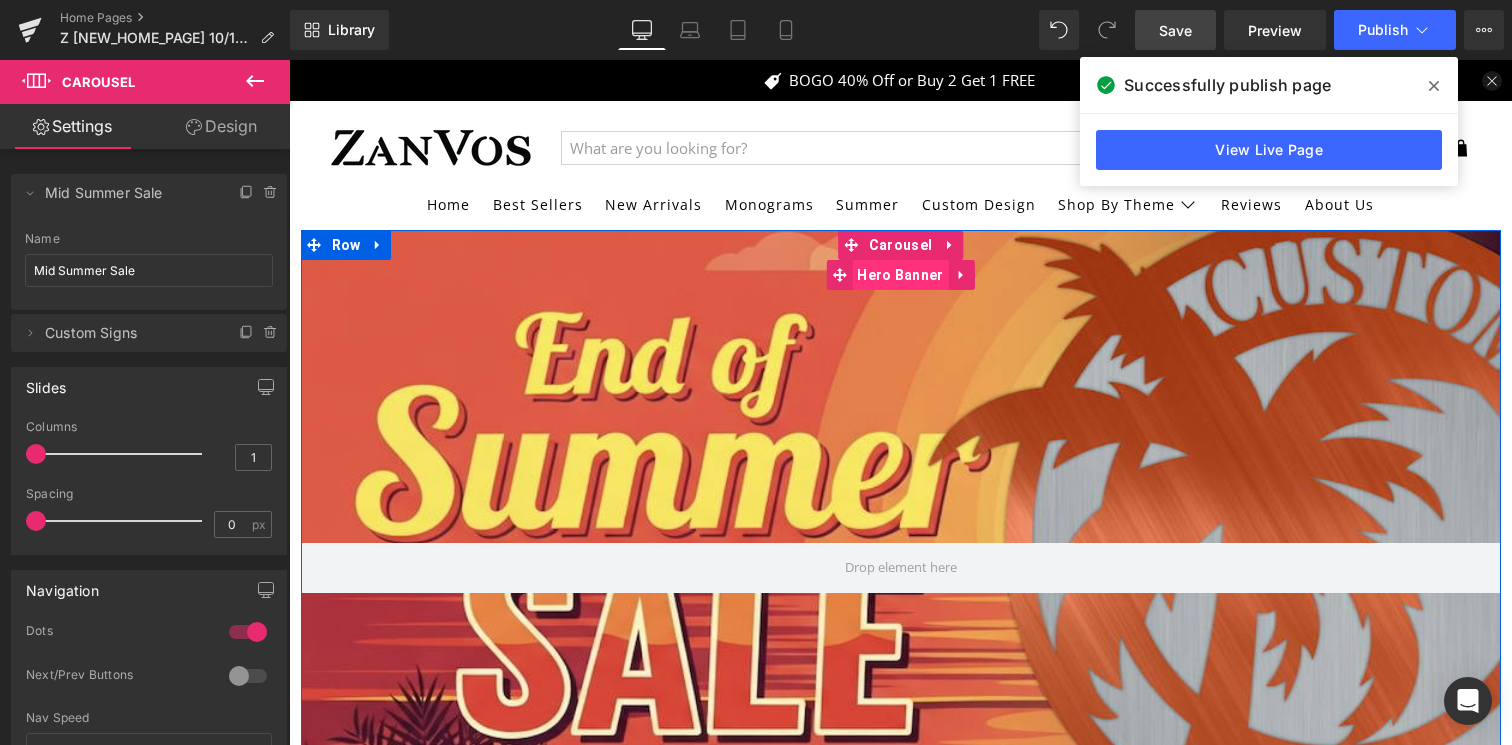 click on "Hero Banner" at bounding box center (900, 275) 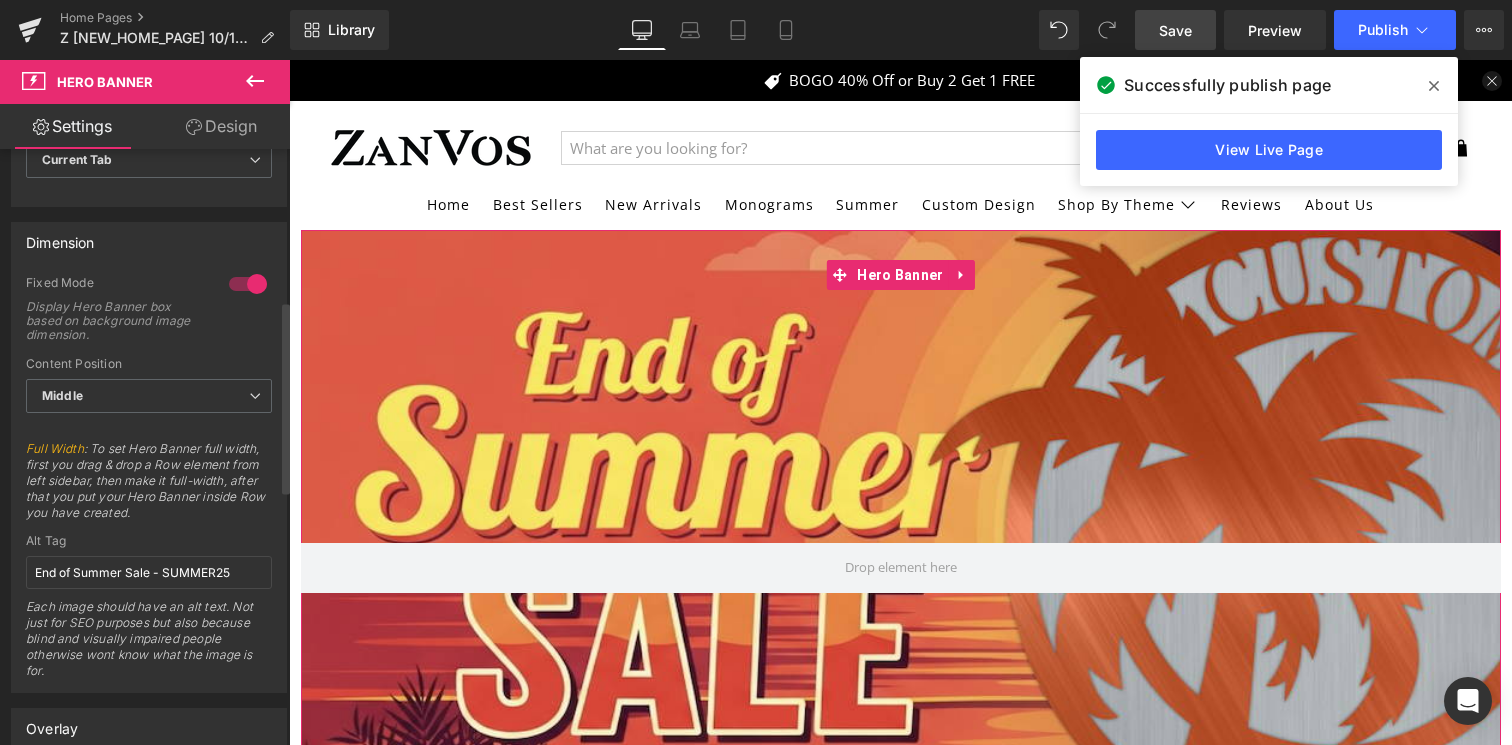 scroll, scrollTop: 850, scrollLeft: 0, axis: vertical 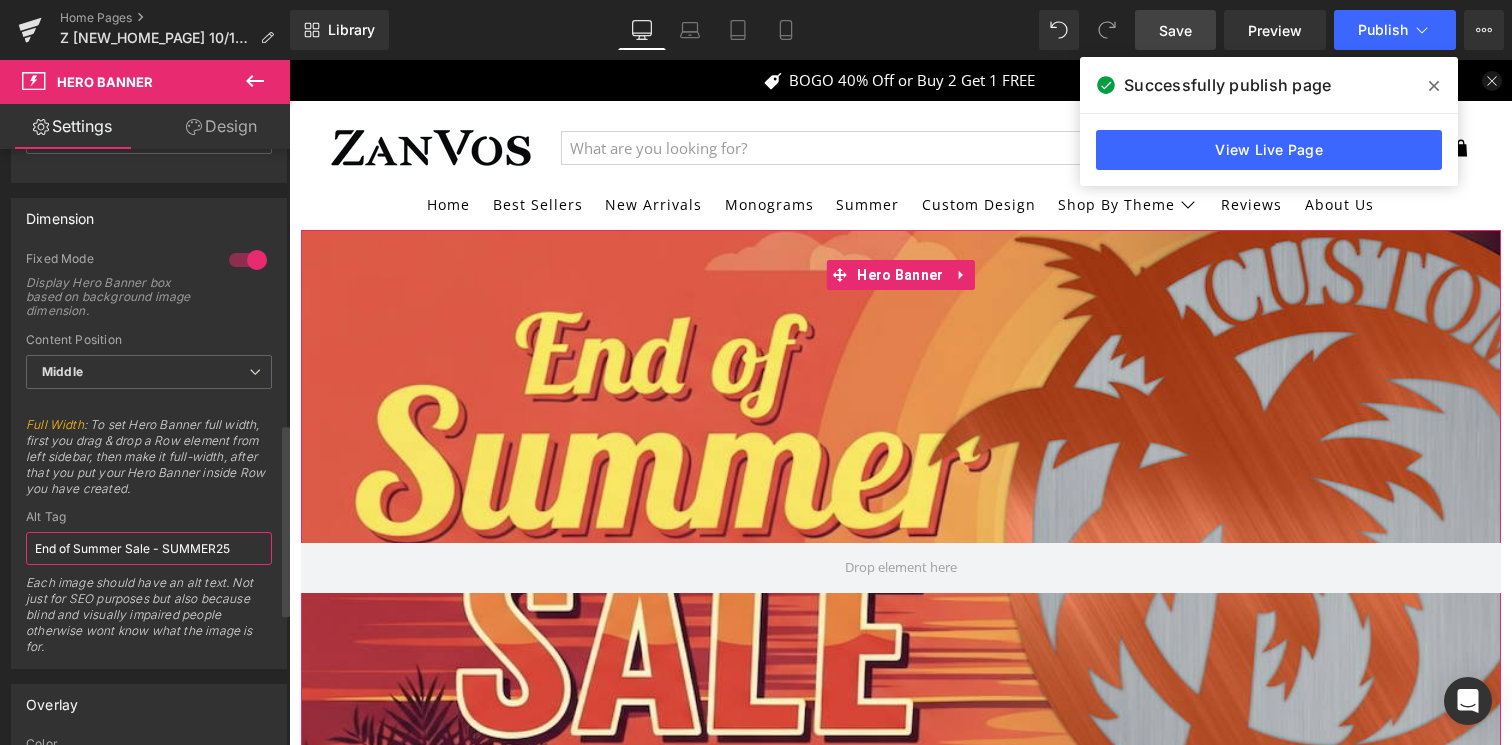 drag, startPoint x: 72, startPoint y: 547, endPoint x: 27, endPoint y: 545, distance: 45.044422 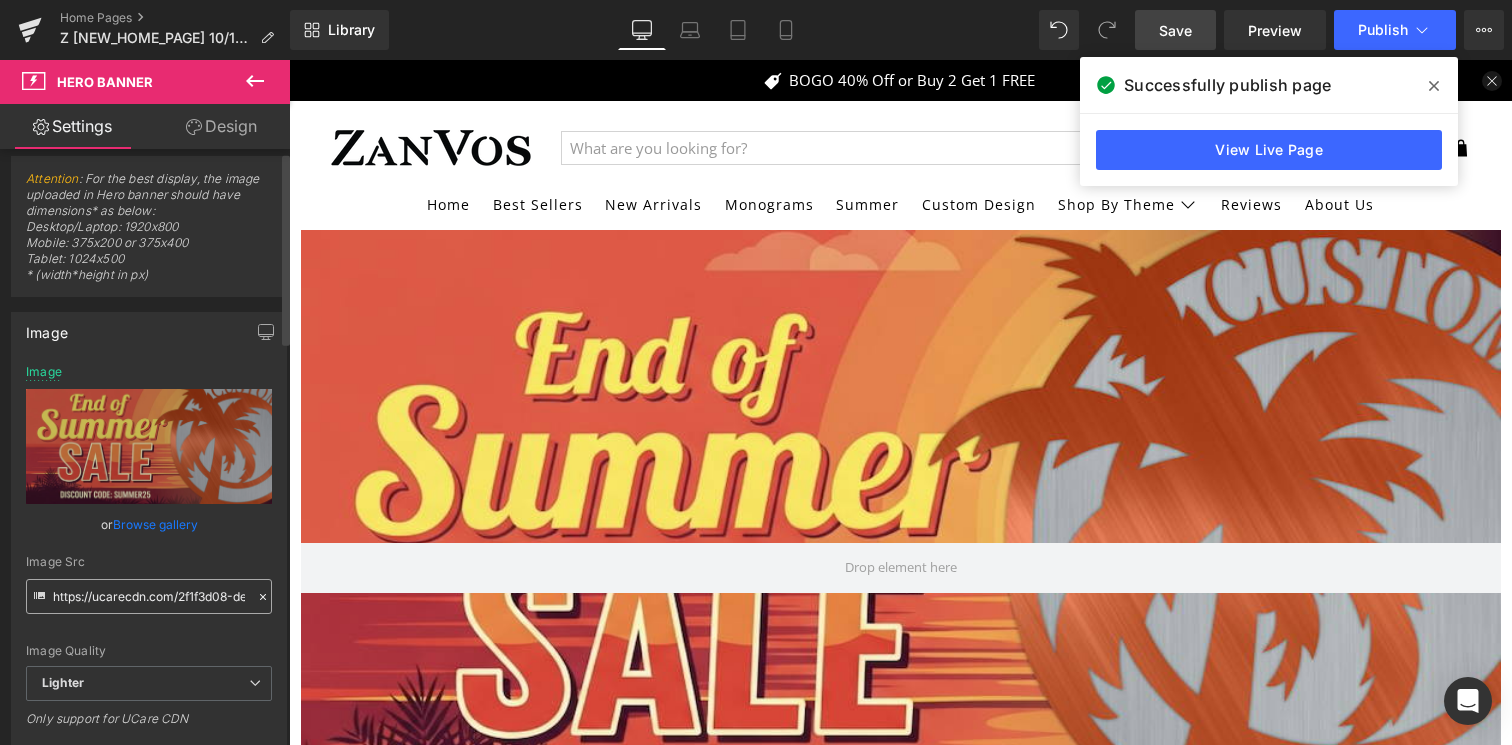 scroll, scrollTop: 0, scrollLeft: 0, axis: both 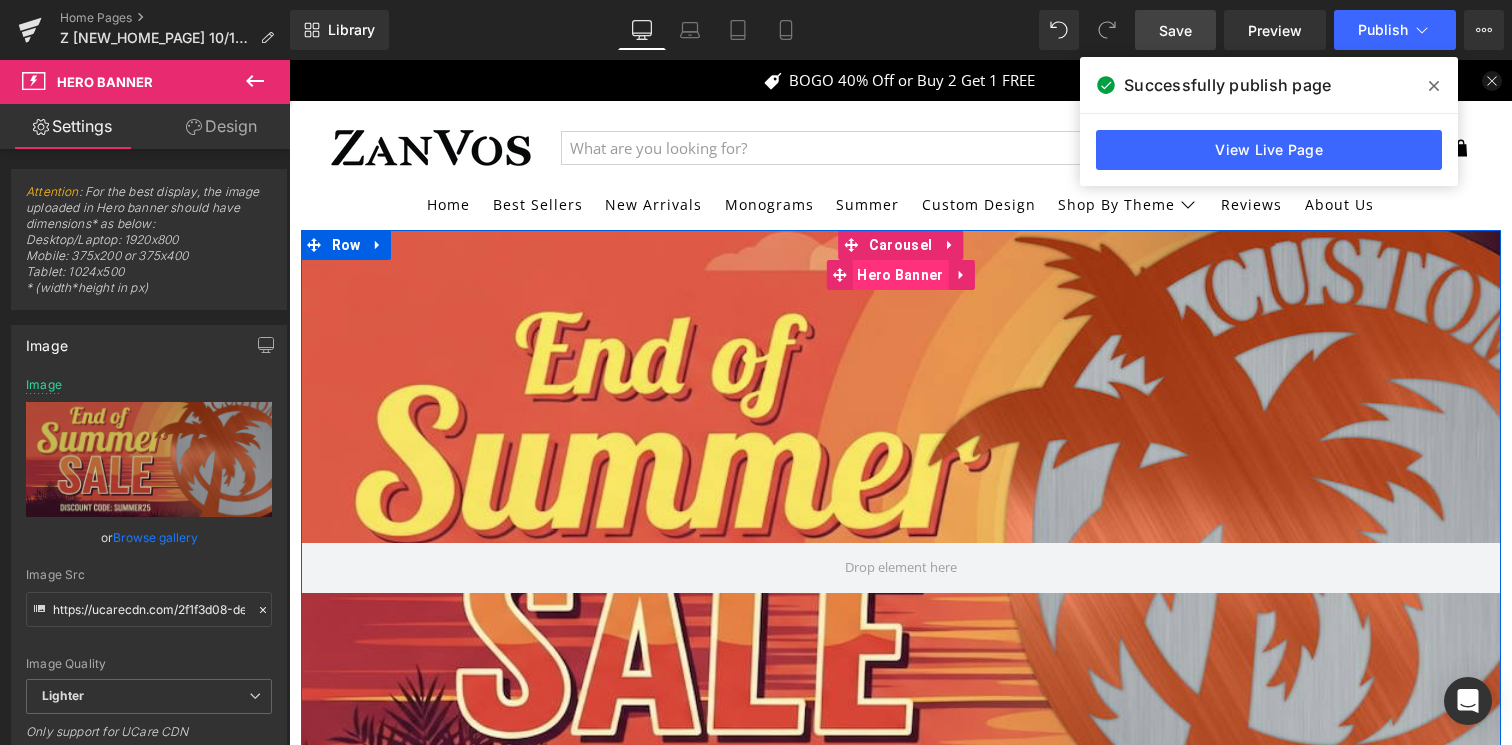 click on "Hero Banner" at bounding box center (900, 275) 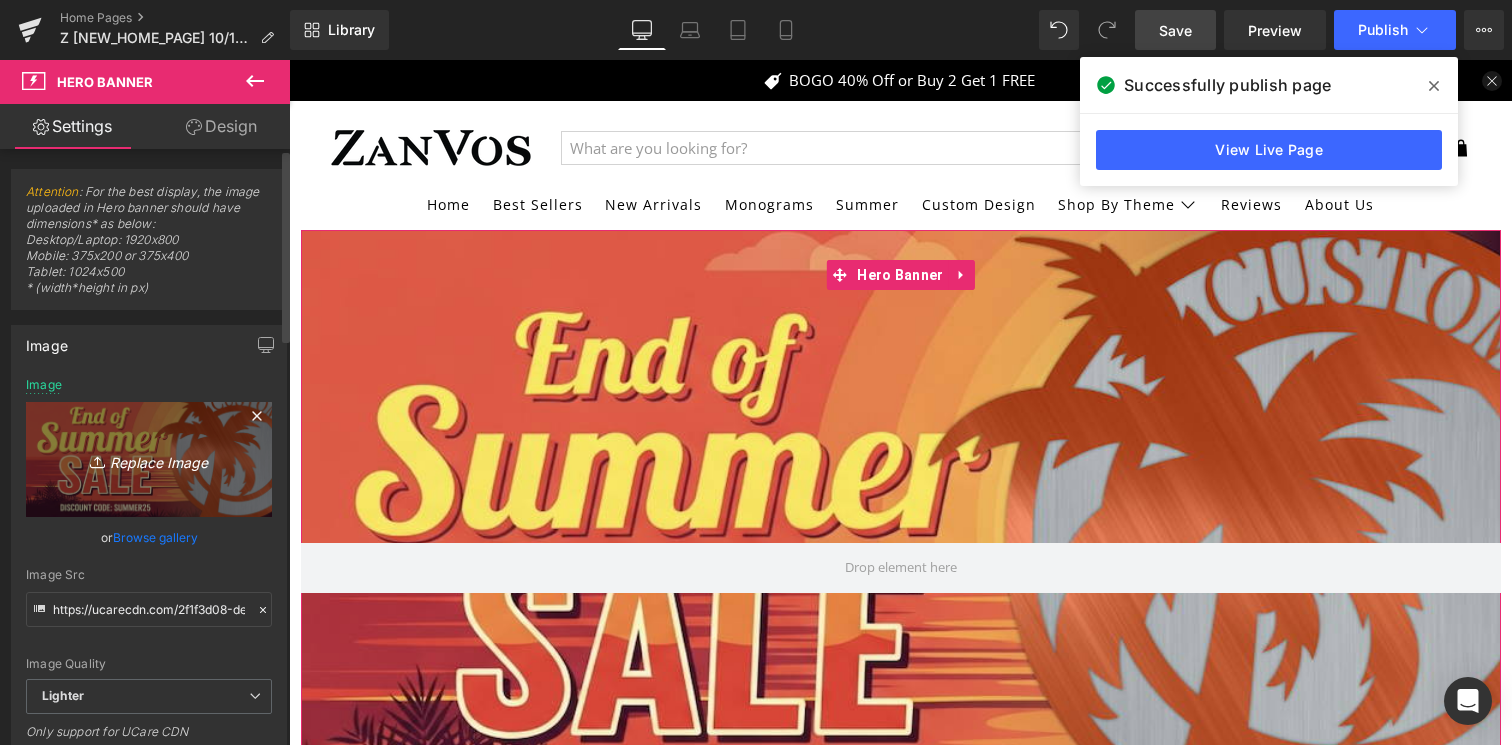 type on "Mid Summer Sale - SUMMER25" 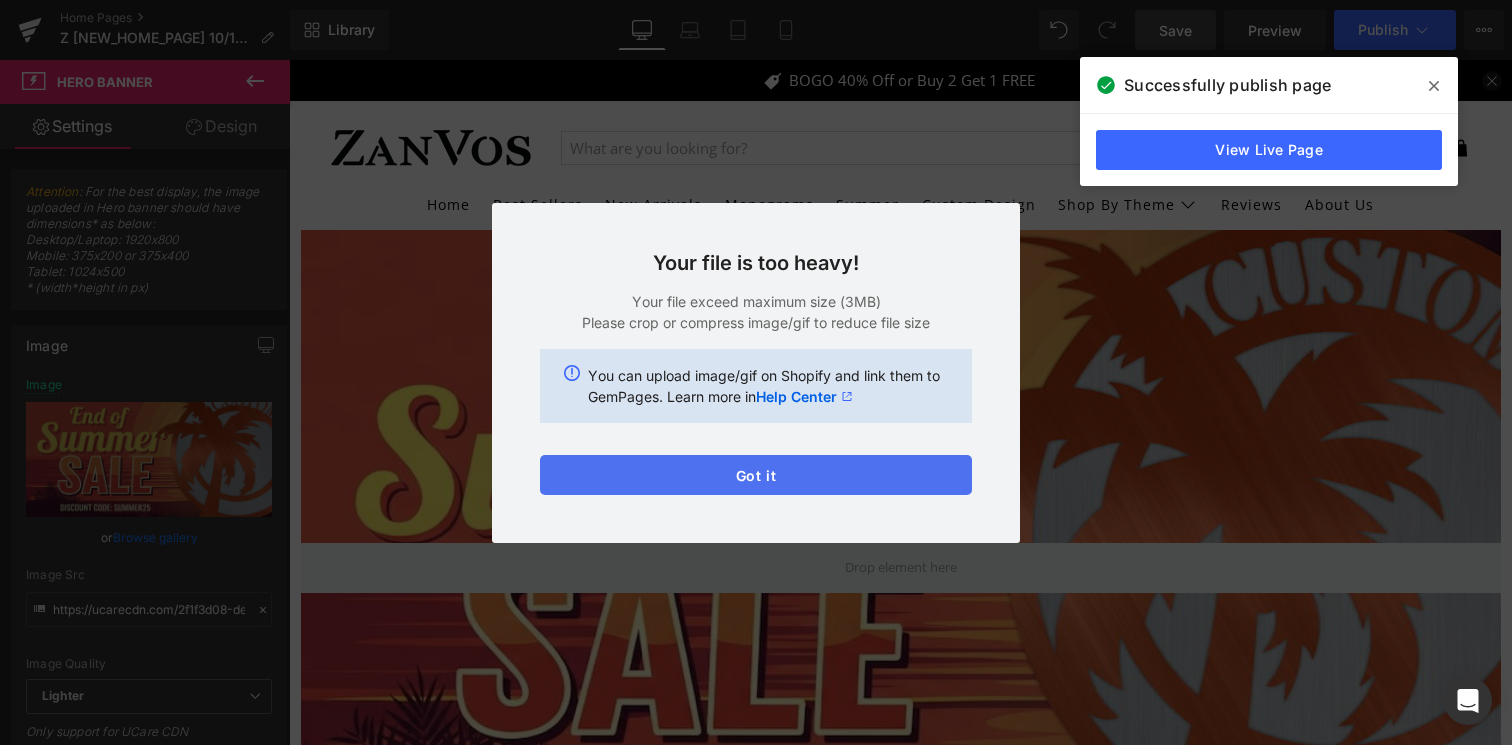 click on "Got it" at bounding box center [756, 475] 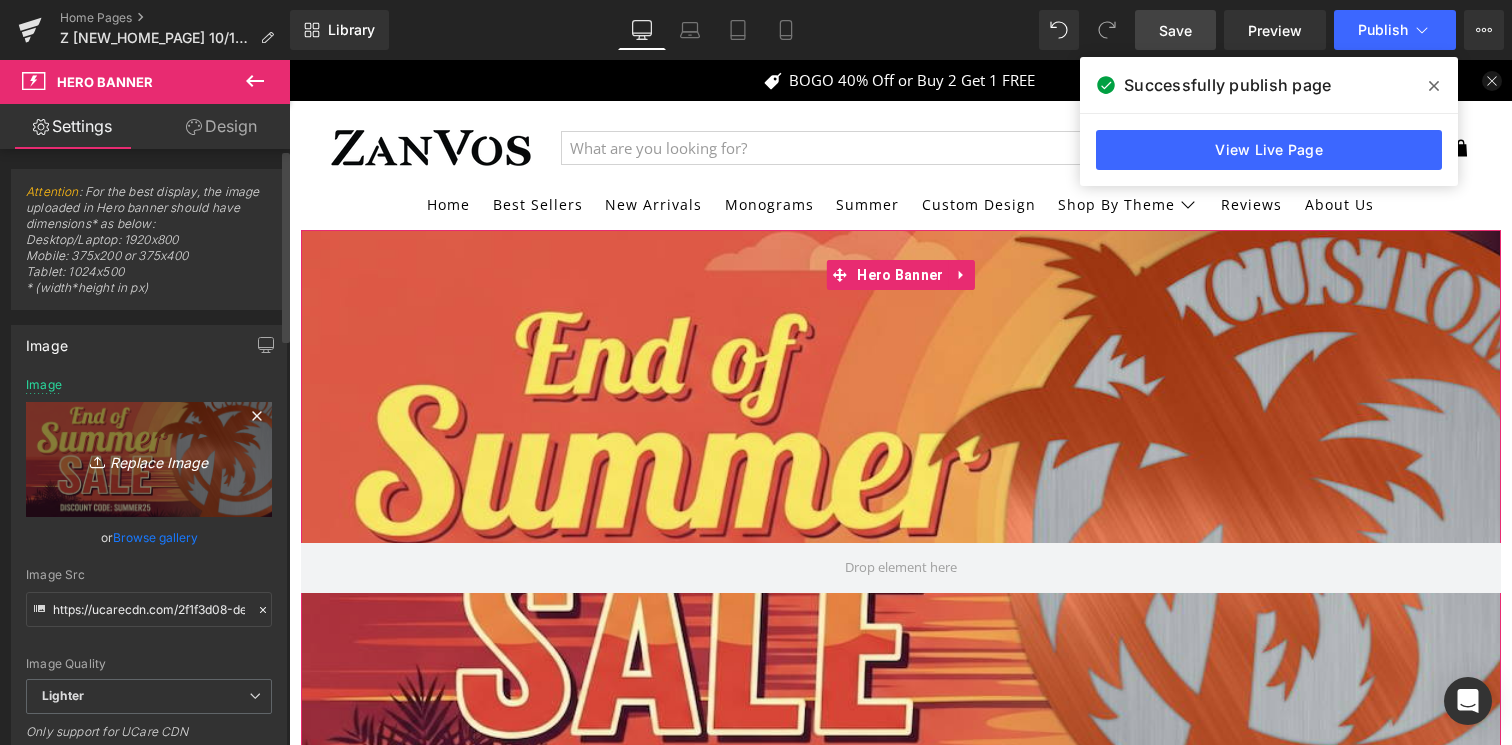 click on "Replace Image" at bounding box center (149, 459) 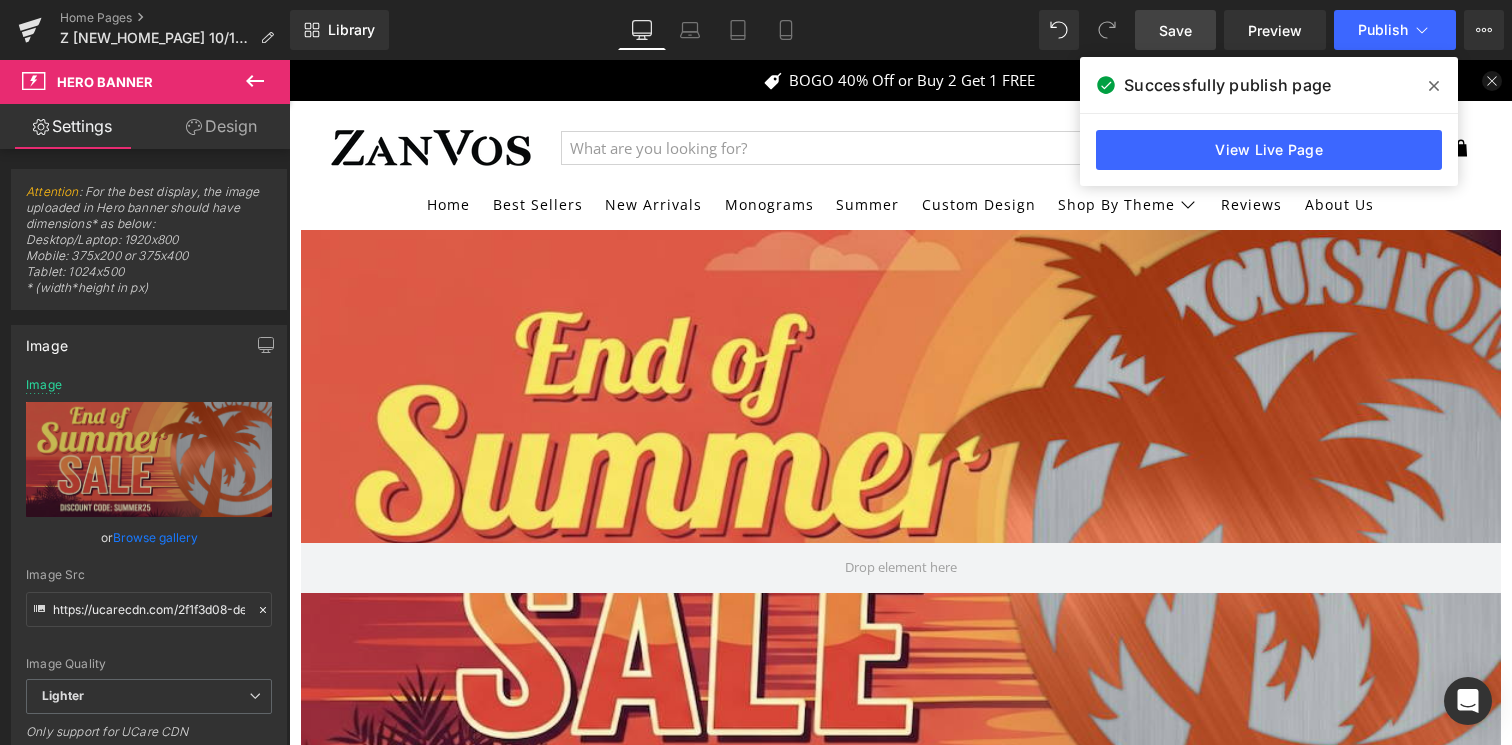 drag, startPoint x: 1154, startPoint y: 41, endPoint x: 642, endPoint y: 120, distance: 518.0589 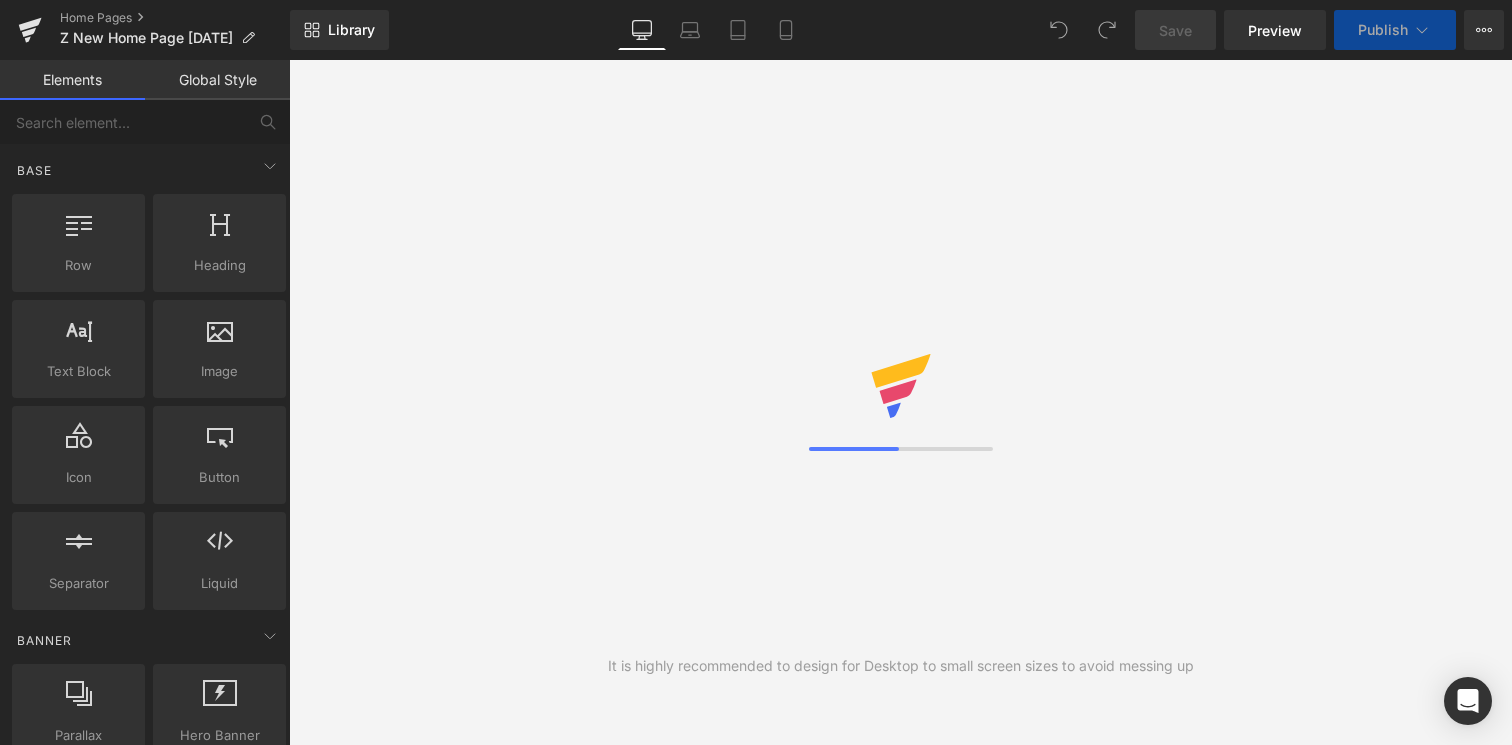 scroll, scrollTop: 0, scrollLeft: 0, axis: both 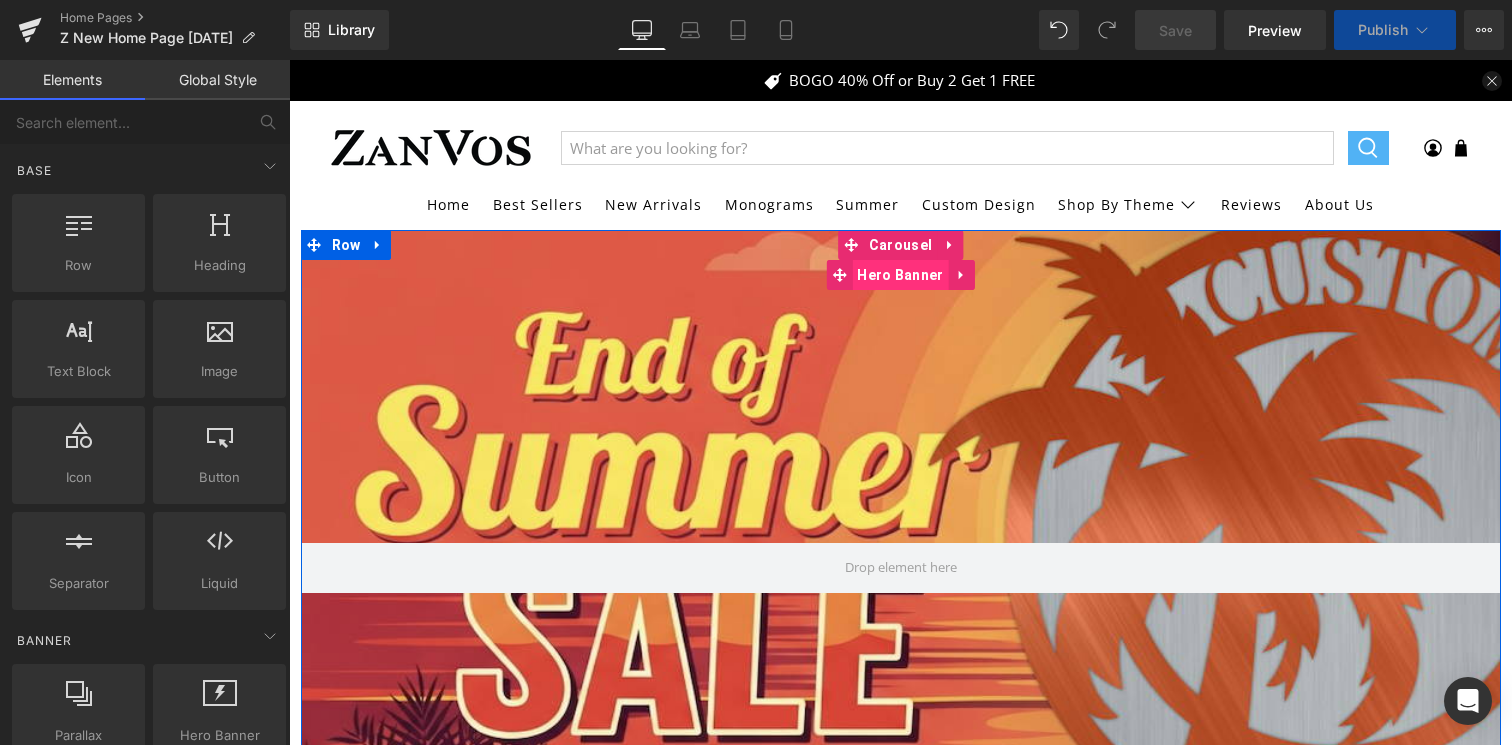 click on "Hero Banner" at bounding box center (900, 275) 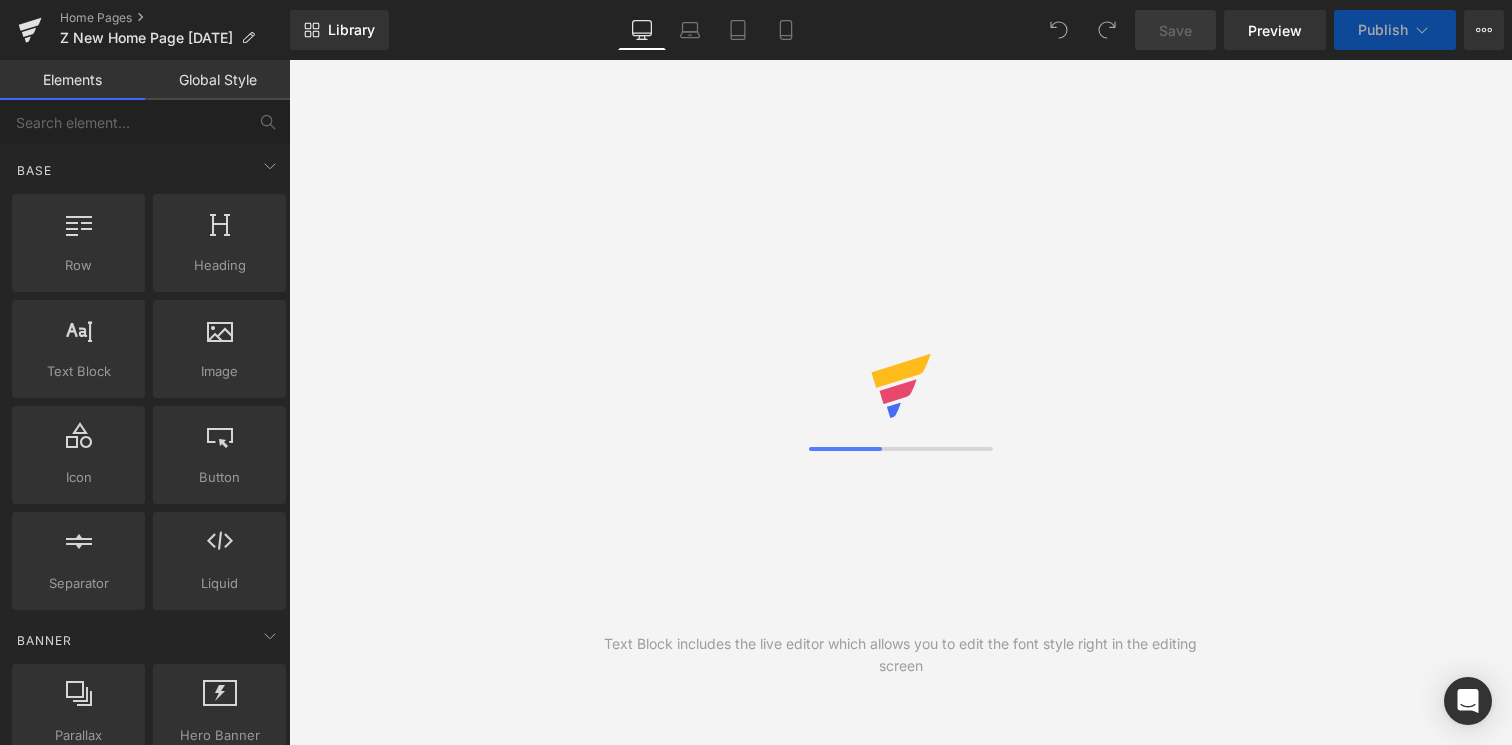 scroll, scrollTop: 0, scrollLeft: 0, axis: both 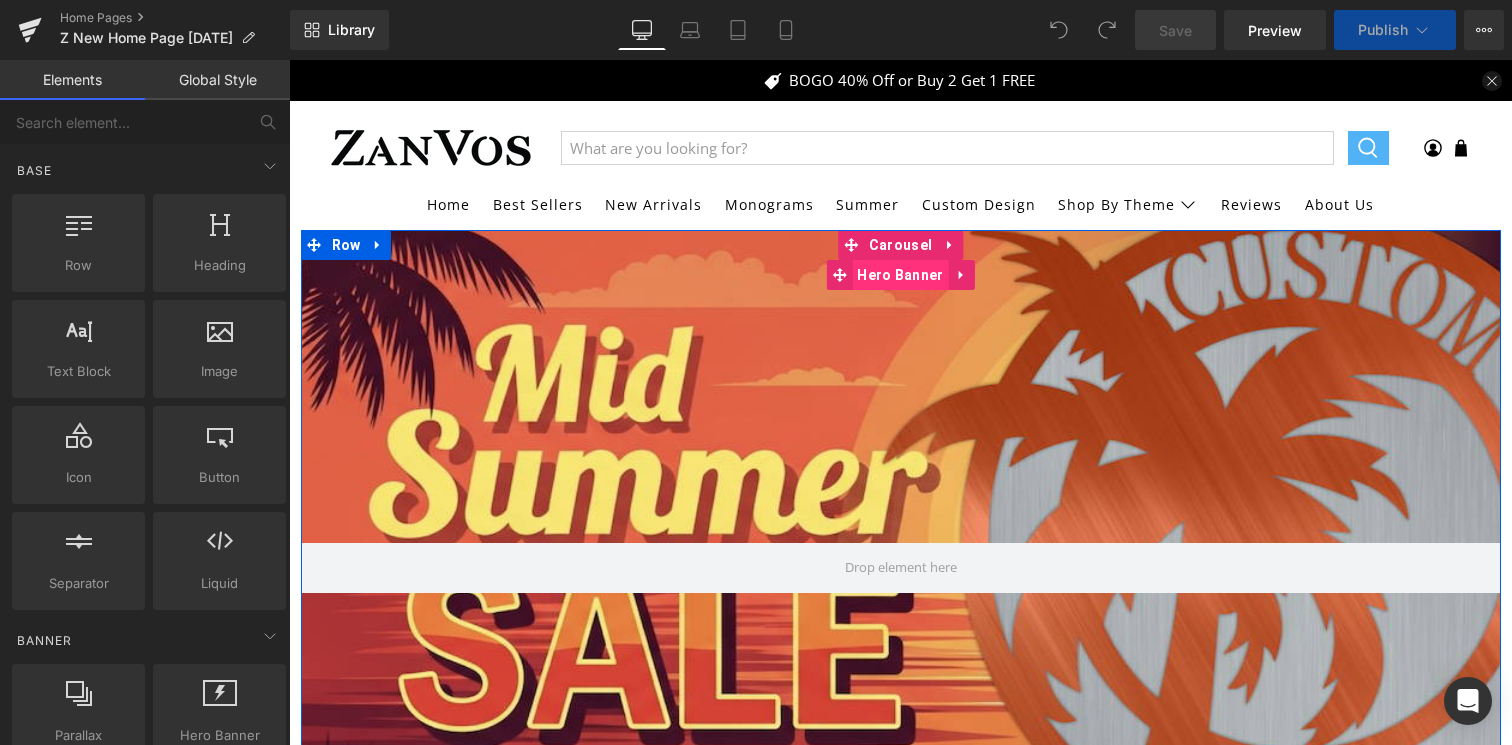 click on "Hero Banner" at bounding box center (900, 275) 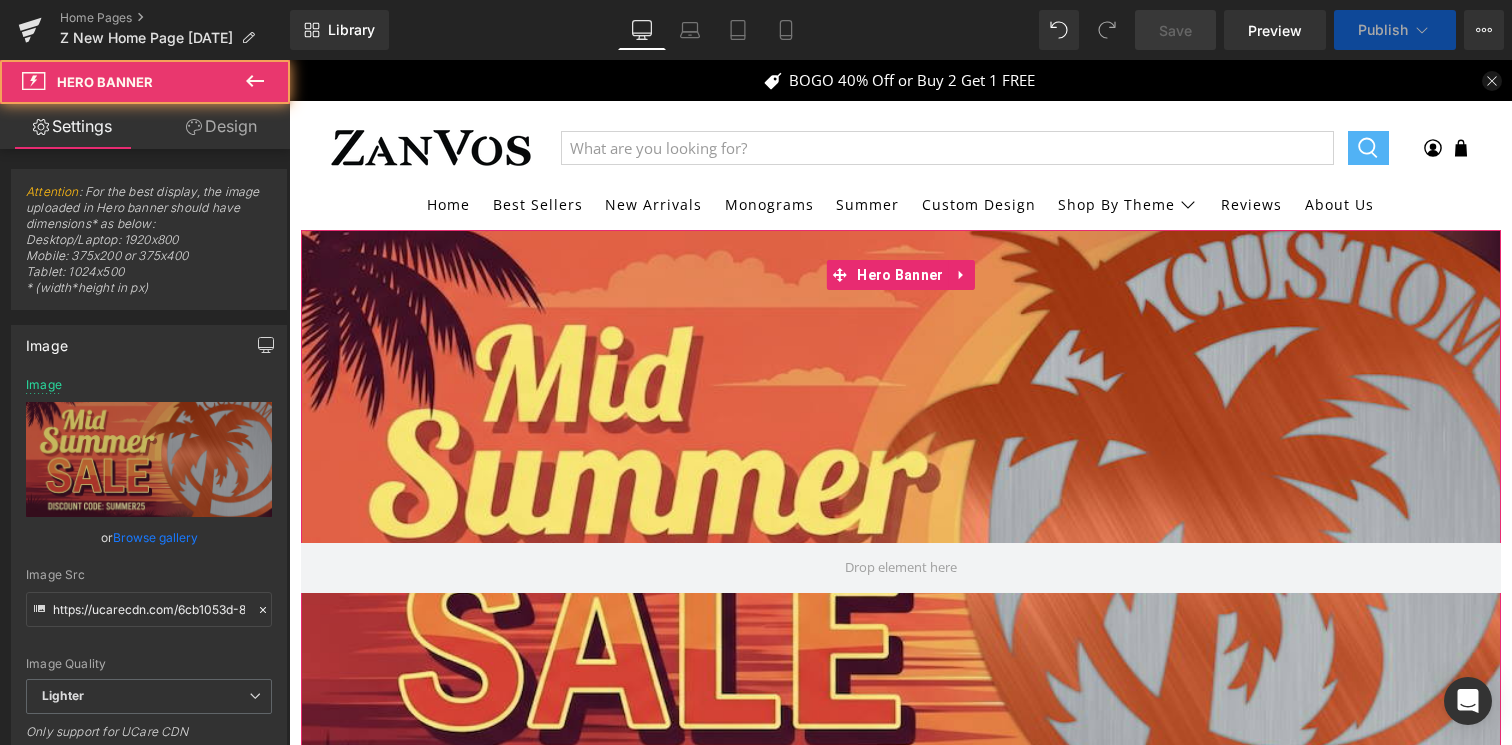 click 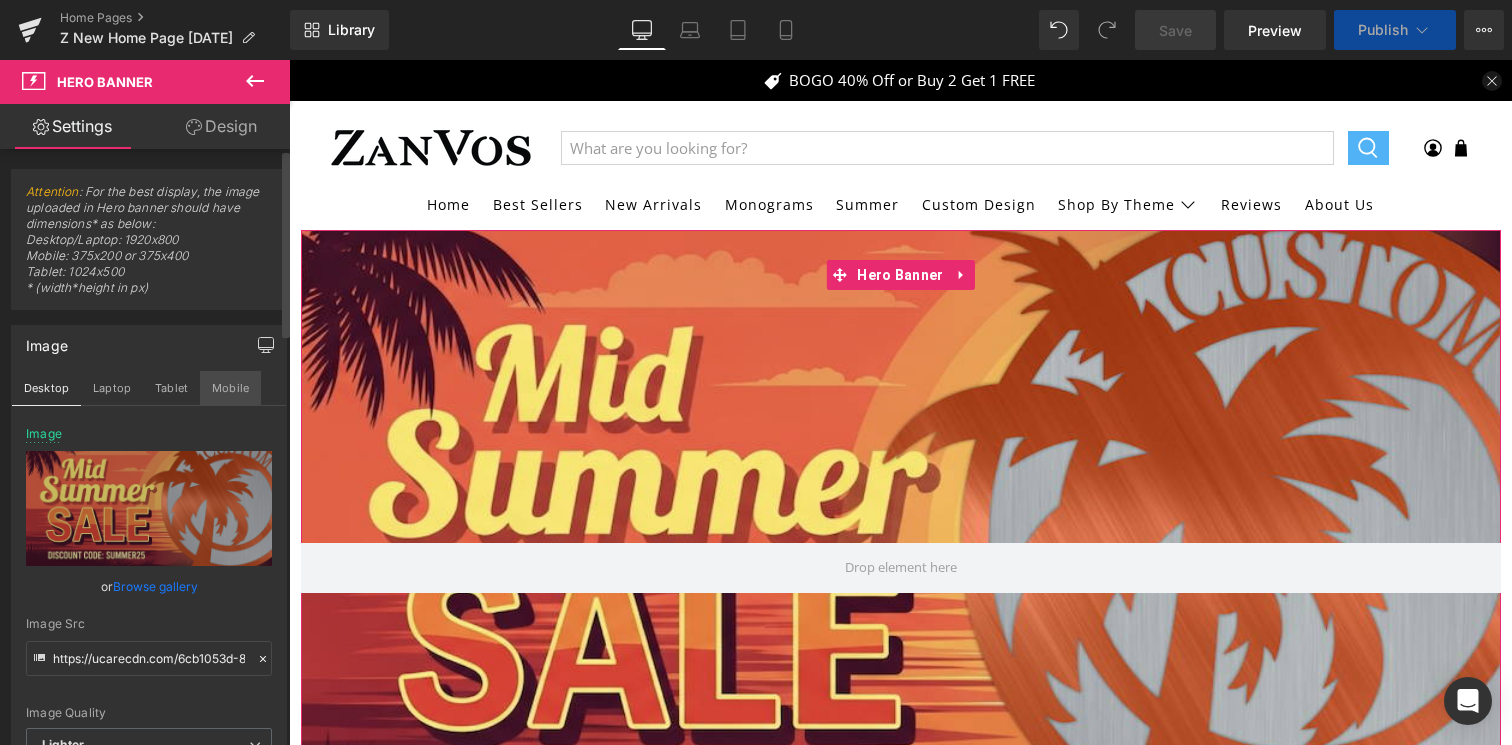click on "Mobile" at bounding box center (230, 388) 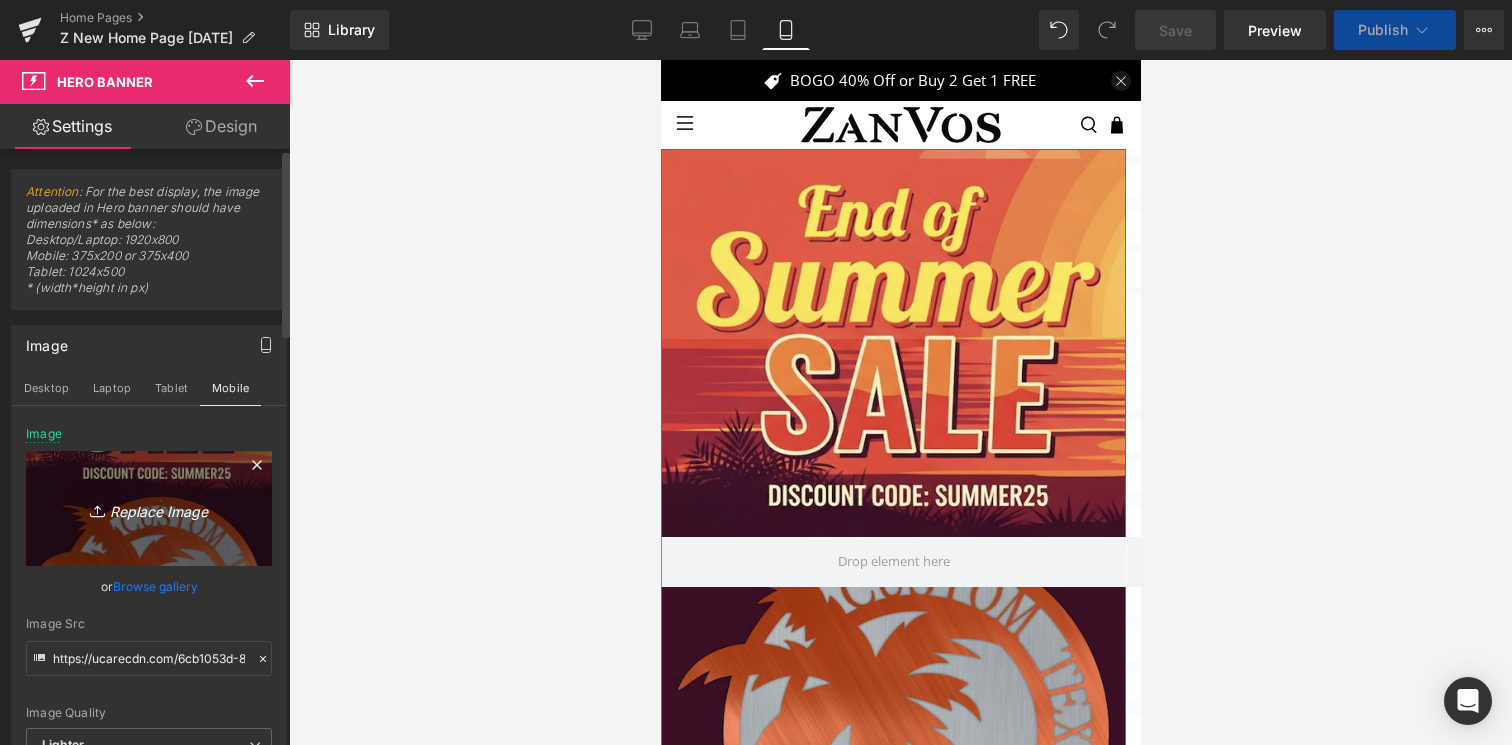 click on "Replace Image" at bounding box center (149, 508) 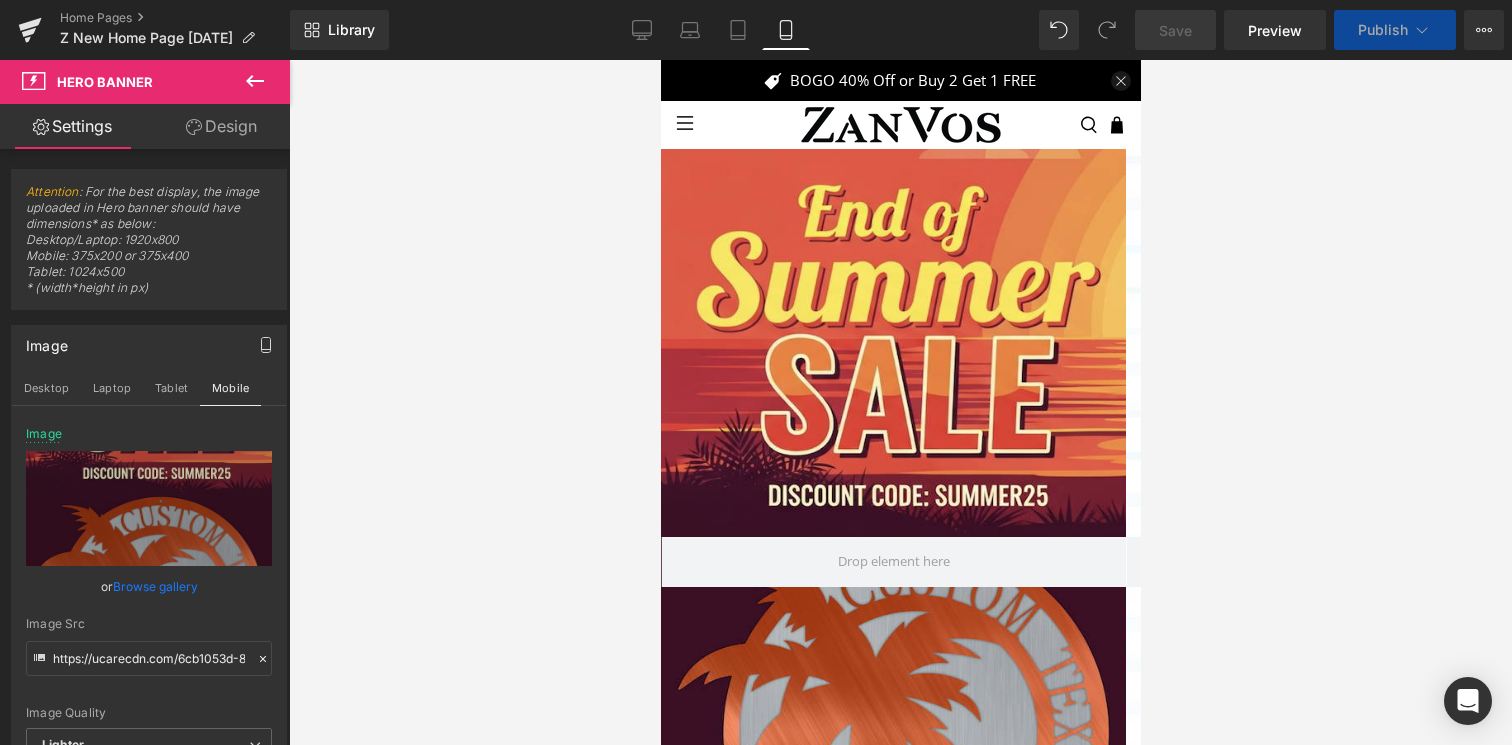 type on "C:\fakepath\BannerTemplateMaster2-18.png" 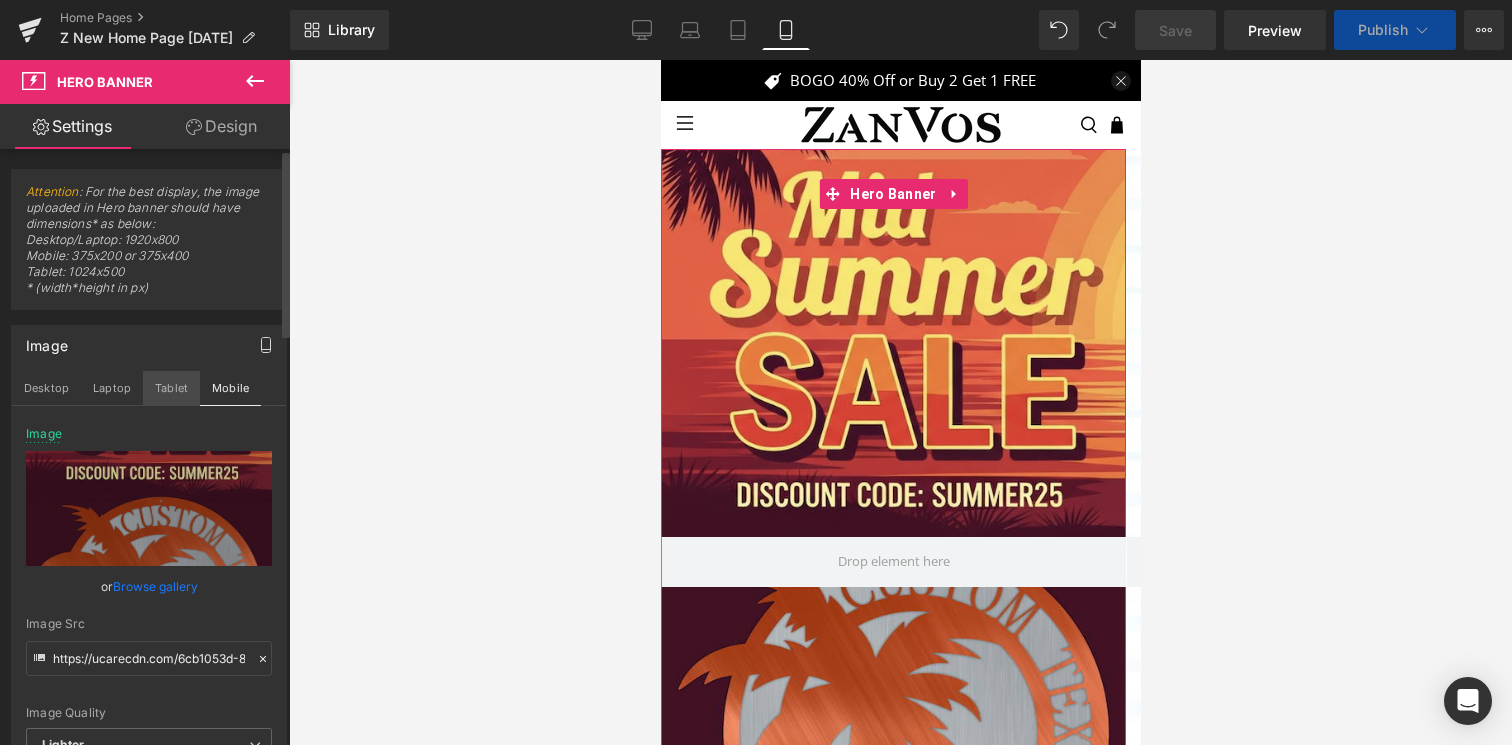 click on "Tablet" at bounding box center [171, 388] 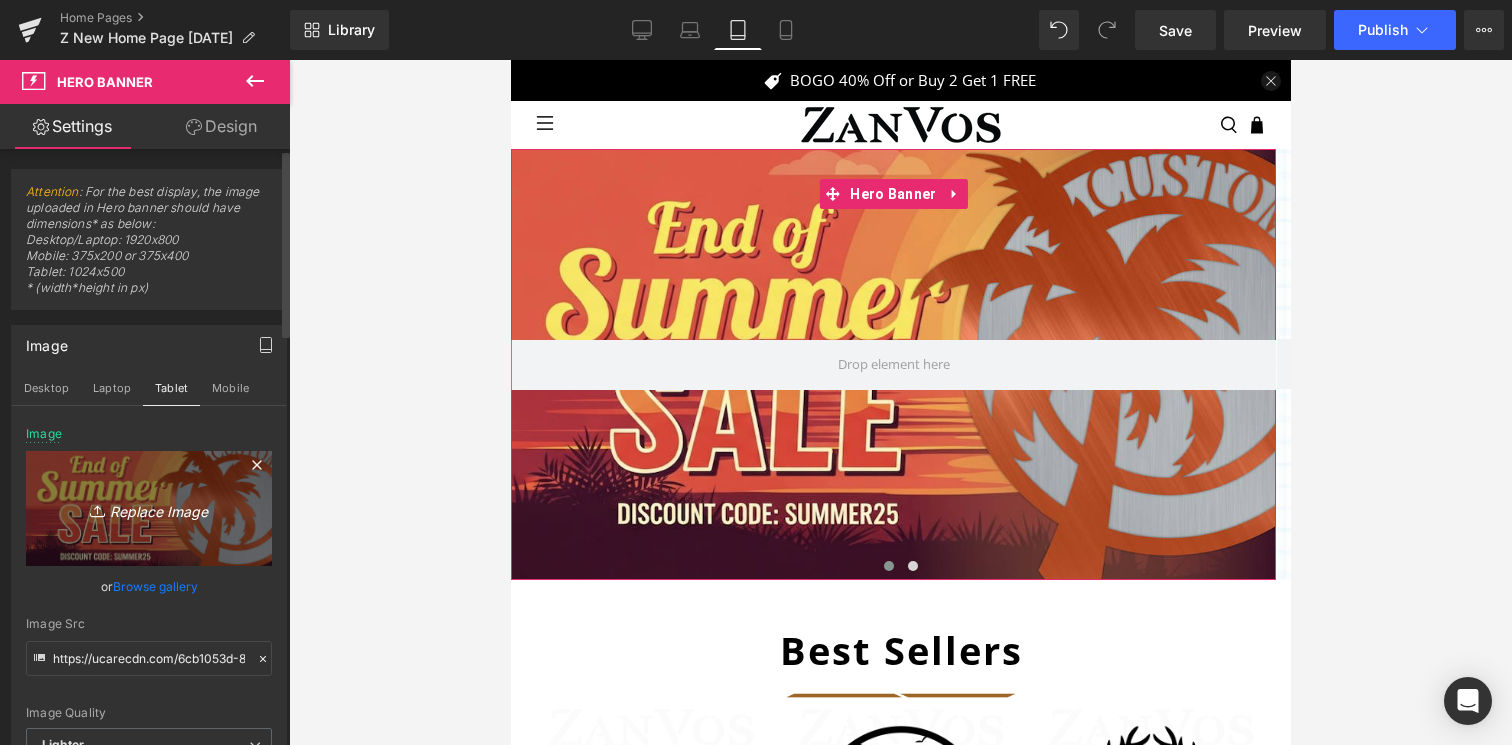 click on "Replace Image" at bounding box center (149, 508) 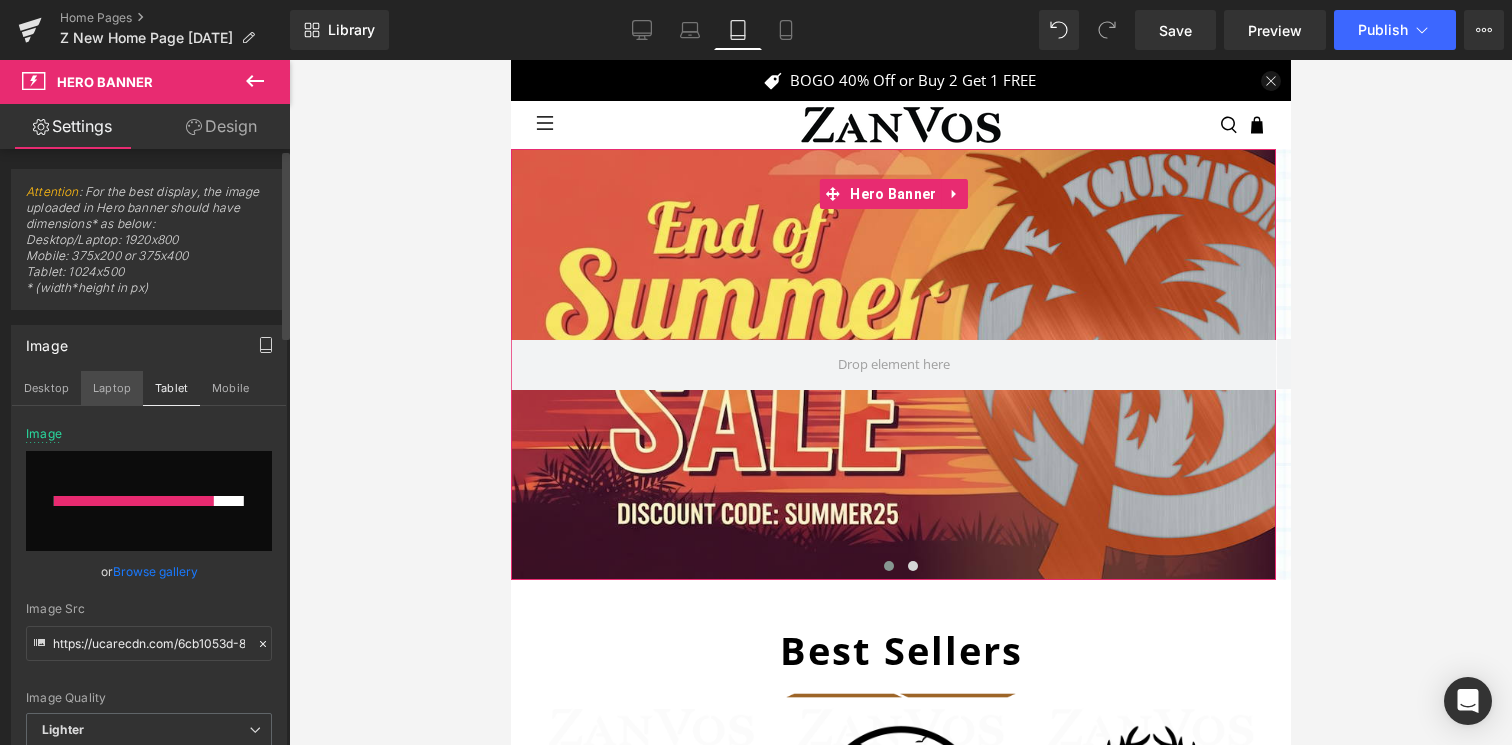 click on "Laptop" at bounding box center [112, 388] 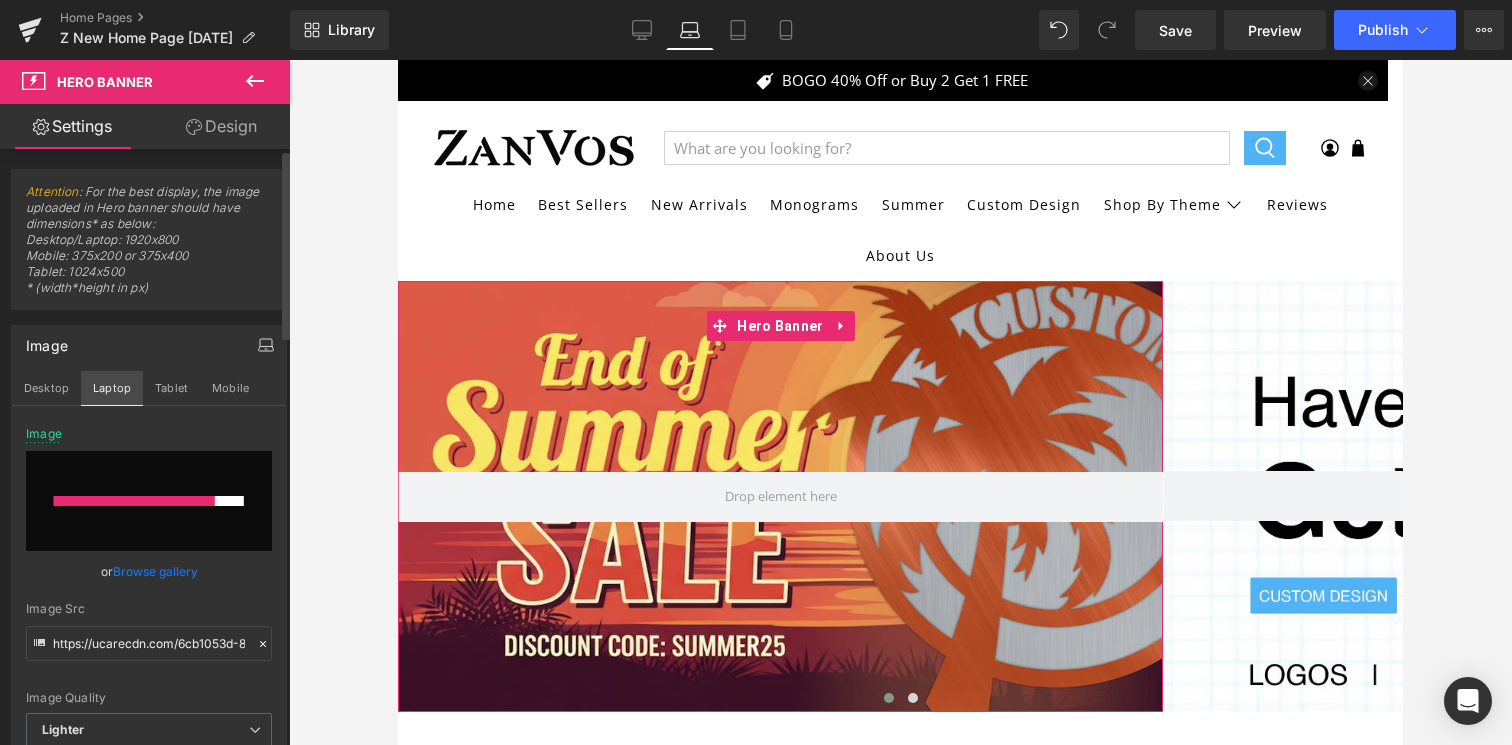 scroll, scrollTop: 132, scrollLeft: 0, axis: vertical 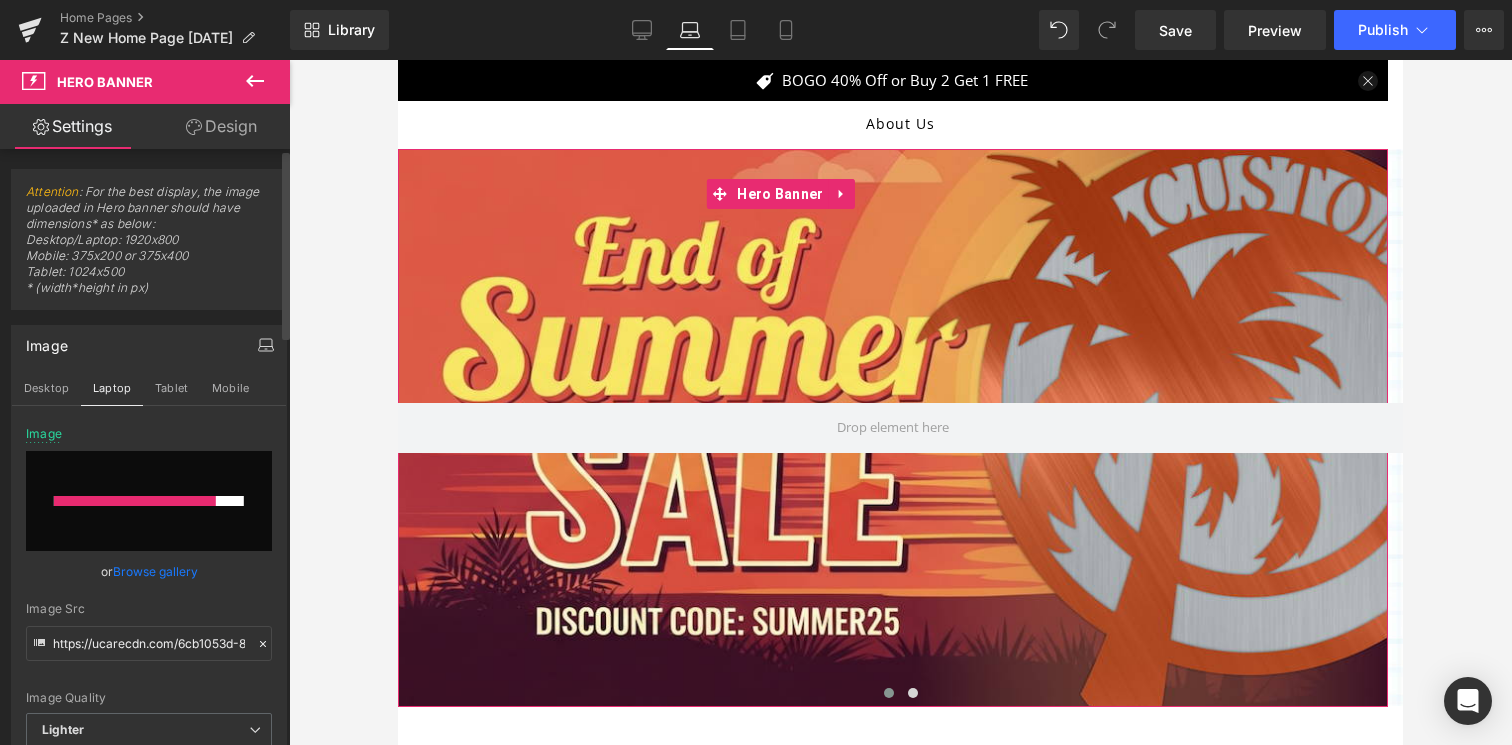 click at bounding box center (149, 501) 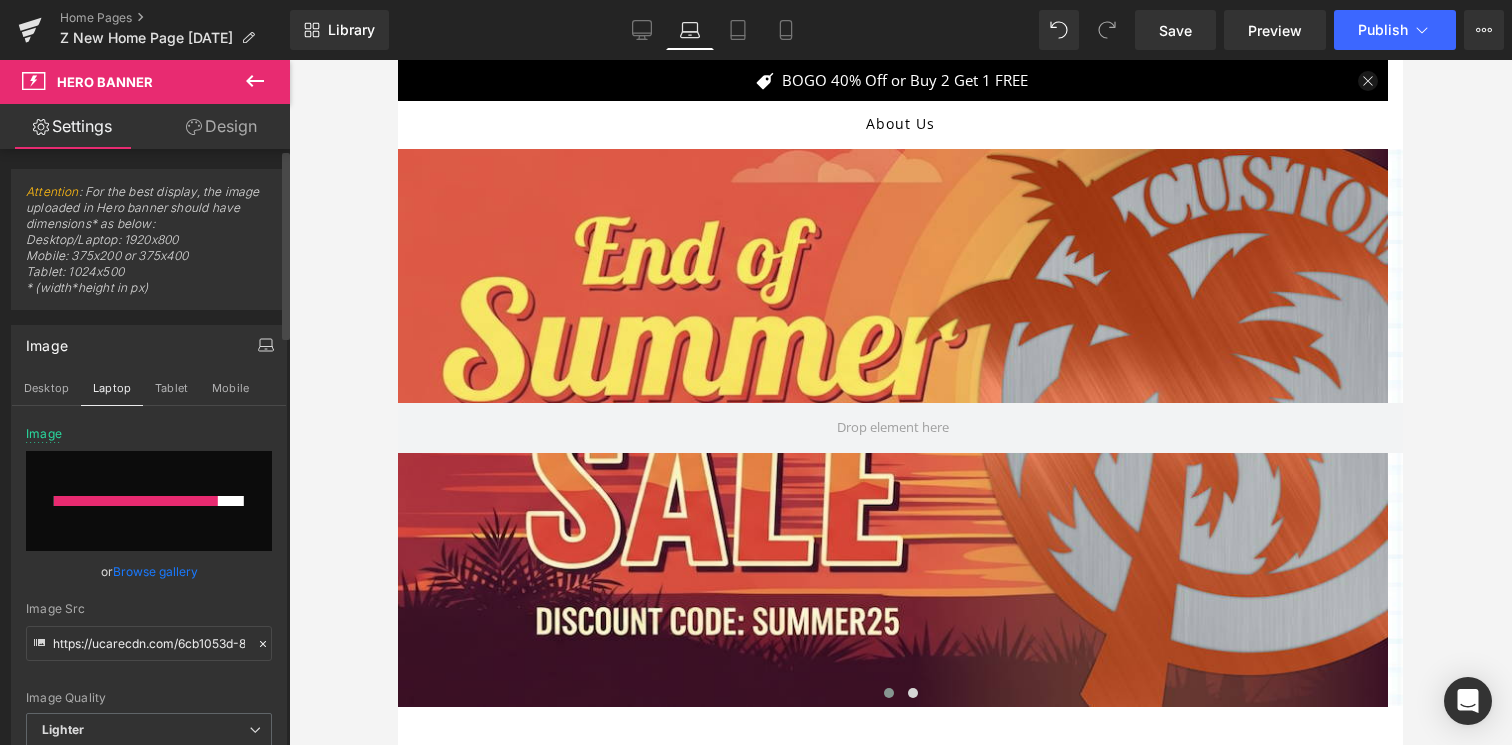 type on "C:\fakepath\BannerTemplateMaster2-15.png" 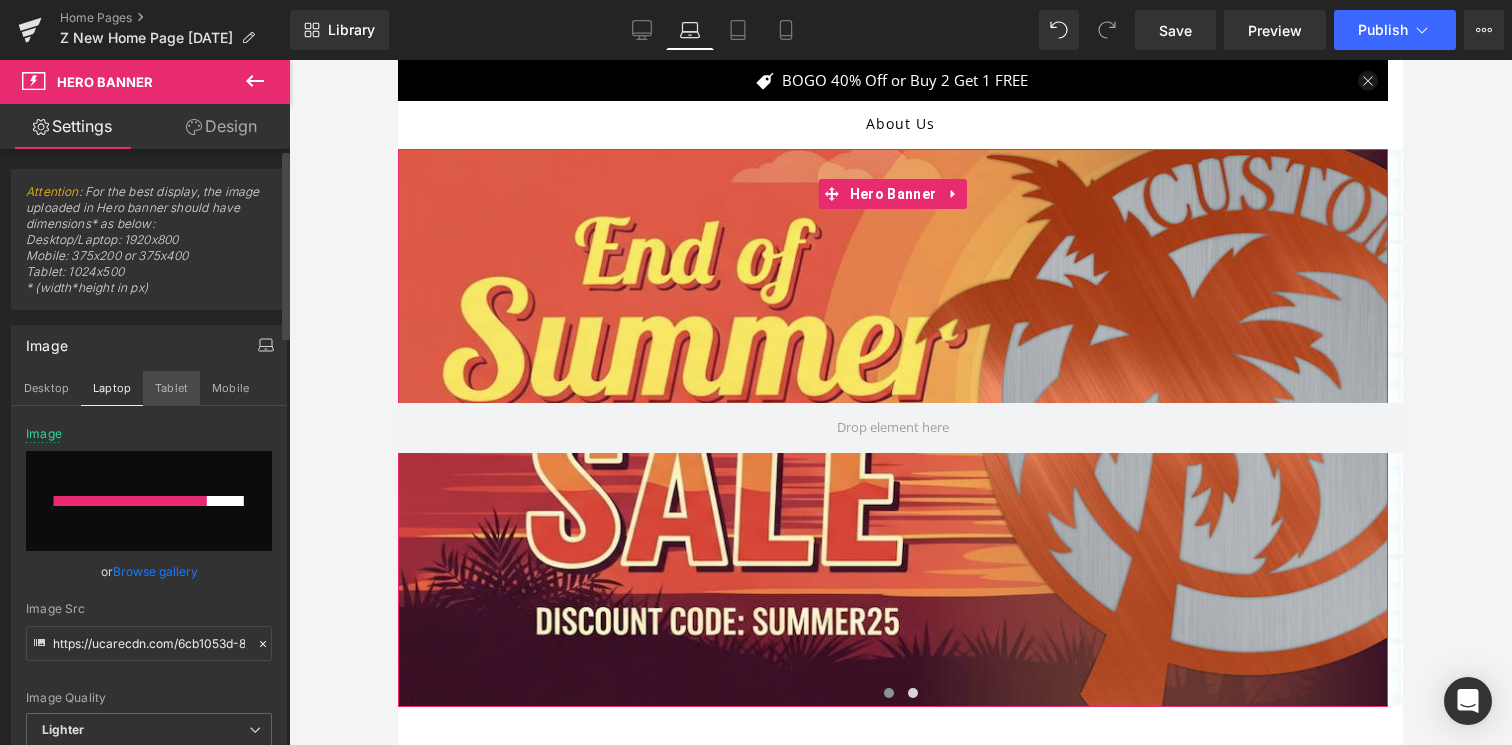 click on "Tablet" at bounding box center [171, 388] 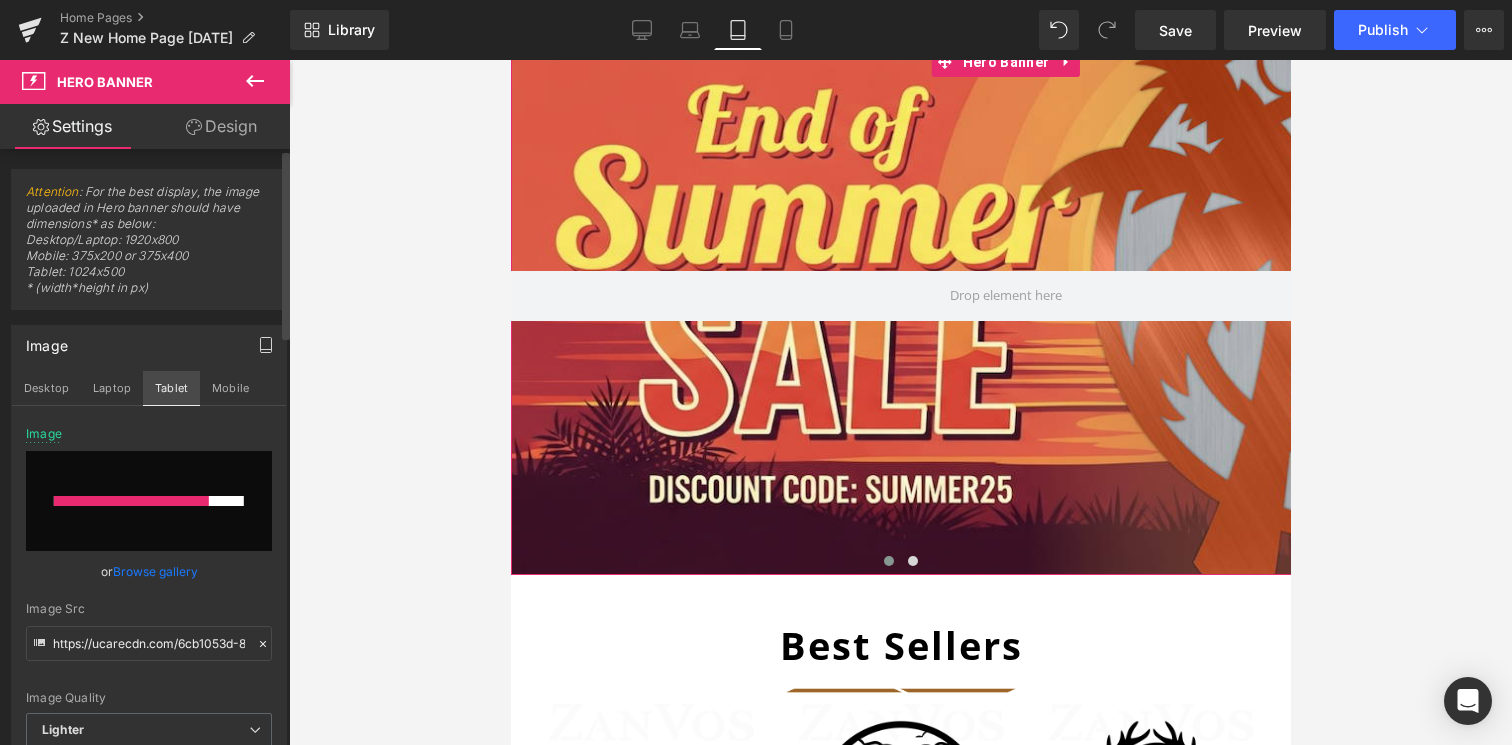 scroll, scrollTop: 0, scrollLeft: 0, axis: both 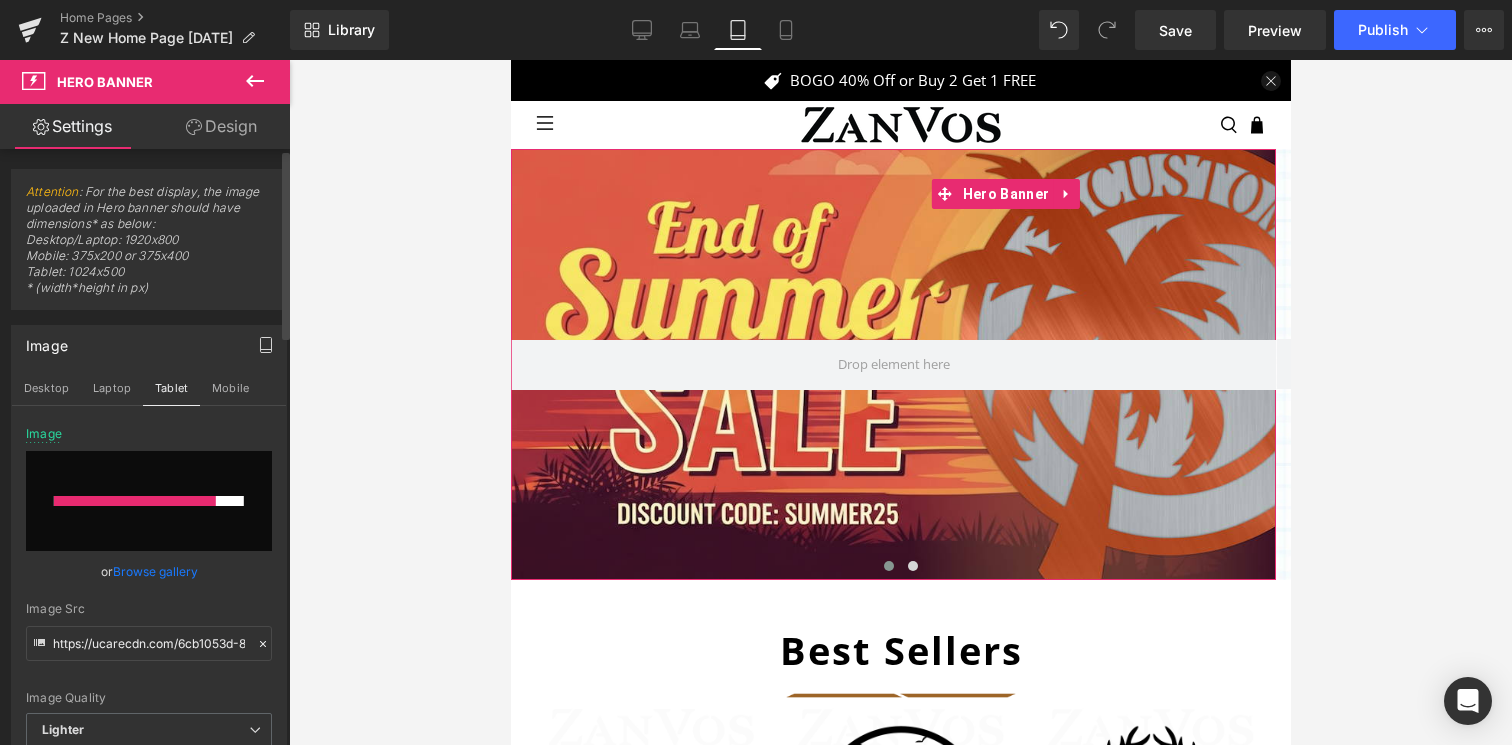 click at bounding box center (135, 501) 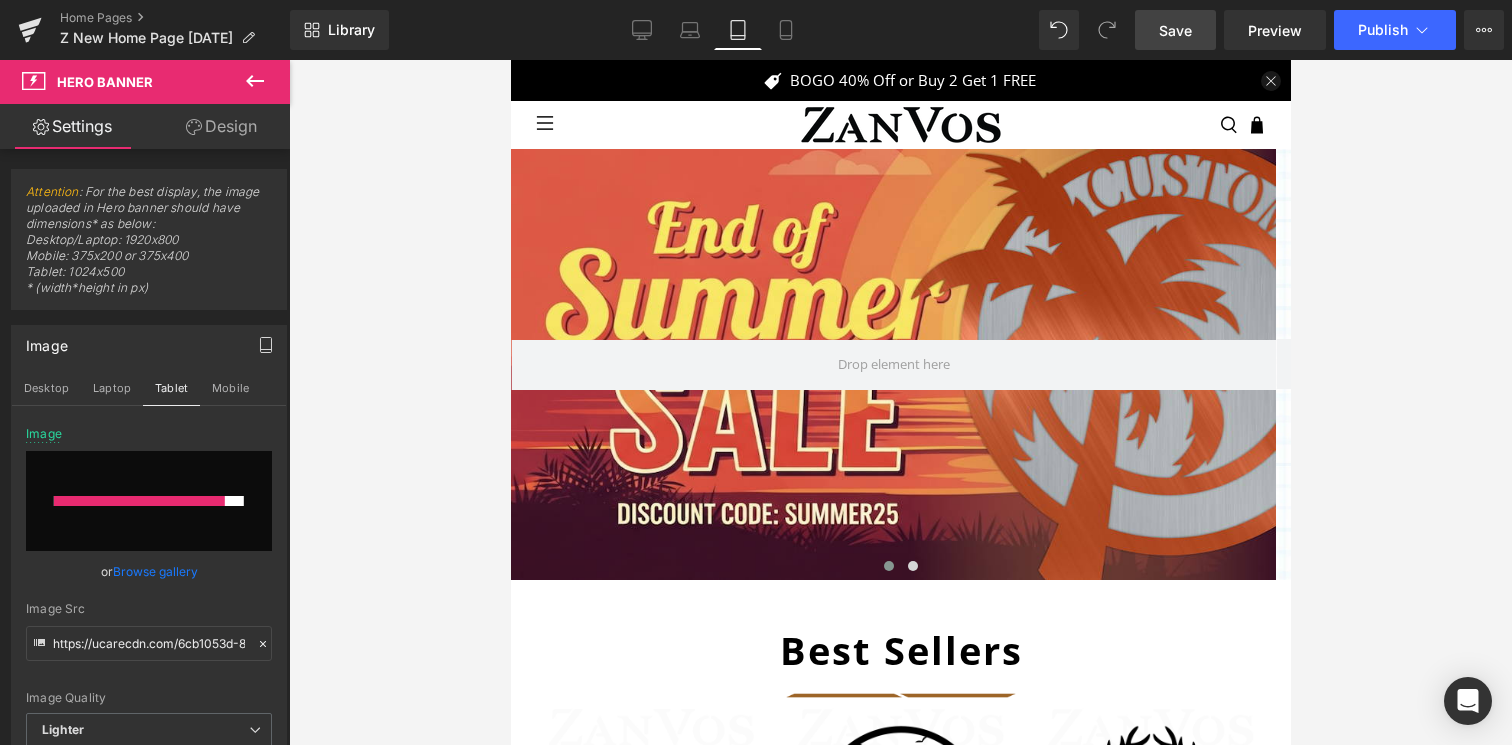 drag, startPoint x: 1178, startPoint y: 33, endPoint x: 614, endPoint y: 38, distance: 564.02216 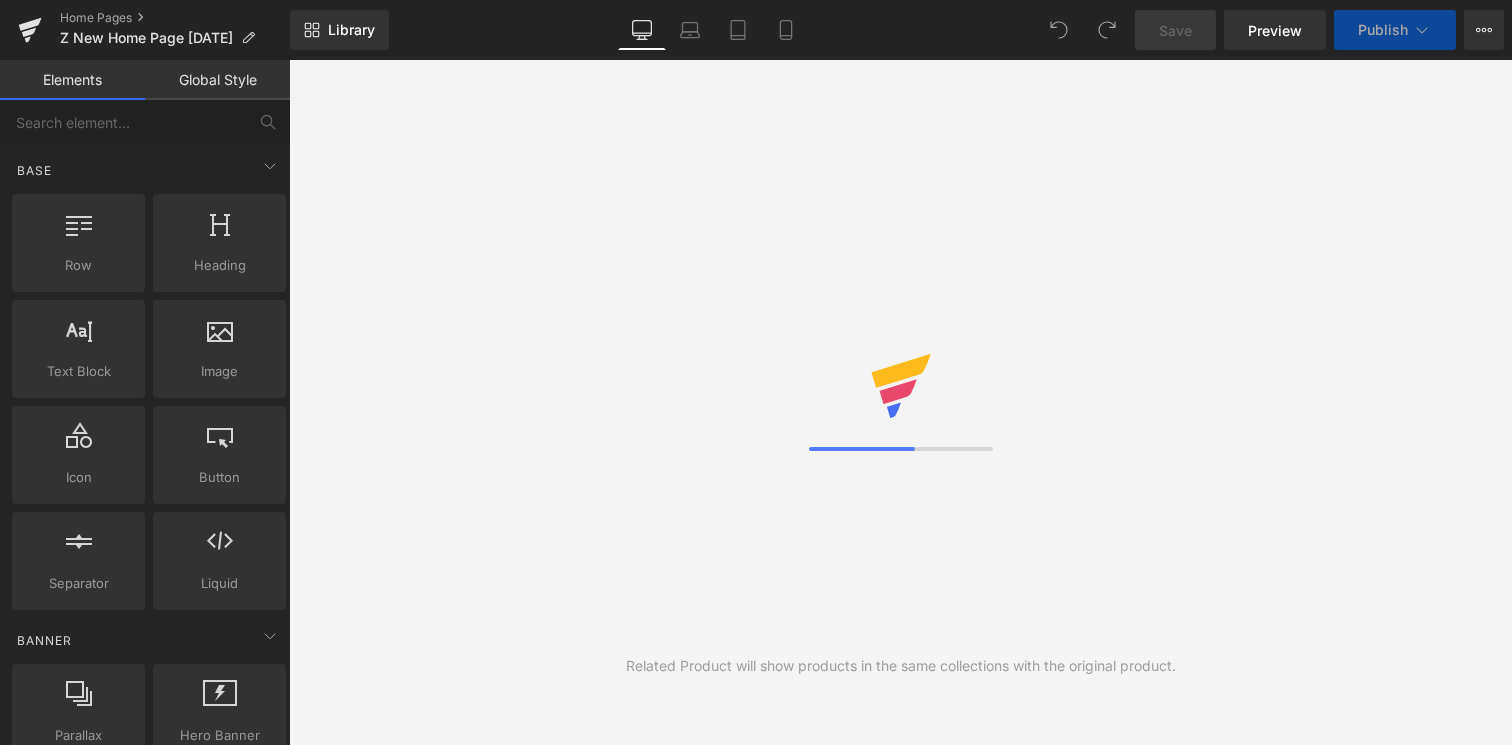 scroll, scrollTop: 0, scrollLeft: 0, axis: both 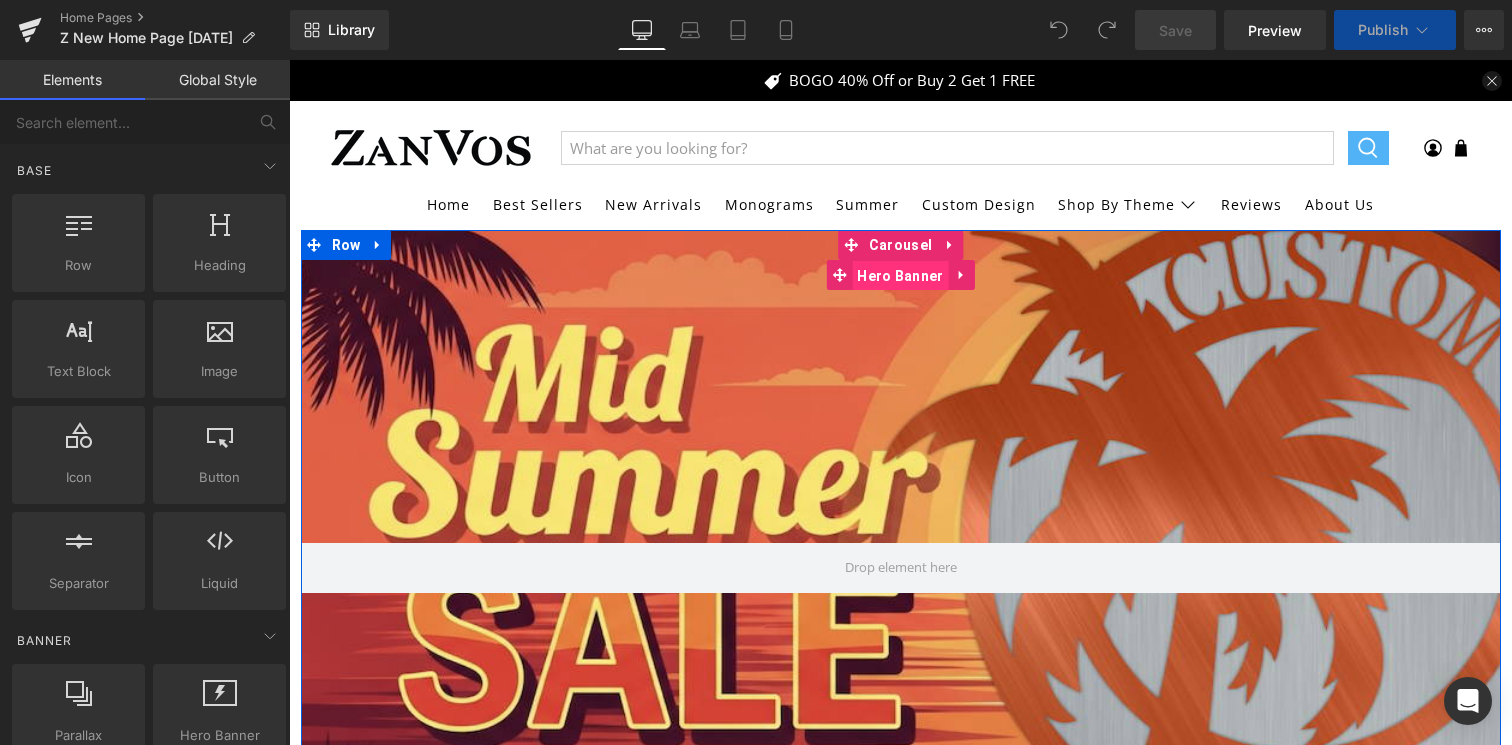 click on "Hero Banner" at bounding box center [900, 276] 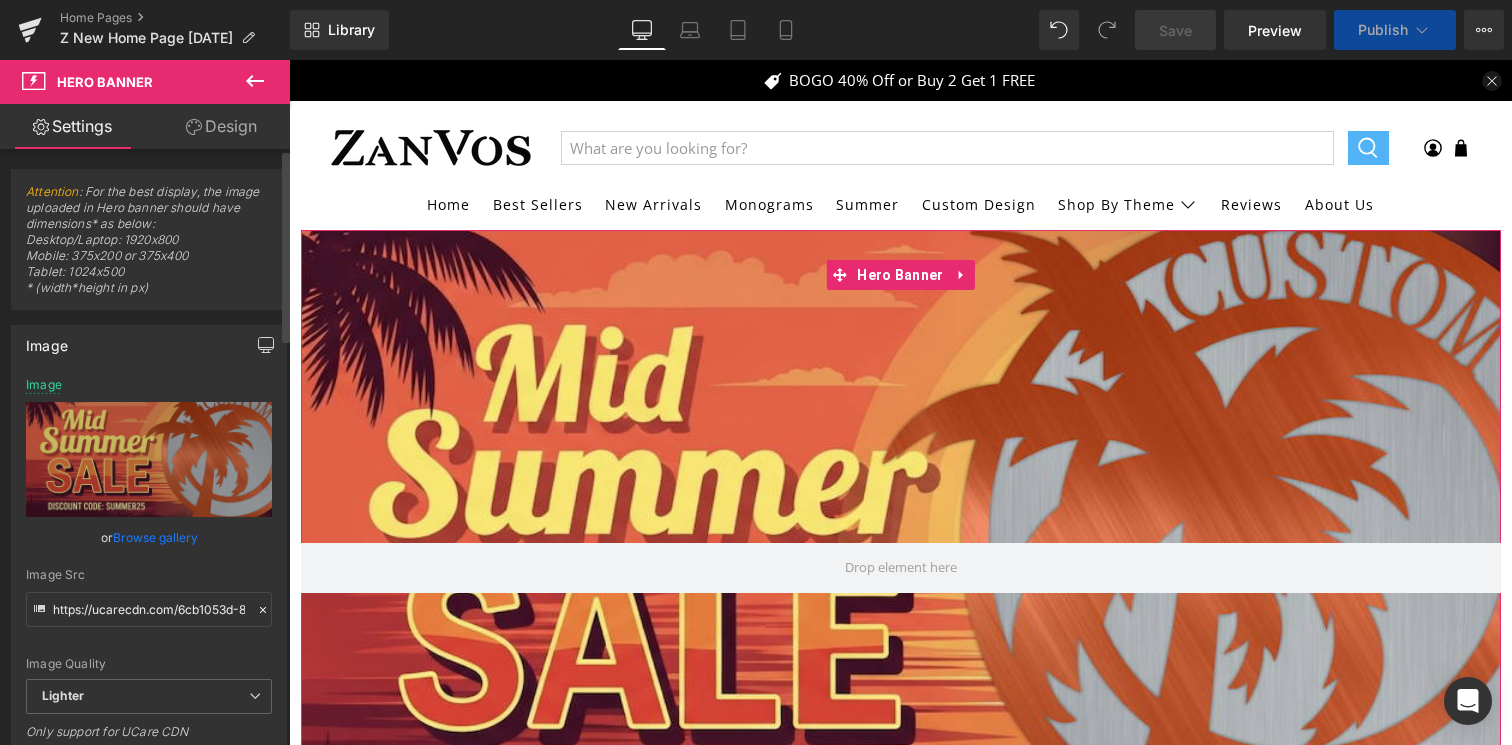 click 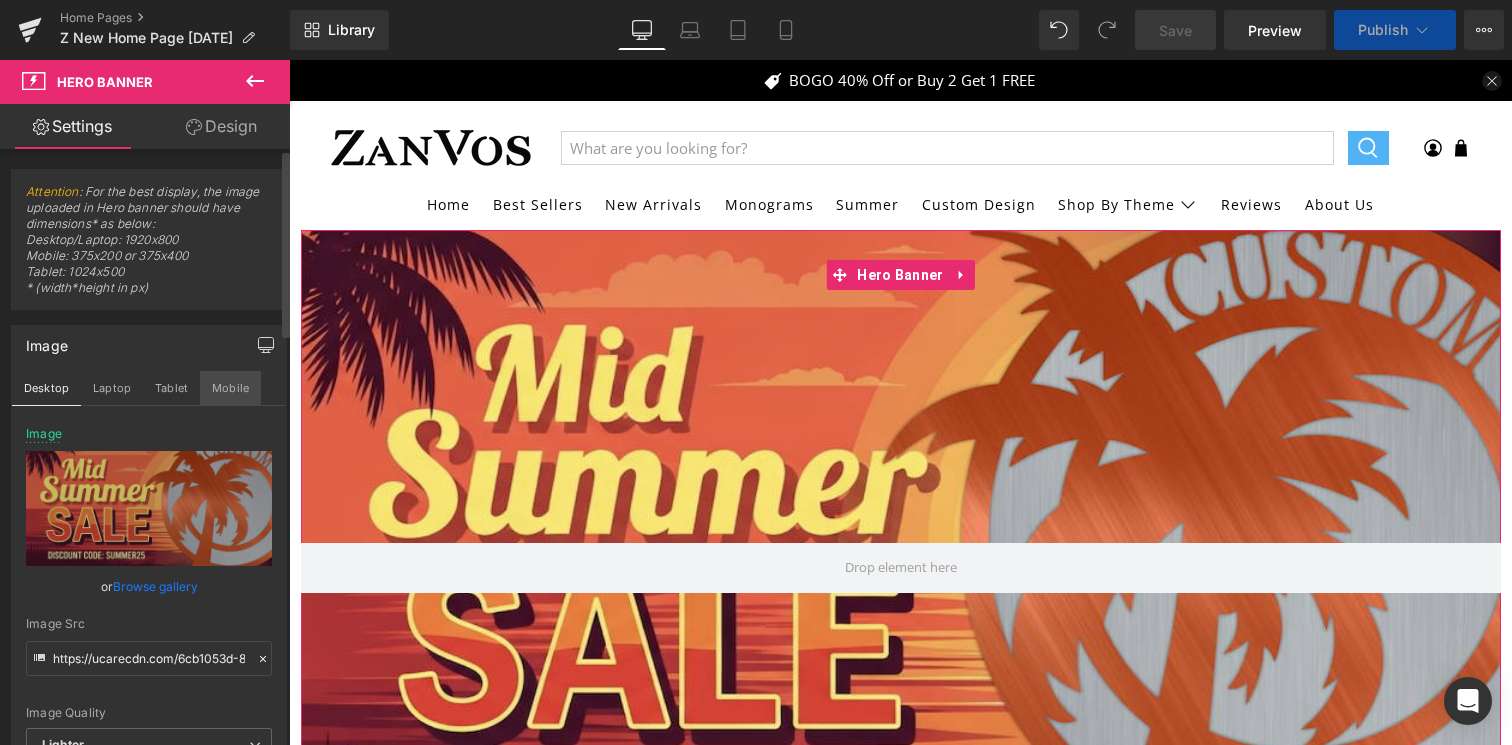 click on "Mobile" at bounding box center (230, 388) 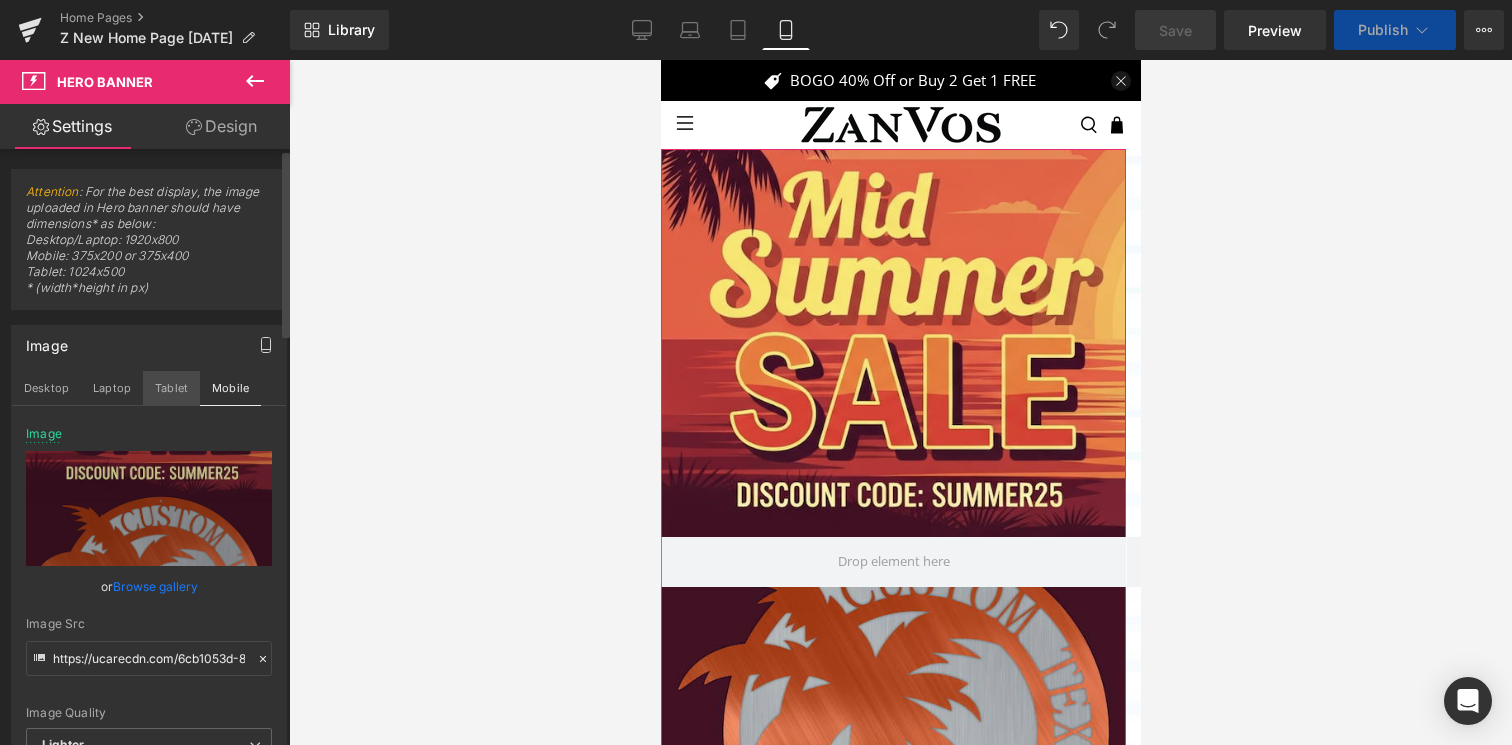 click on "Tablet" at bounding box center (171, 388) 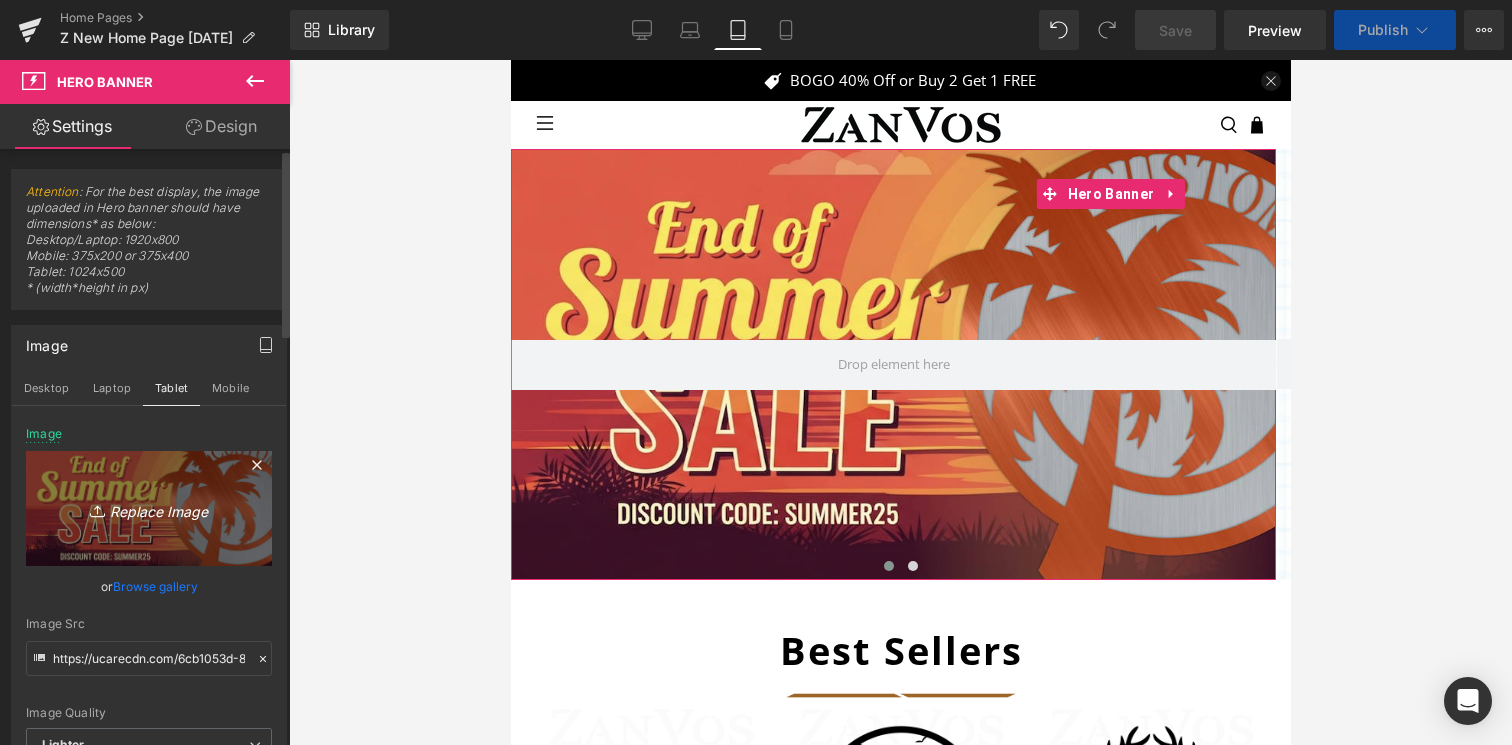 click on "Replace Image" at bounding box center [149, 508] 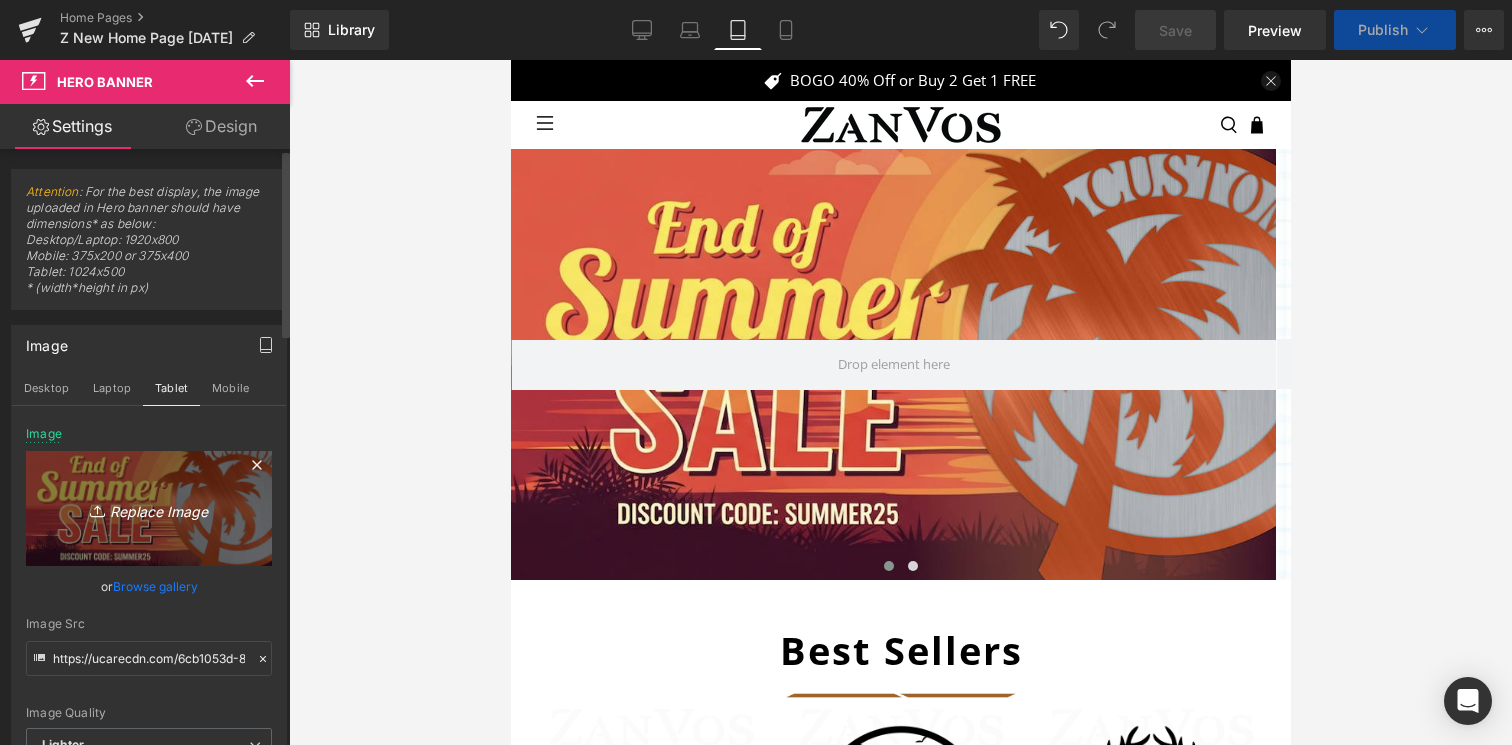 type on "C:\fakepath\BannerTemplateMaster2-15.png" 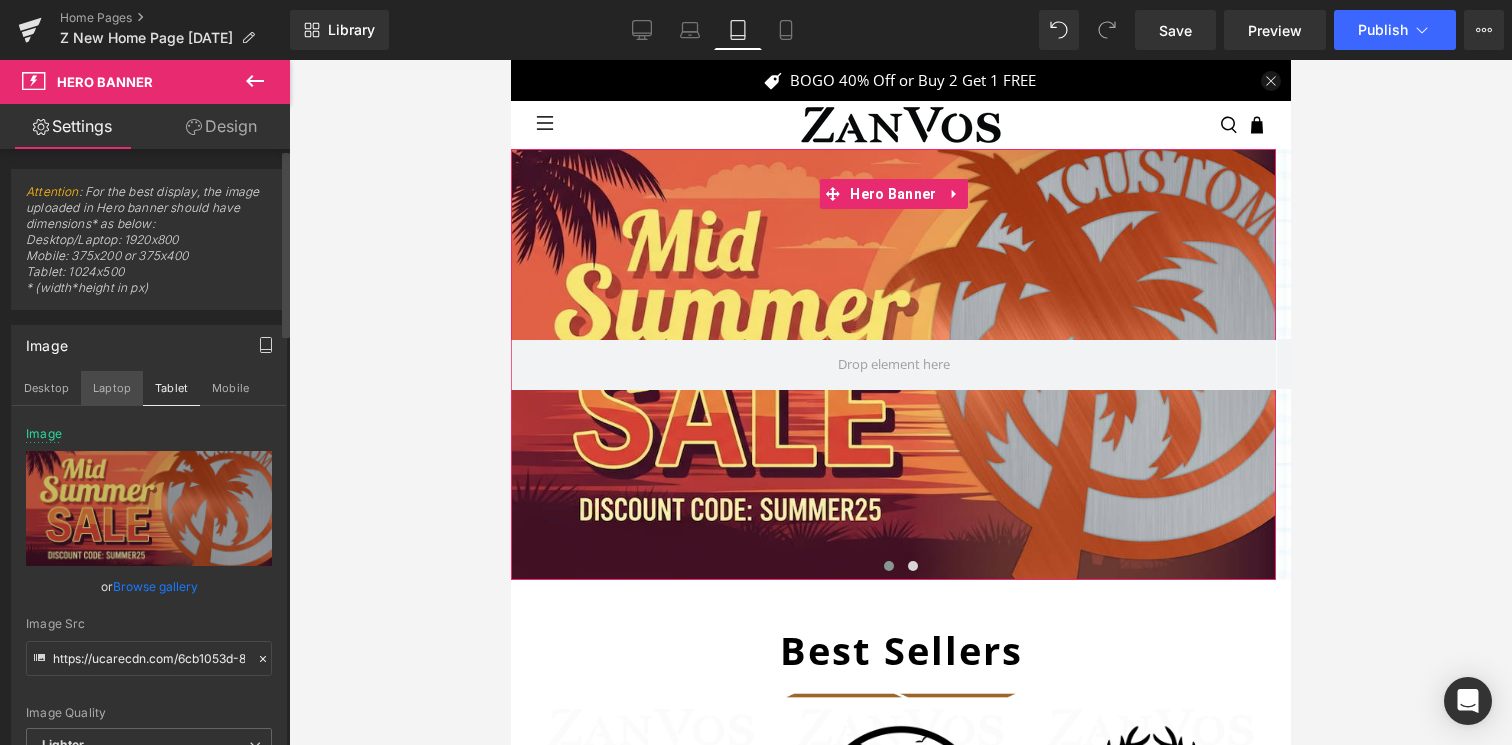 click on "Laptop" at bounding box center [112, 388] 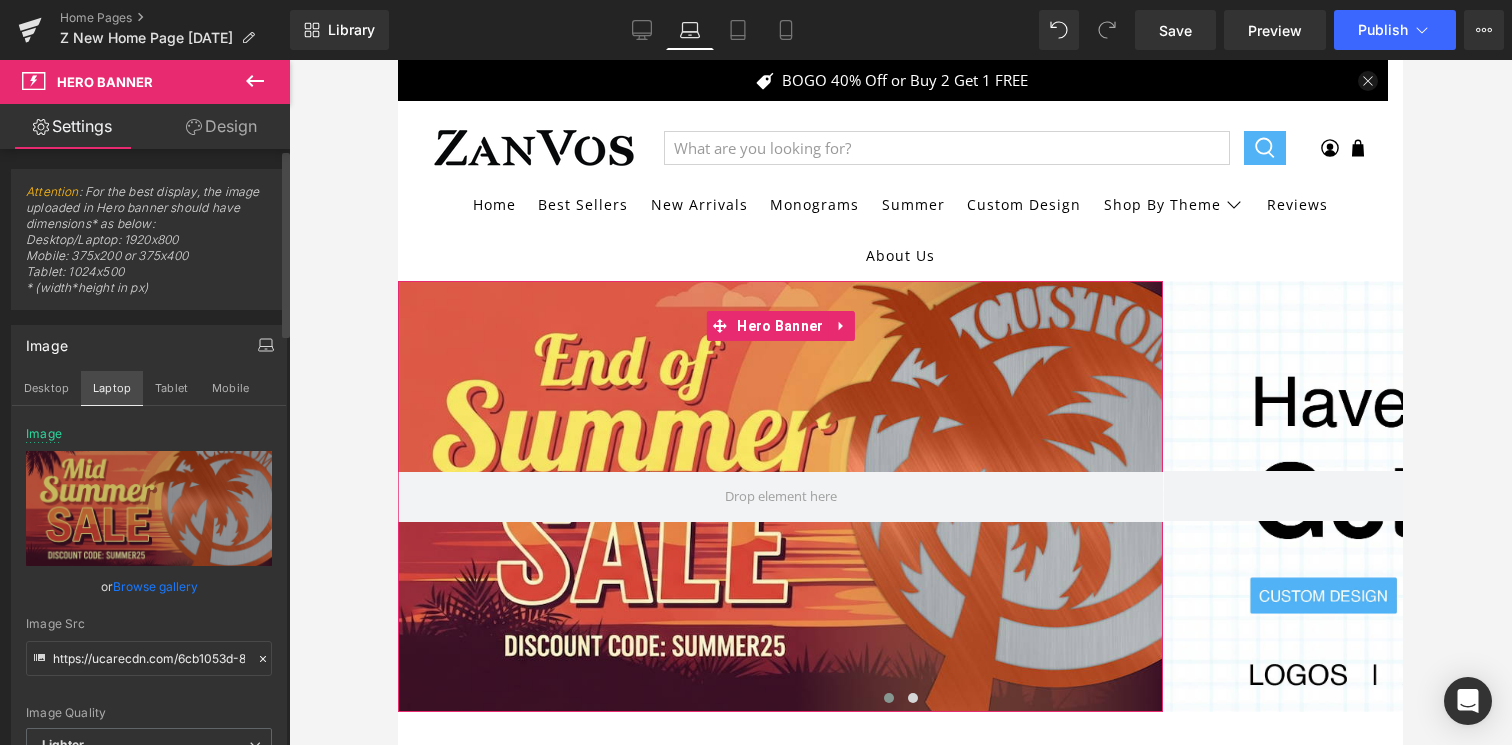 scroll, scrollTop: 132, scrollLeft: 0, axis: vertical 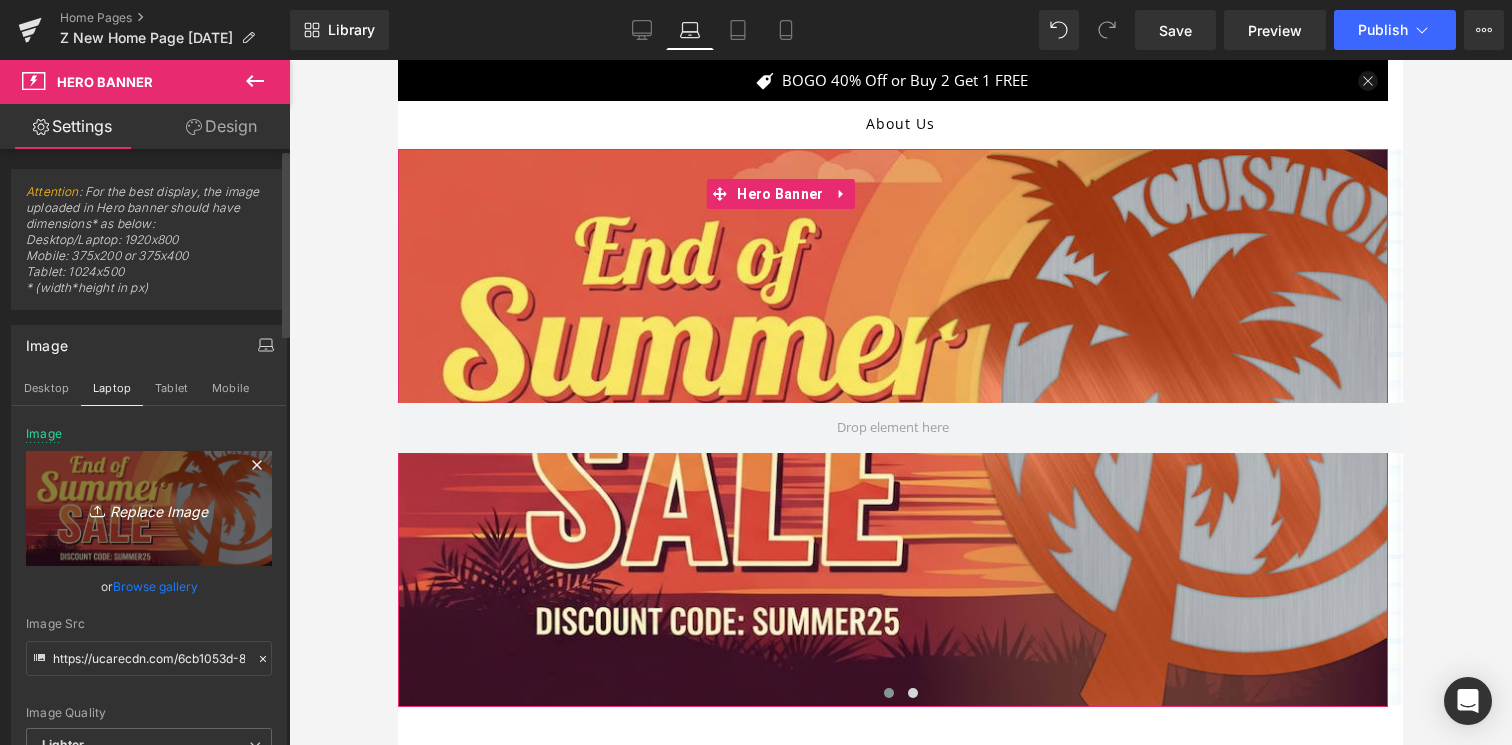 click on "Replace Image" at bounding box center (149, 508) 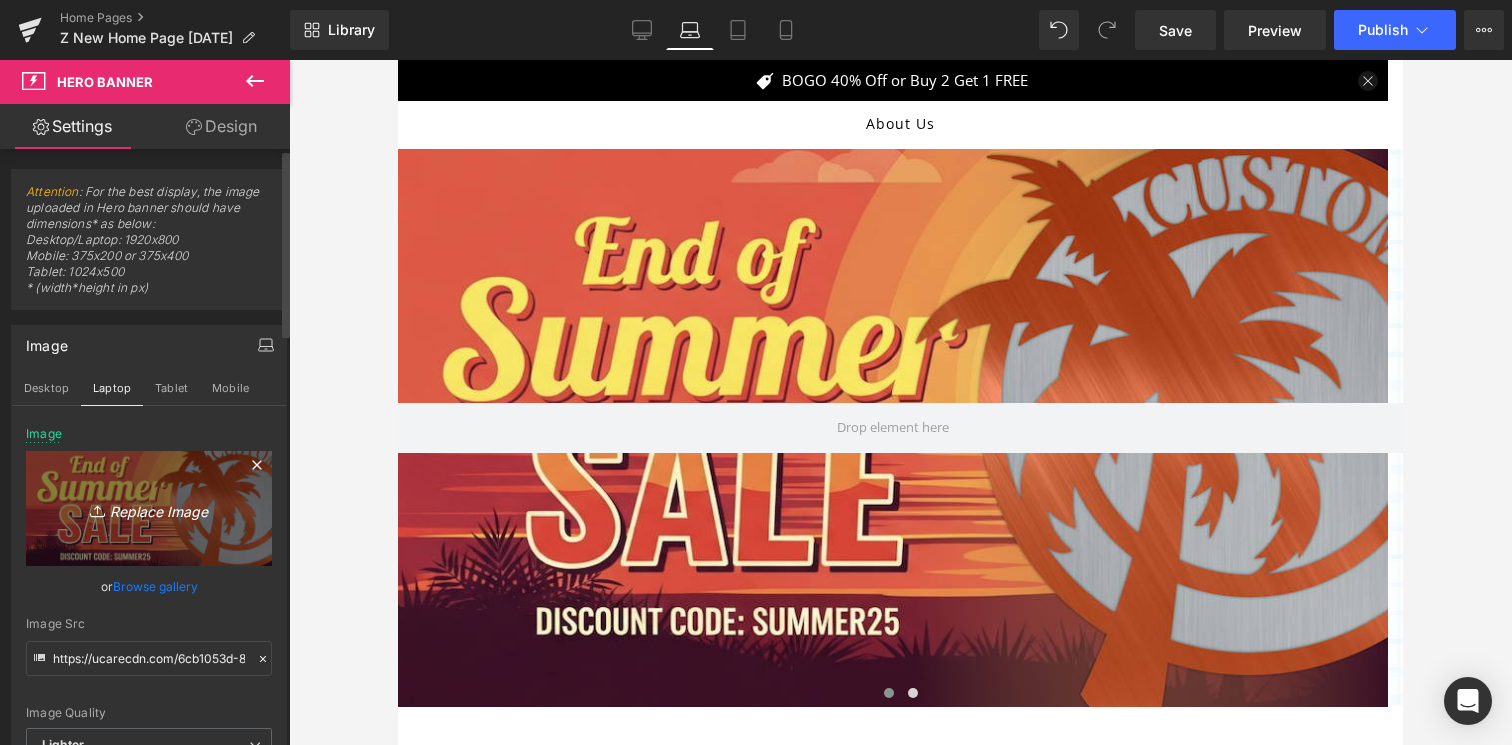 type on "C:\fakepath\BannerTemplateMaster2-15.png" 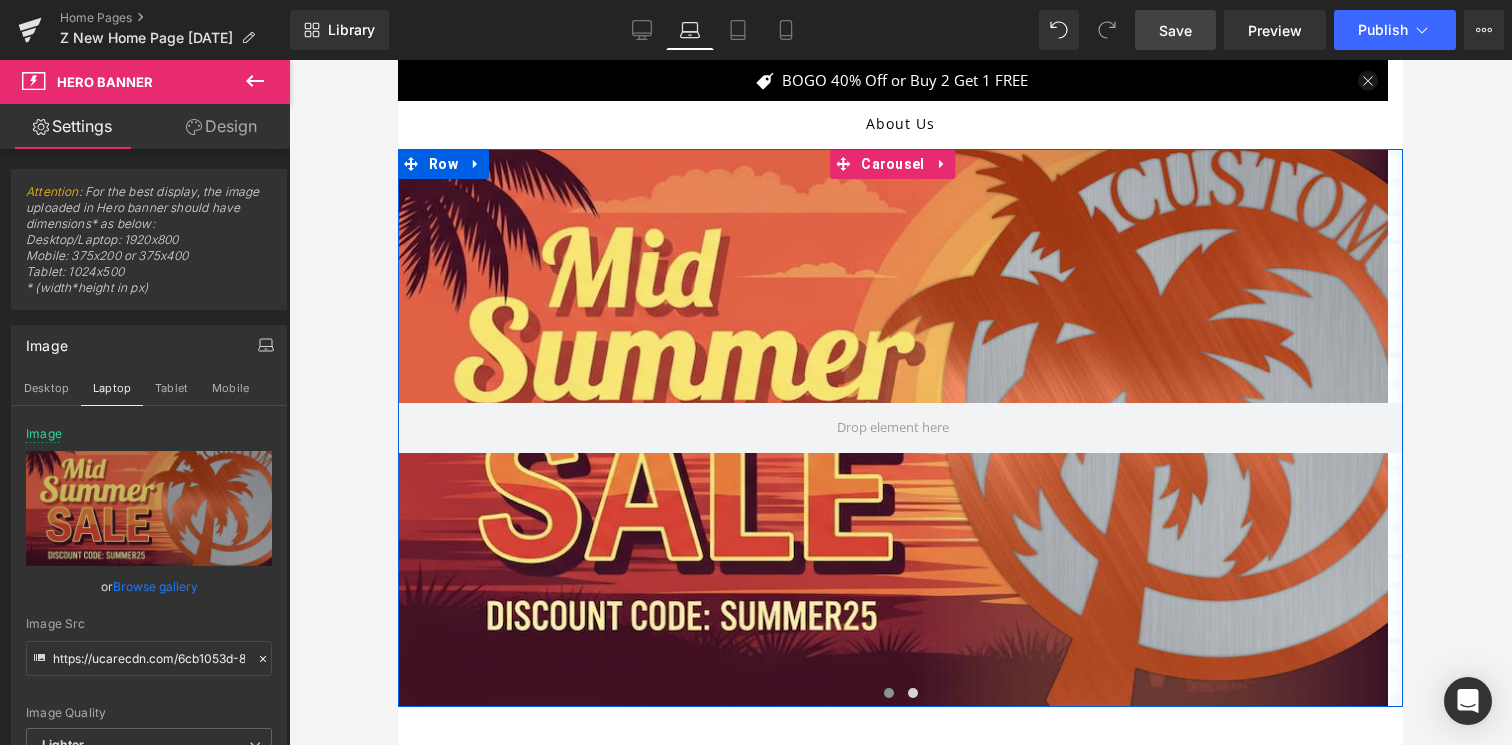 click on "Save" at bounding box center [1175, 30] 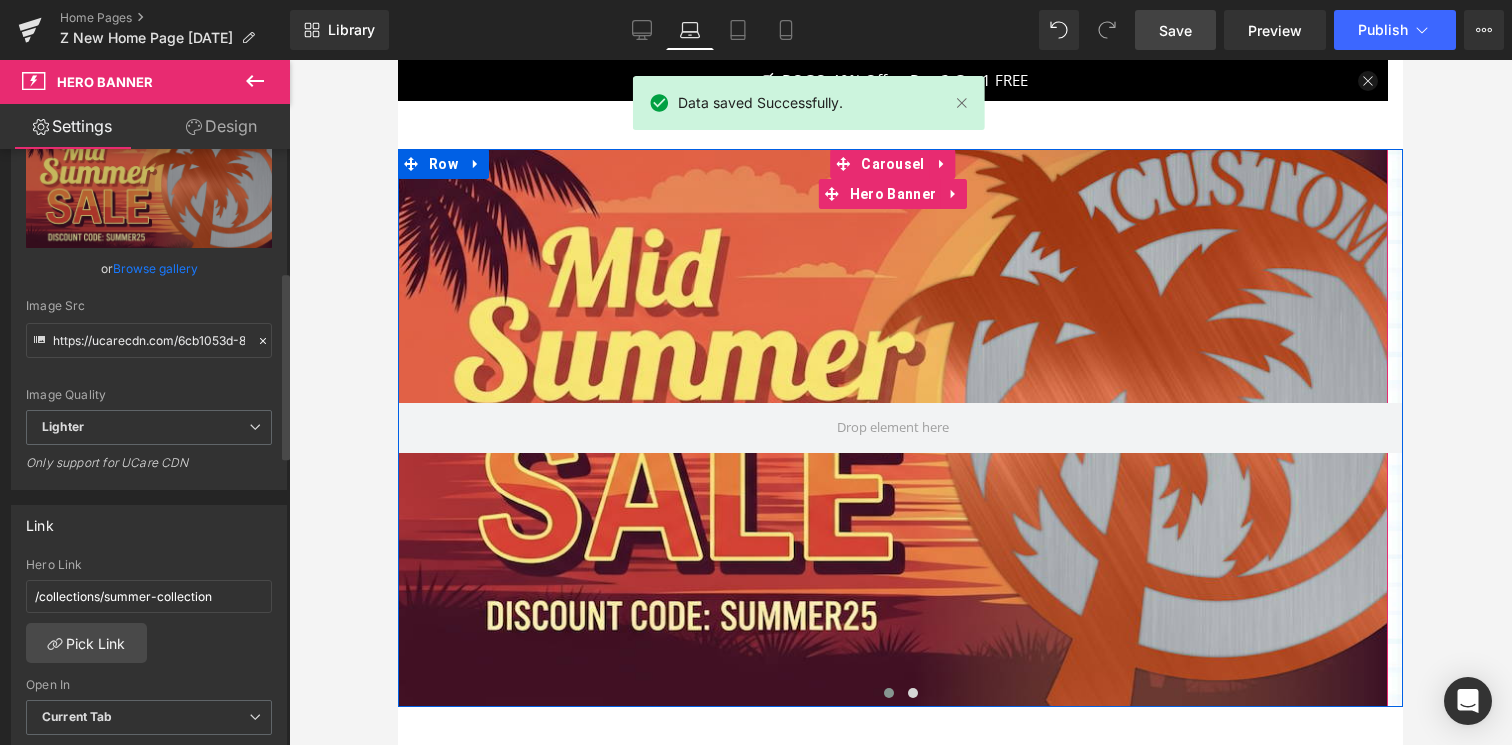 scroll, scrollTop: 0, scrollLeft: 0, axis: both 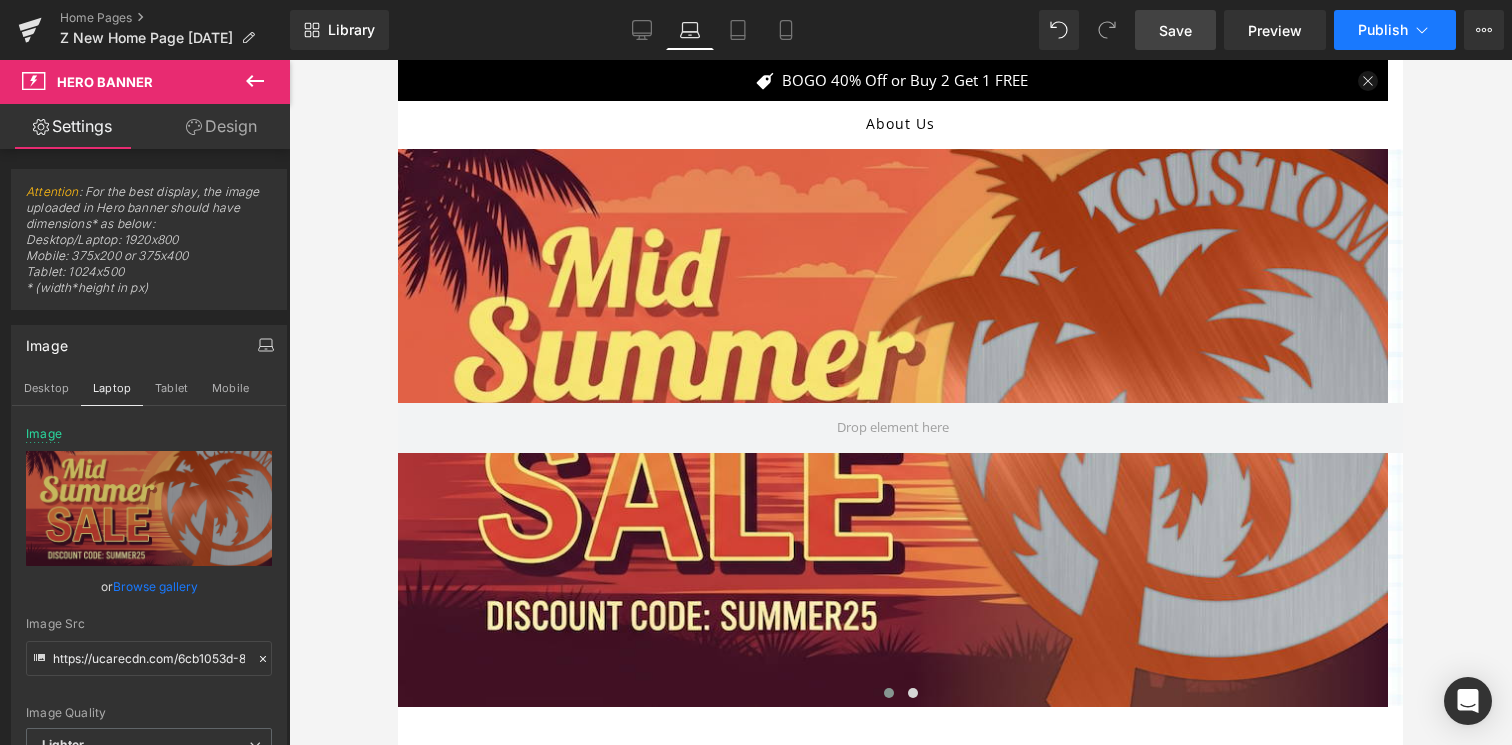 click on "Publish" at bounding box center (1383, 30) 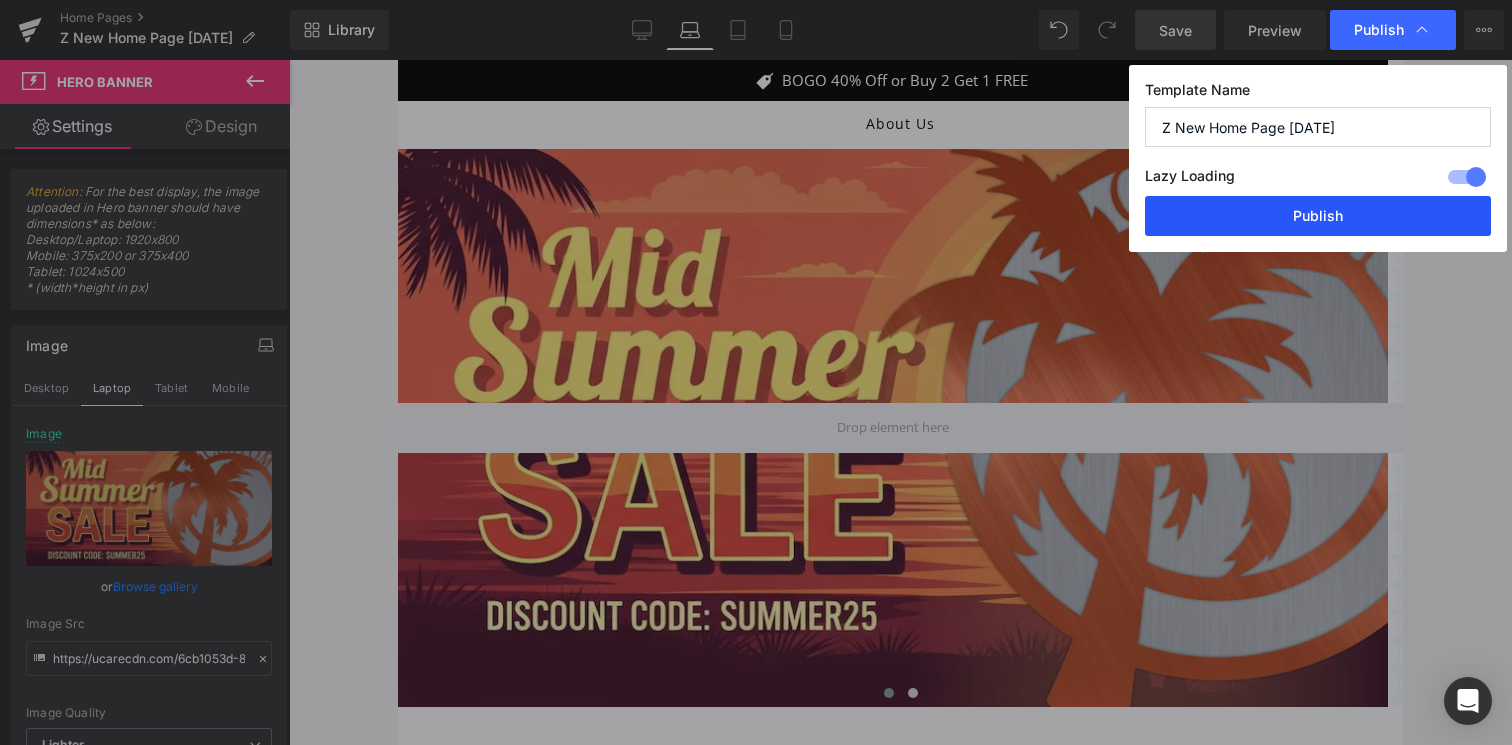 drag, startPoint x: 1282, startPoint y: 209, endPoint x: 430, endPoint y: 57, distance: 865.45245 